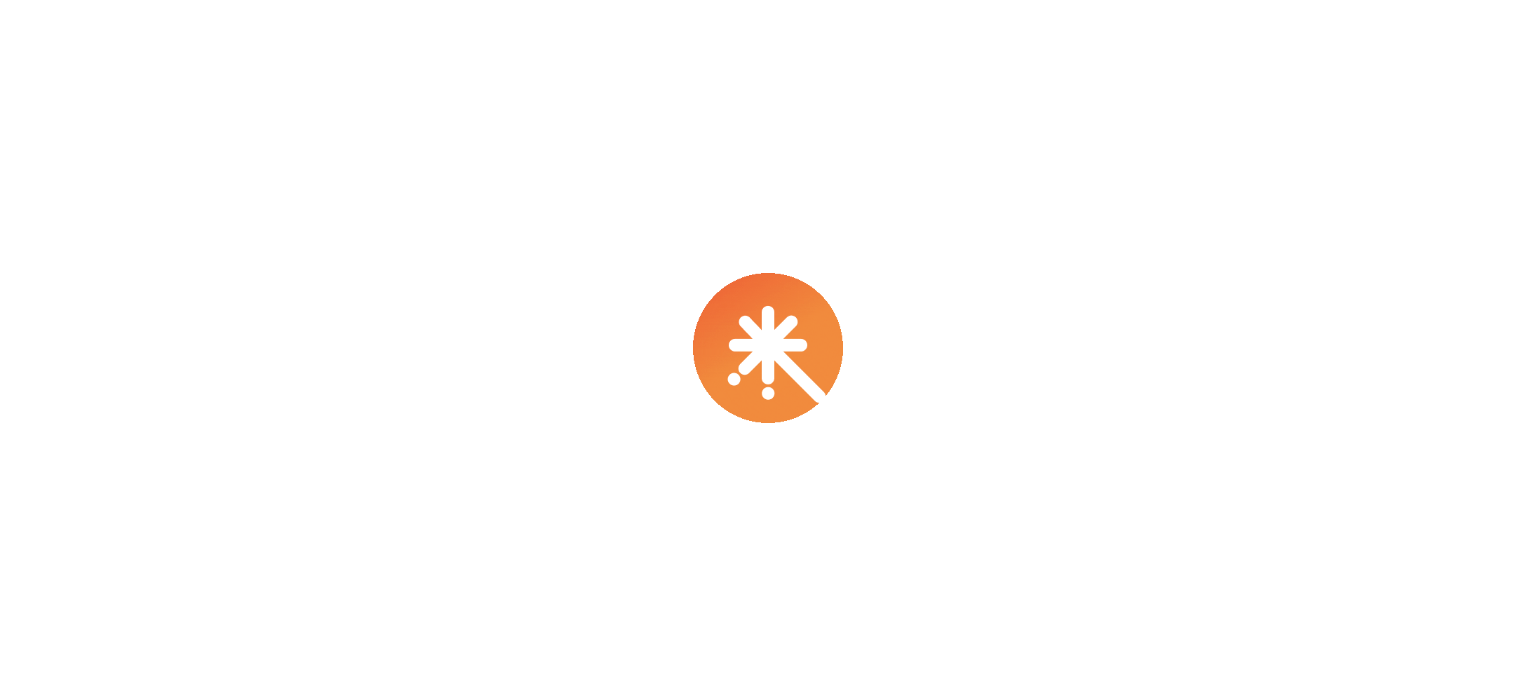 scroll, scrollTop: 0, scrollLeft: 0, axis: both 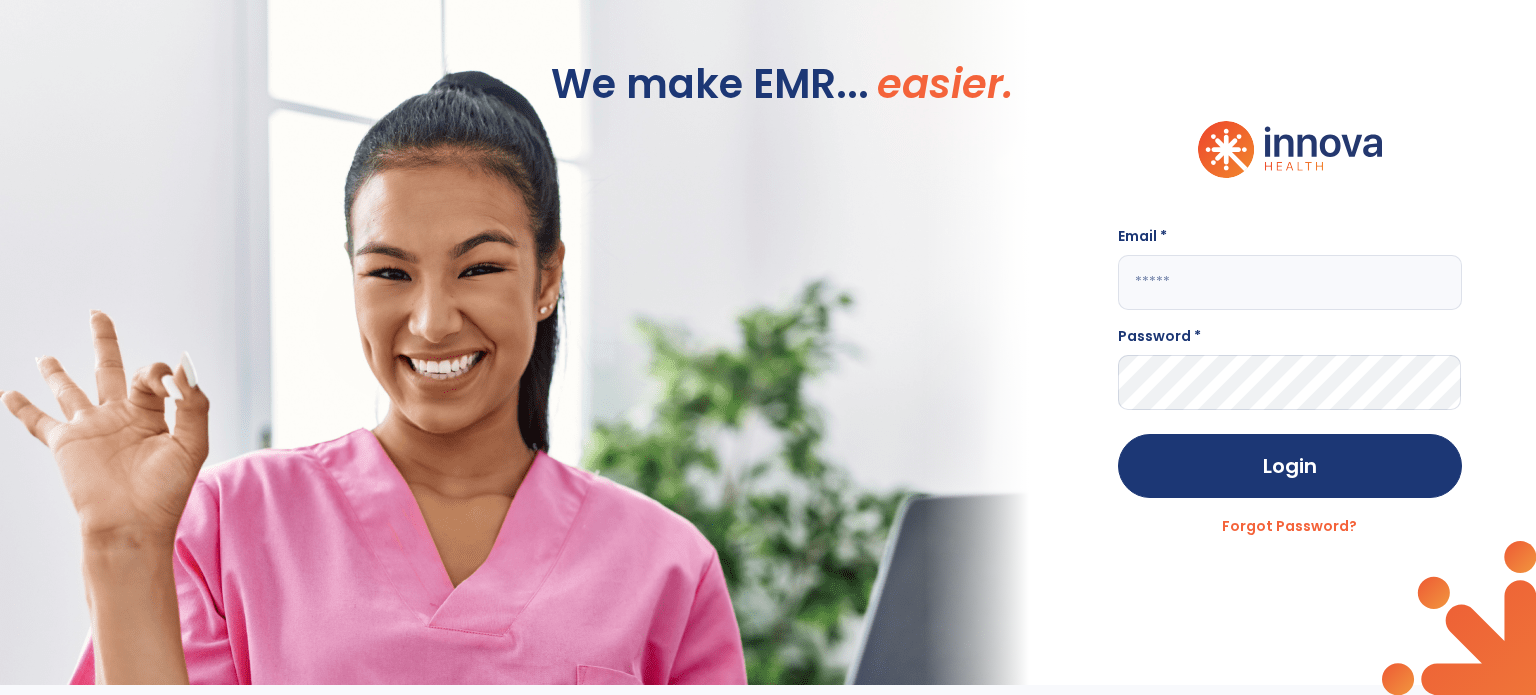 click 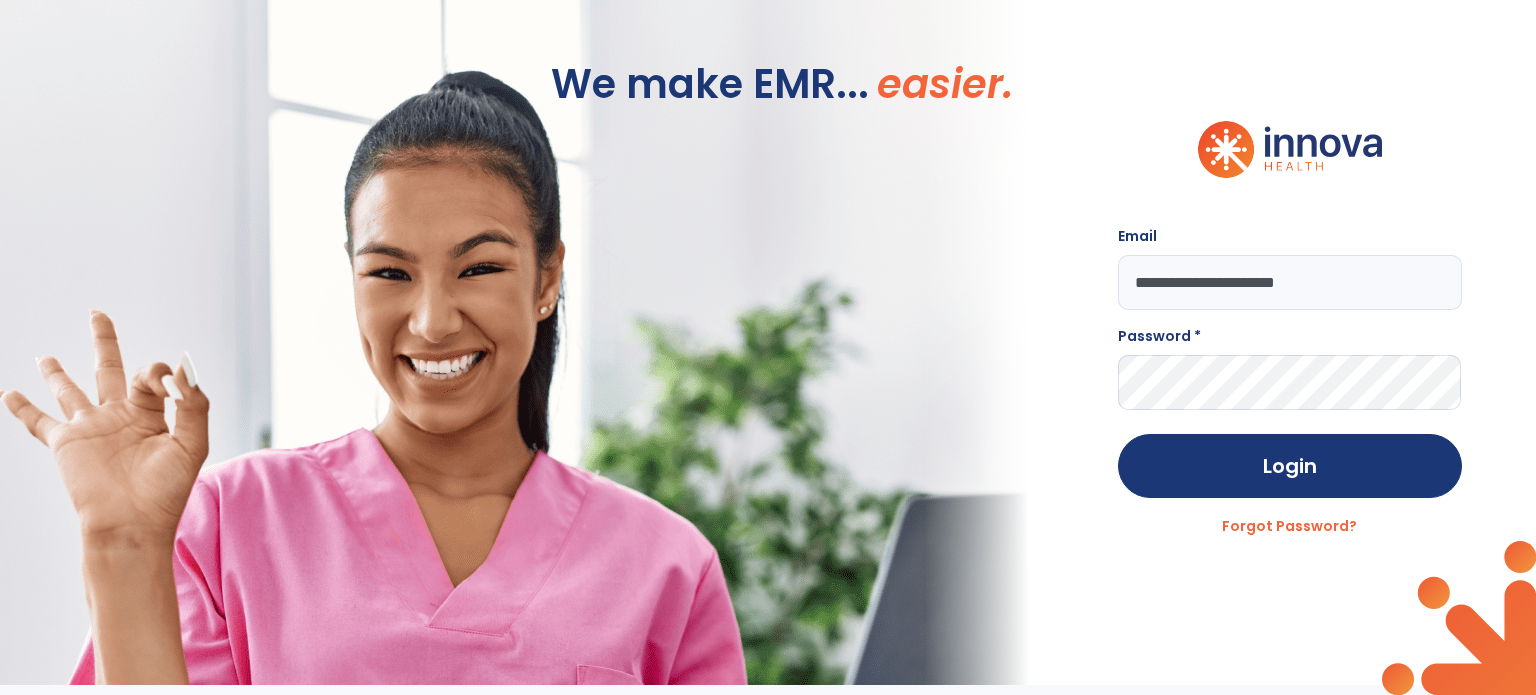 type on "**********" 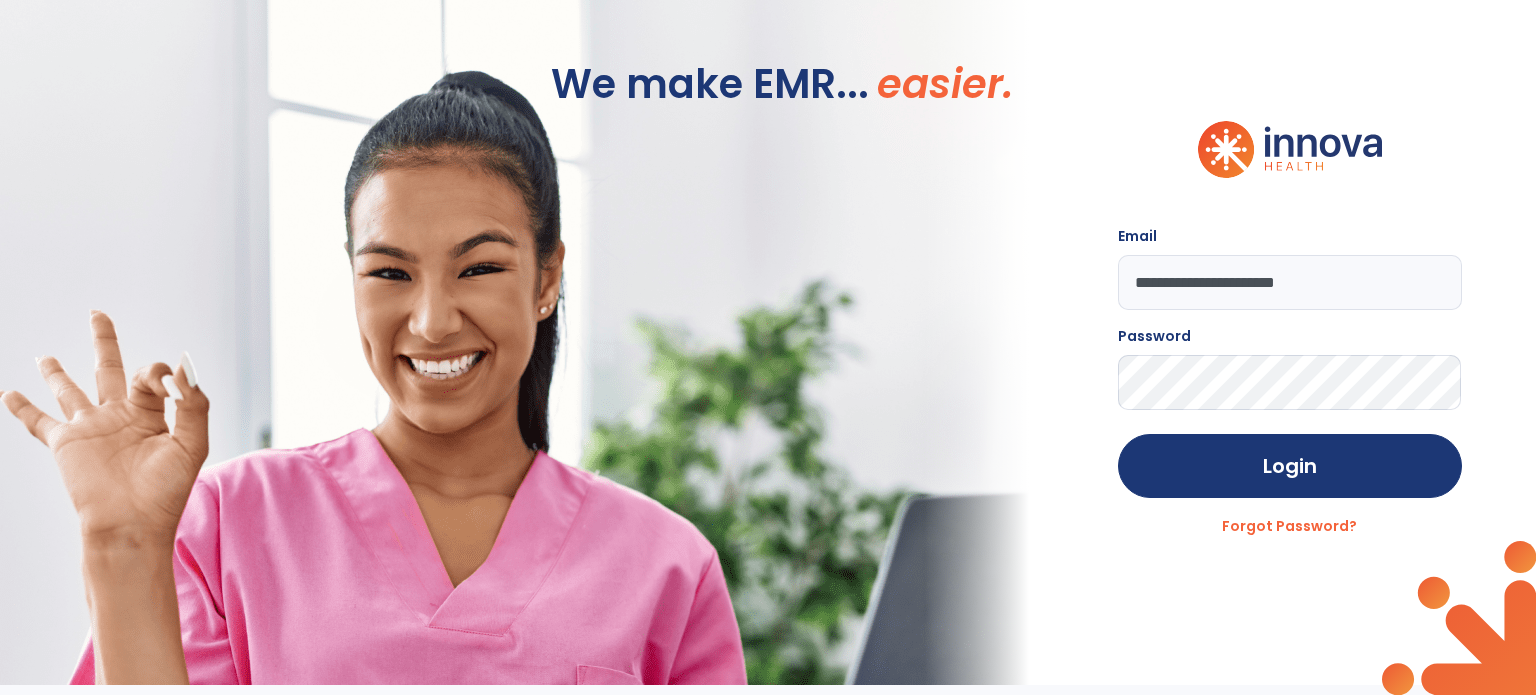 click on "Login" 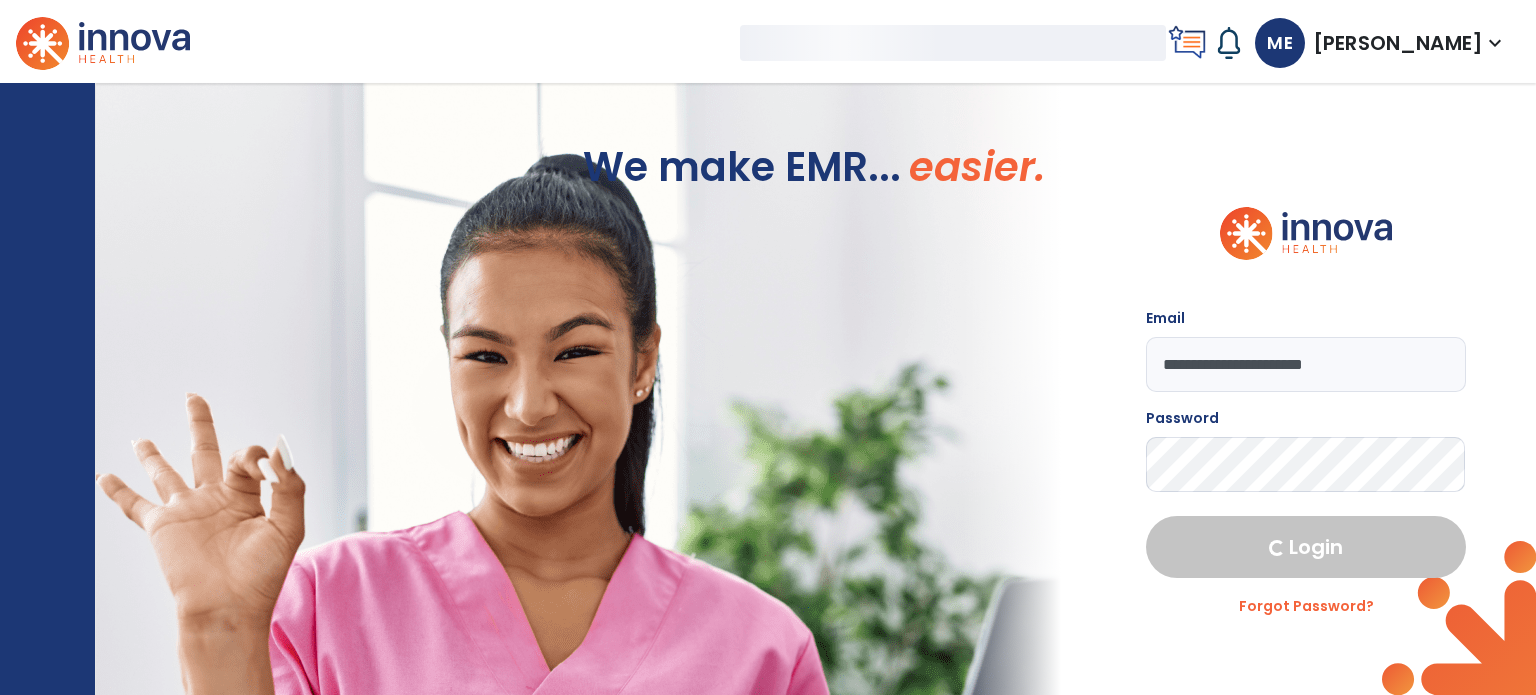 select on "****" 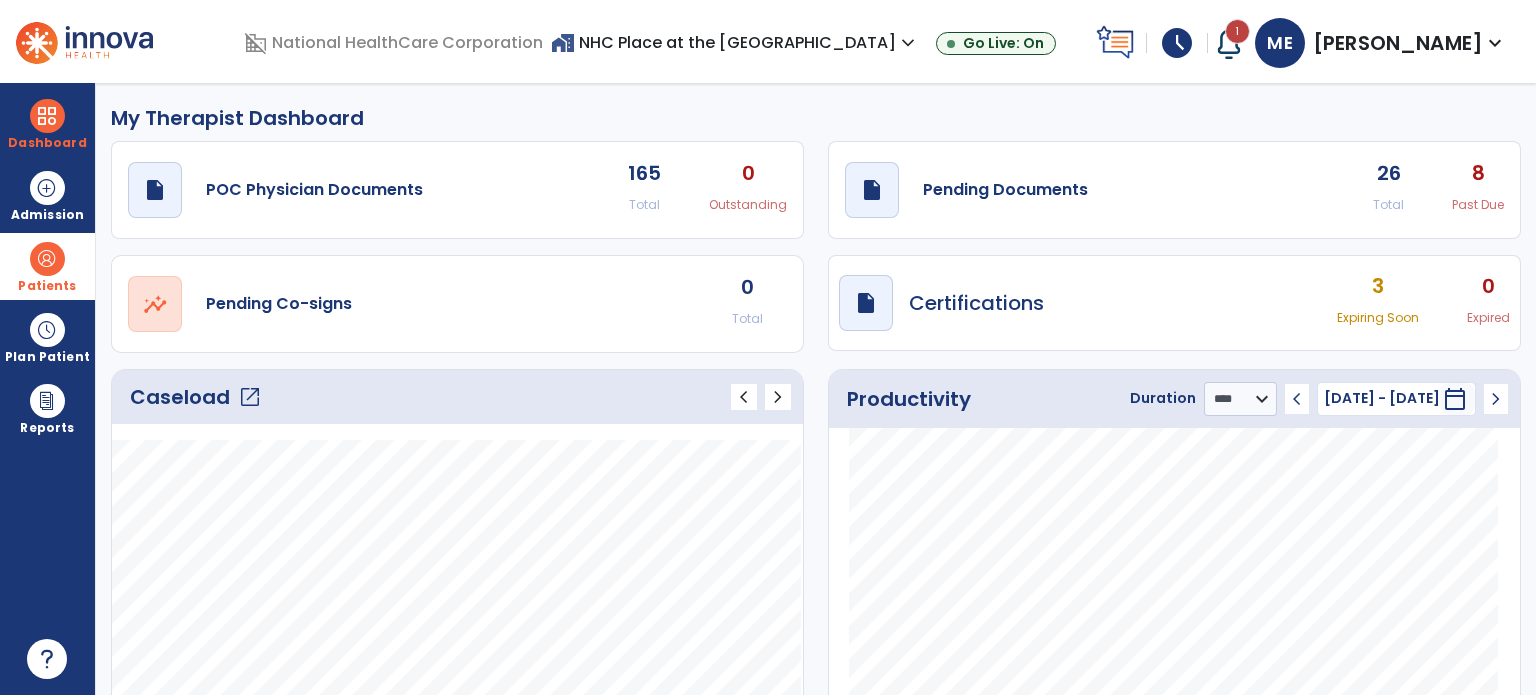 click at bounding box center (47, 259) 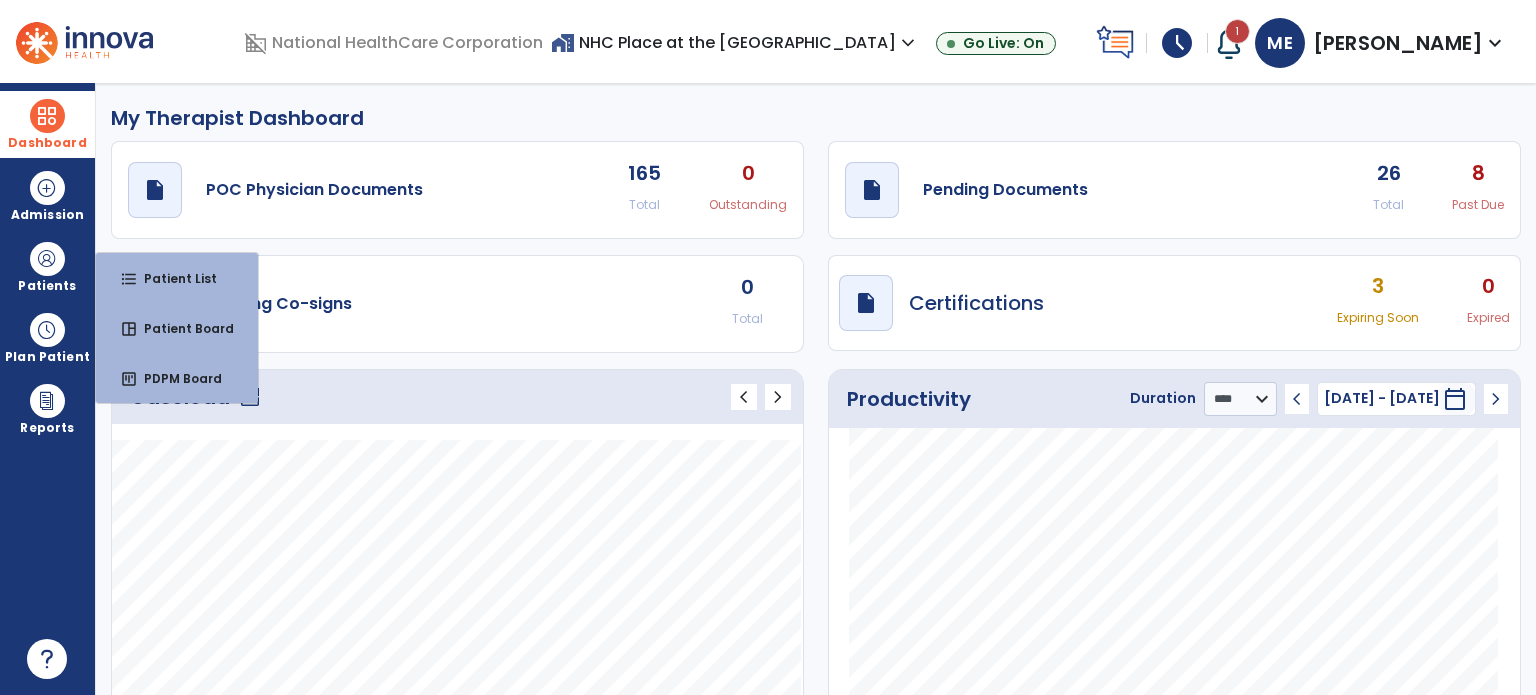 click at bounding box center (47, 116) 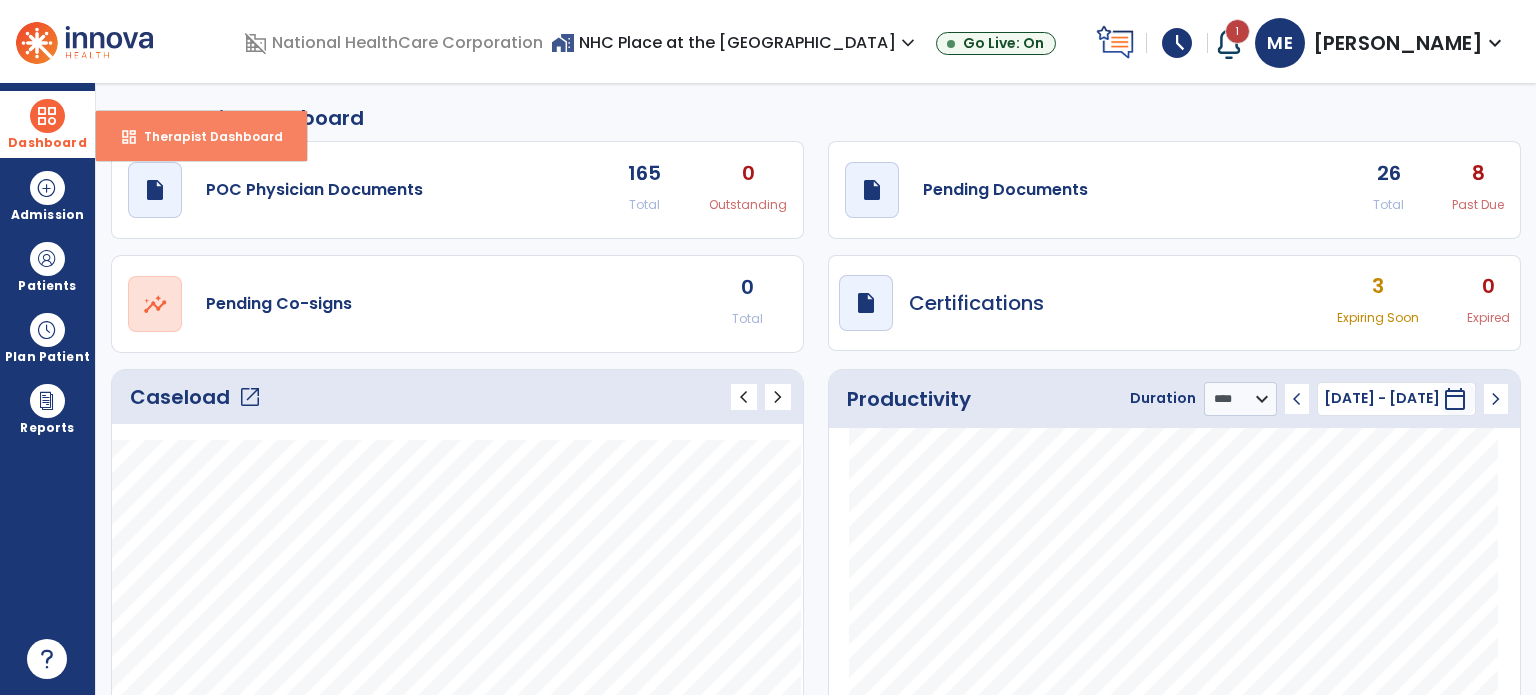 click on "Therapist Dashboard" at bounding box center (205, 136) 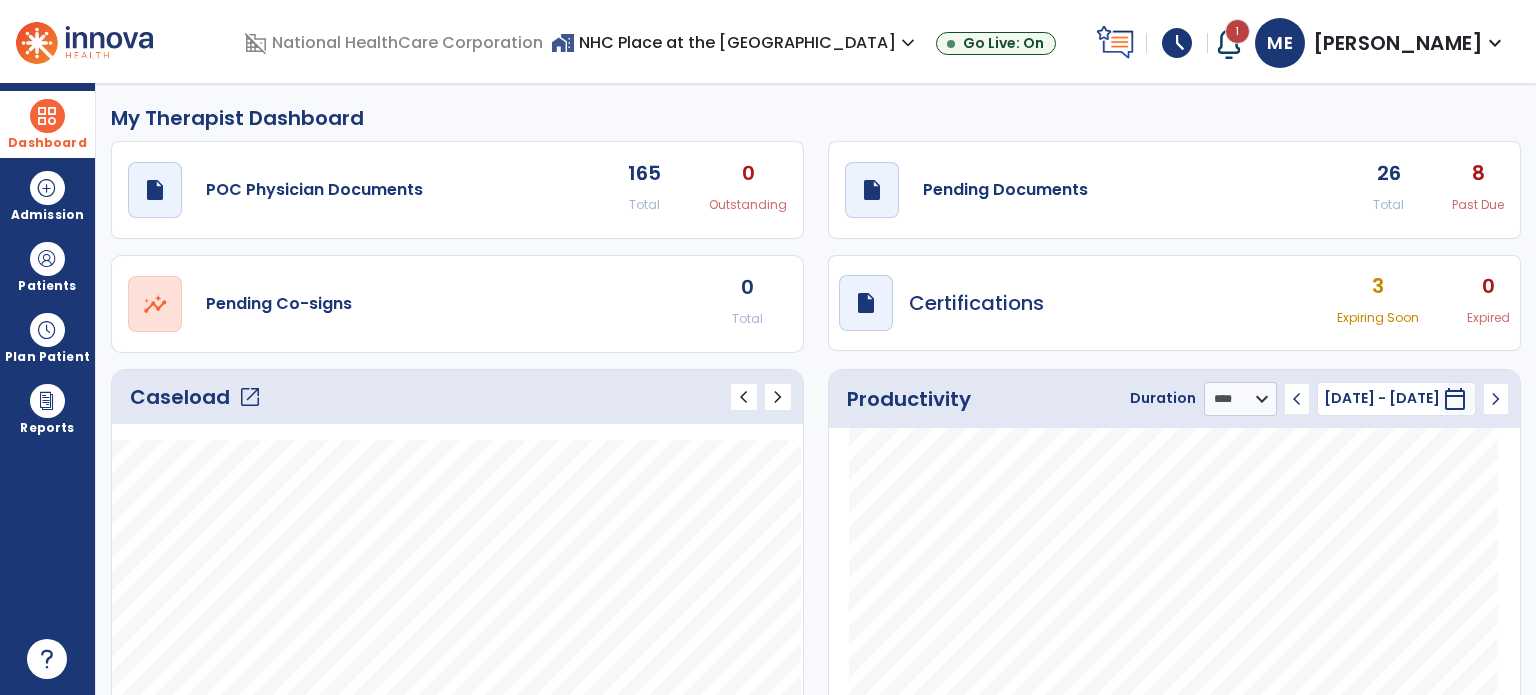 click on "open_in_new" 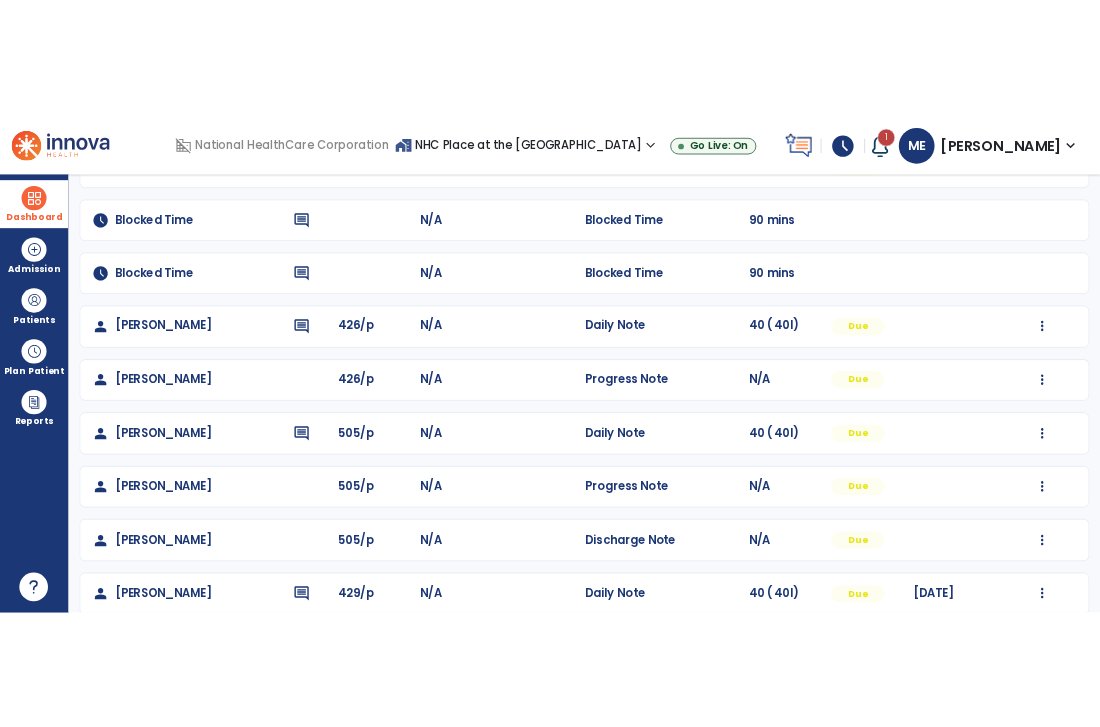 scroll, scrollTop: 599, scrollLeft: 0, axis: vertical 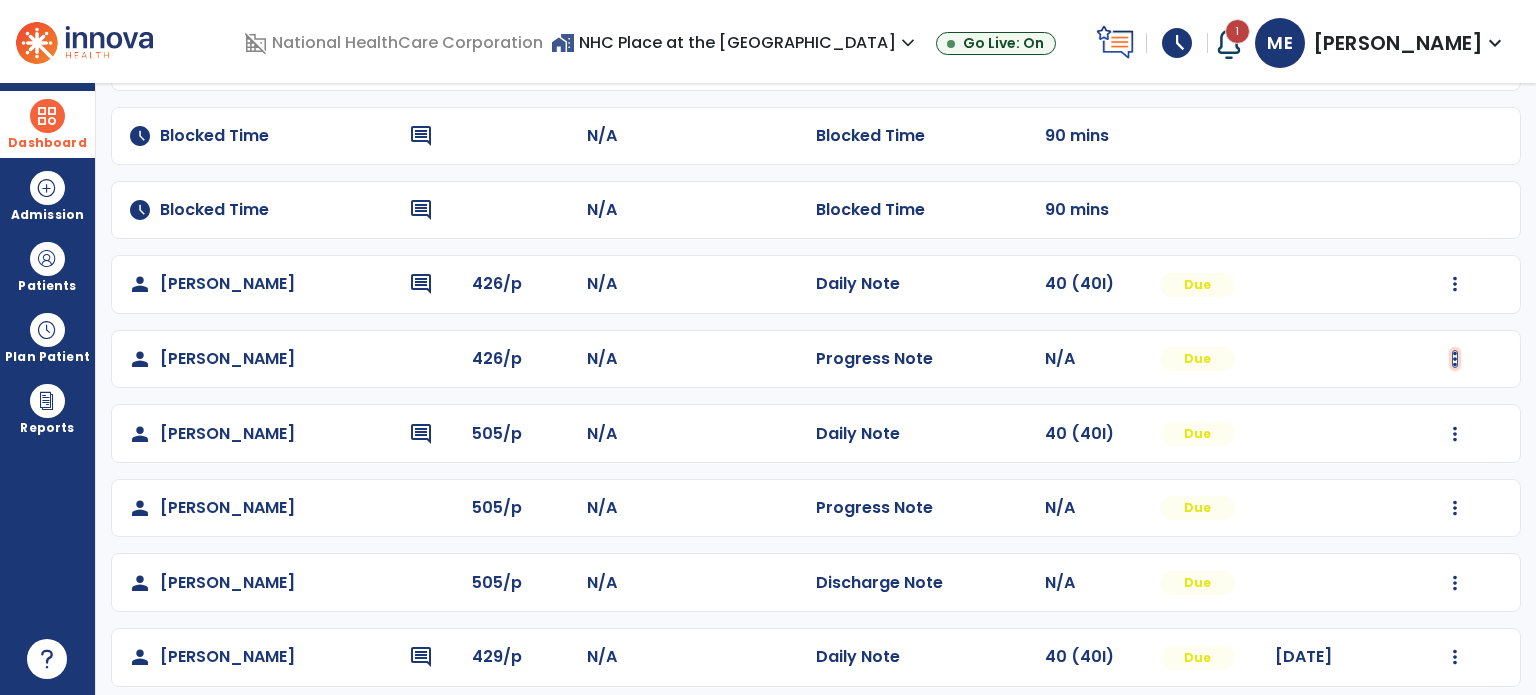 click at bounding box center [1455, -311] 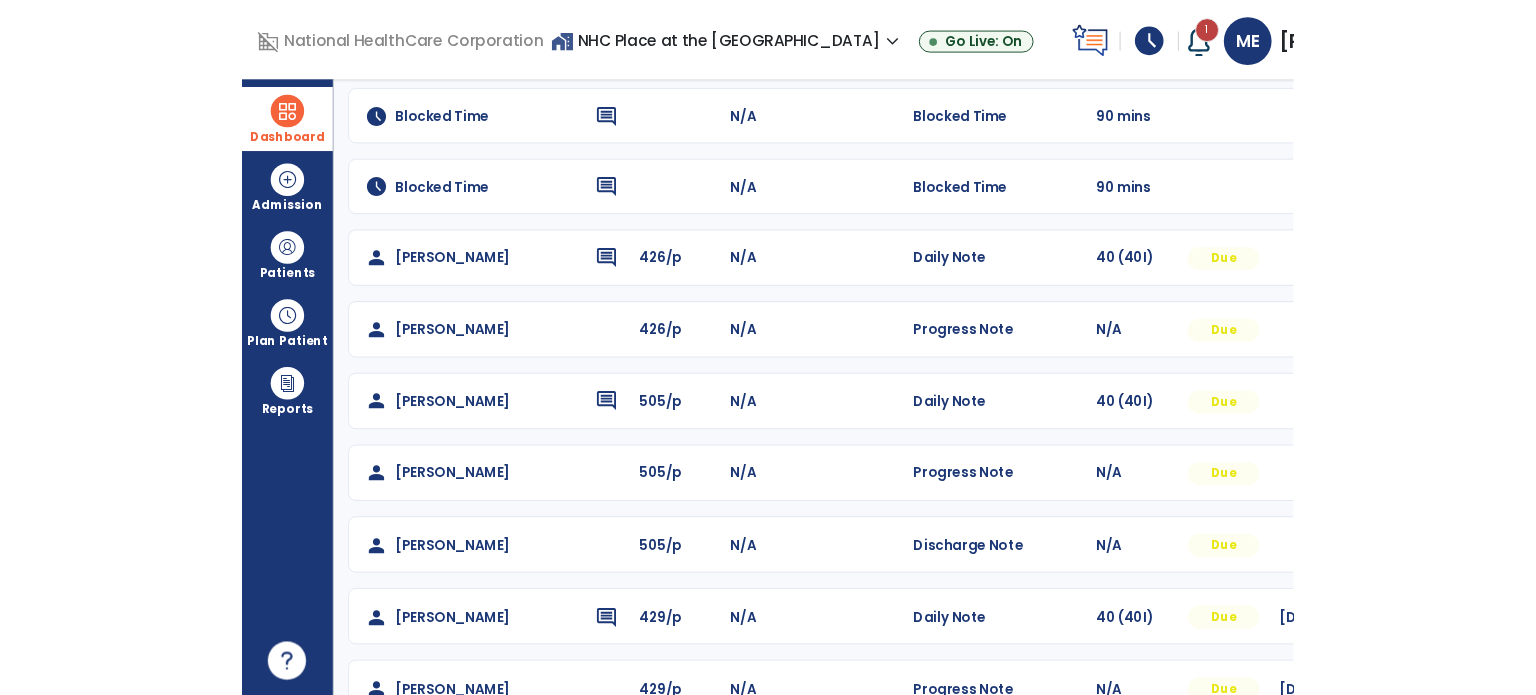 scroll, scrollTop: 599, scrollLeft: 0, axis: vertical 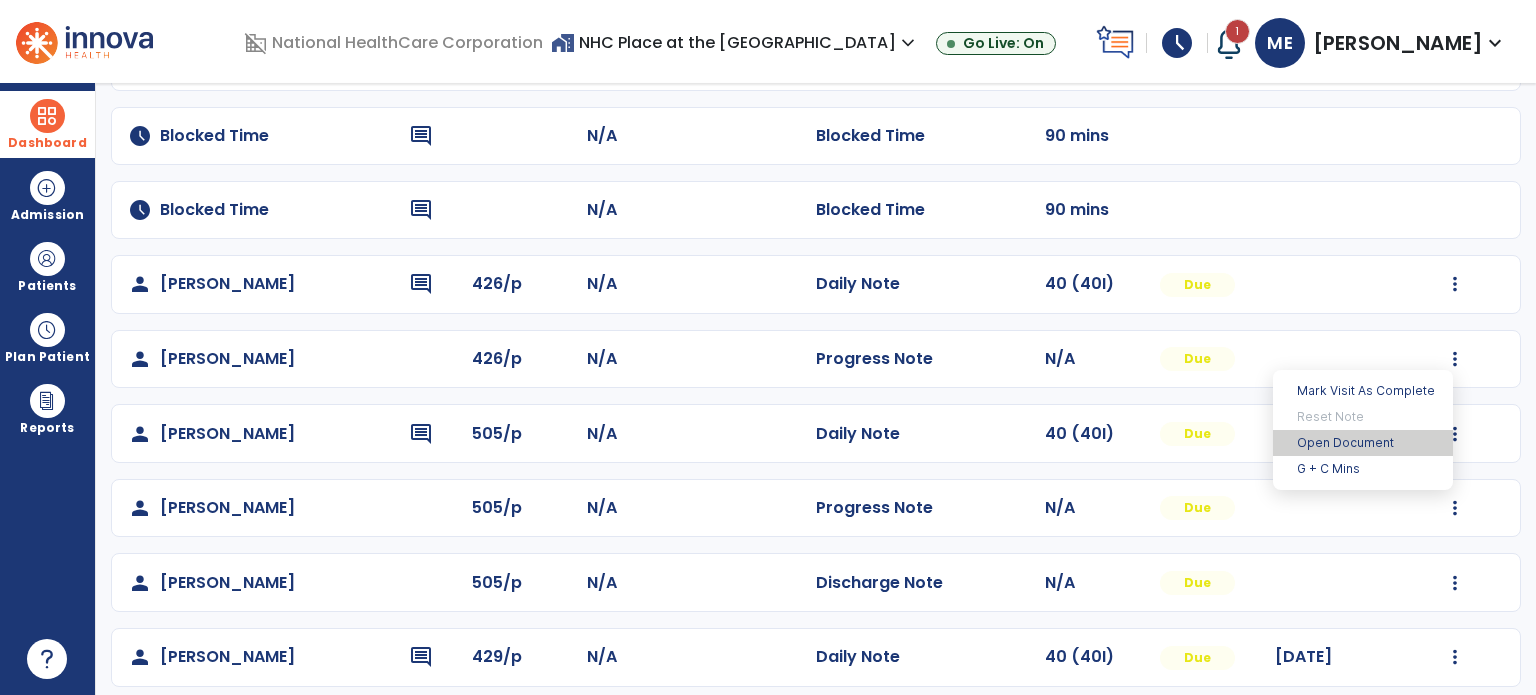 click on "Open Document" at bounding box center [1363, 443] 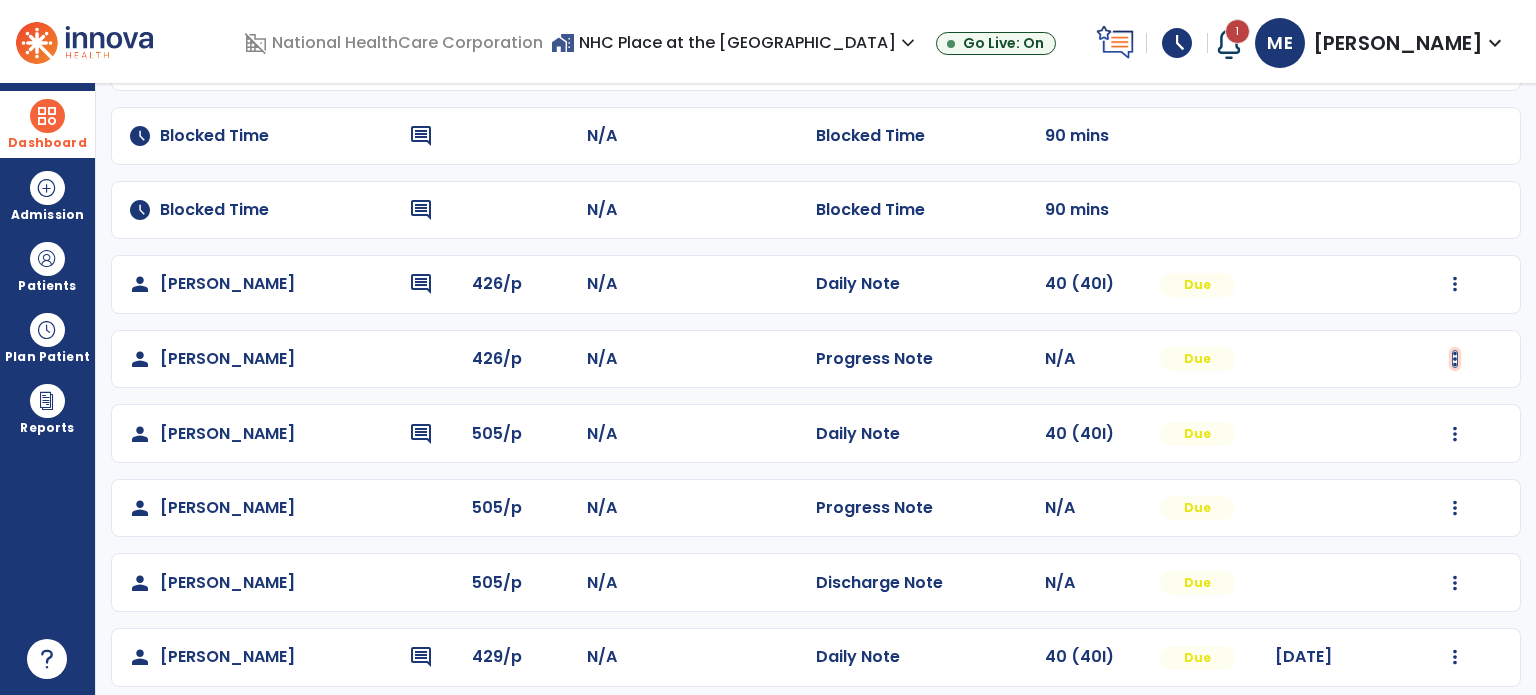 click at bounding box center (1455, -311) 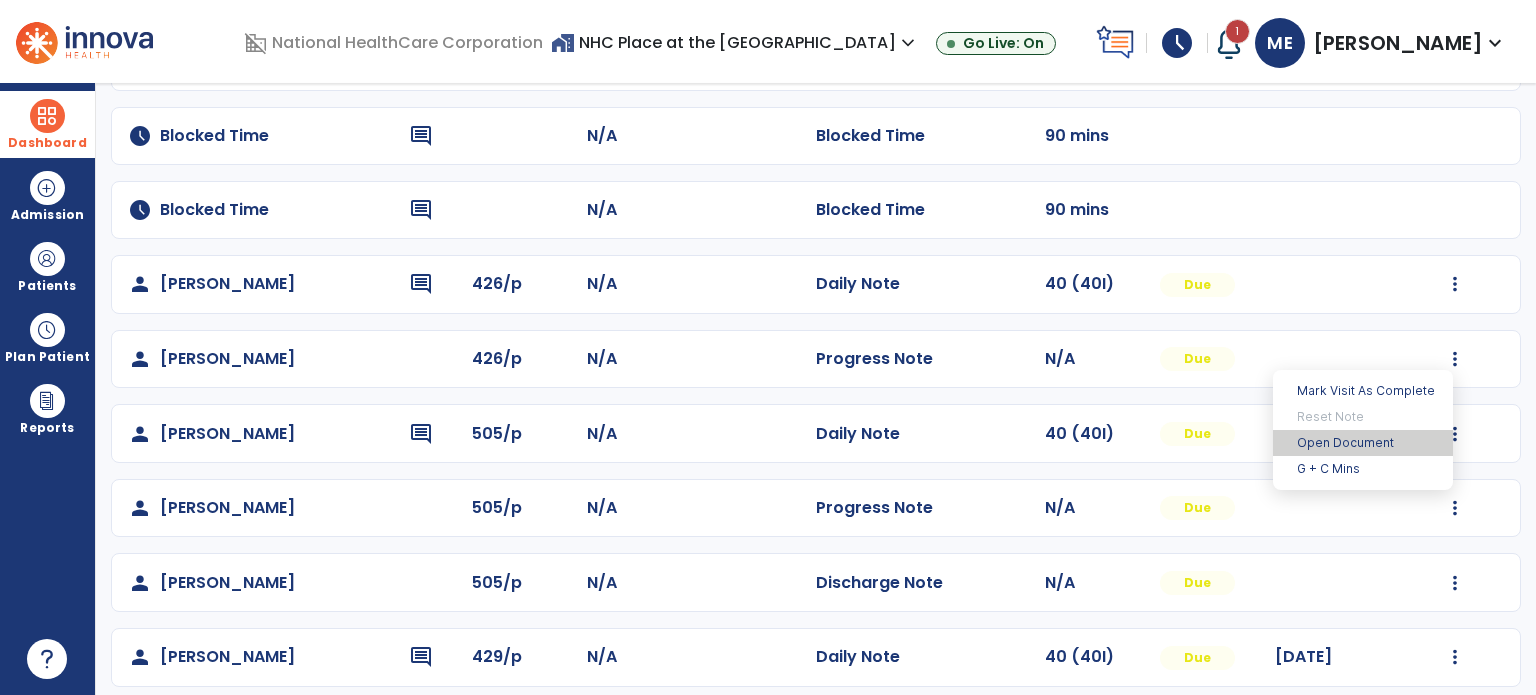 click on "Open Document" at bounding box center (1363, 443) 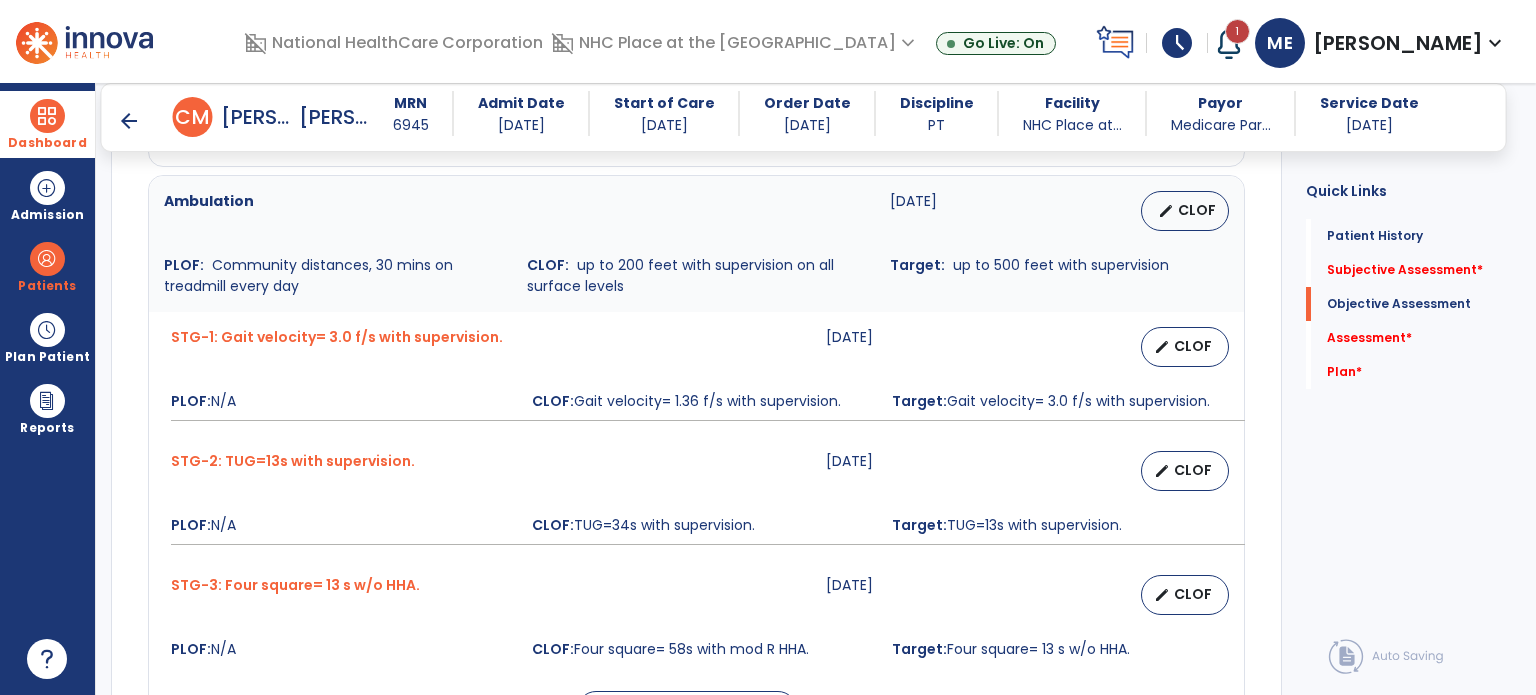 scroll, scrollTop: 1188, scrollLeft: 0, axis: vertical 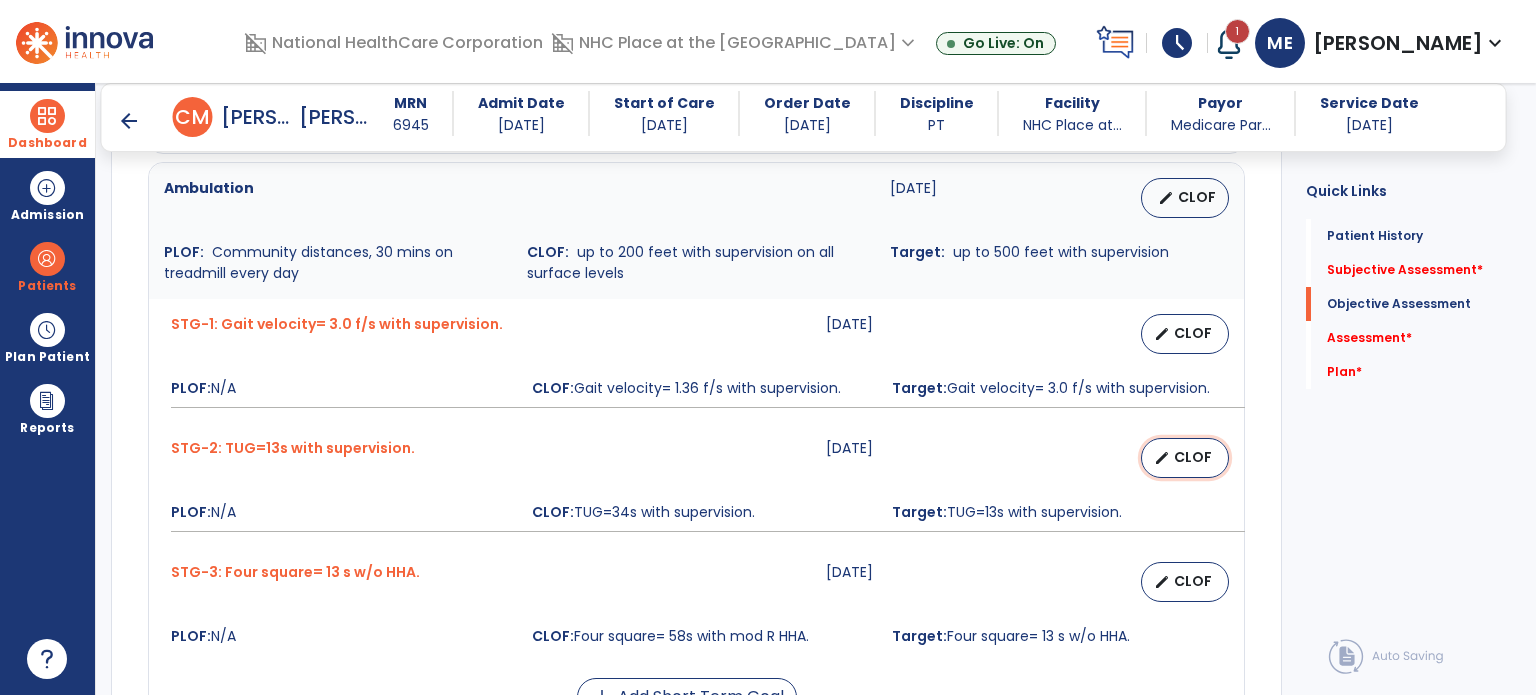 click on "CLOF" at bounding box center (1193, 457) 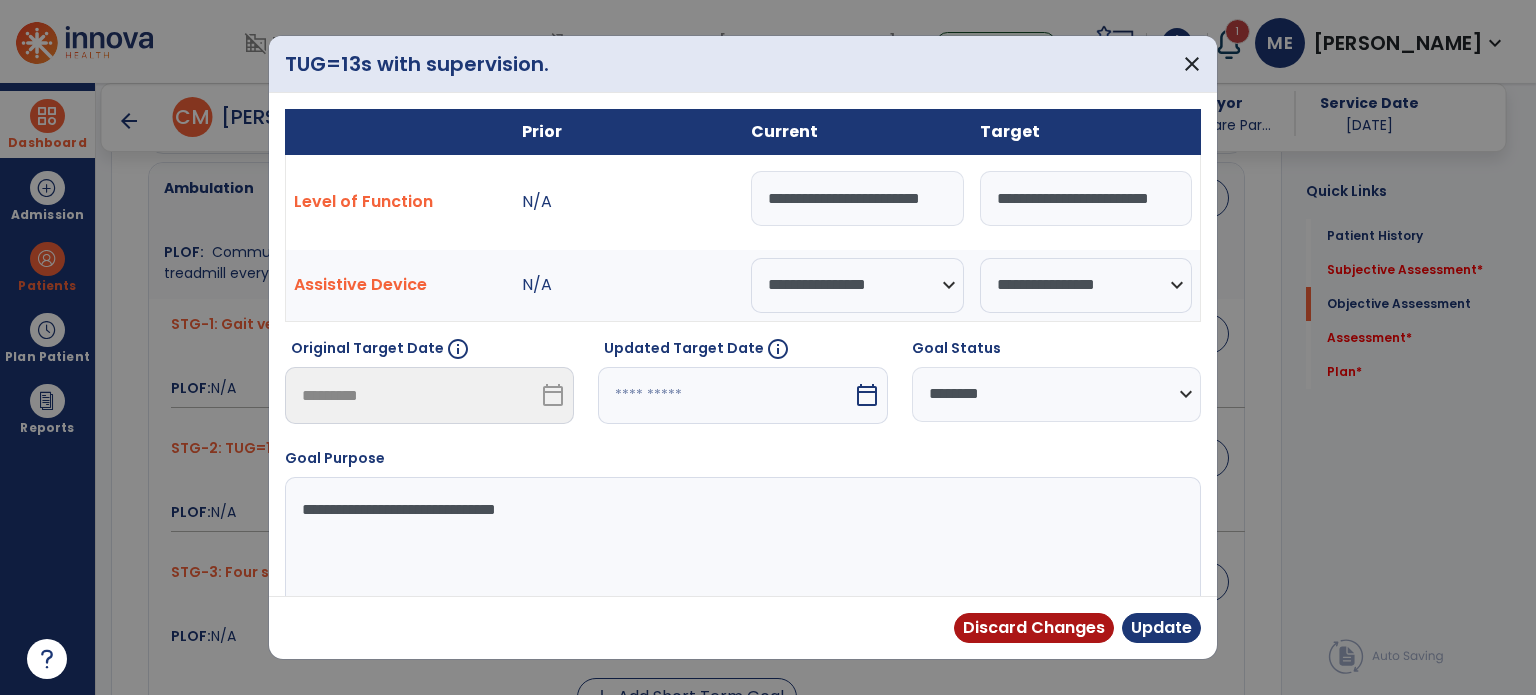click on "calendar_today" at bounding box center (867, 395) 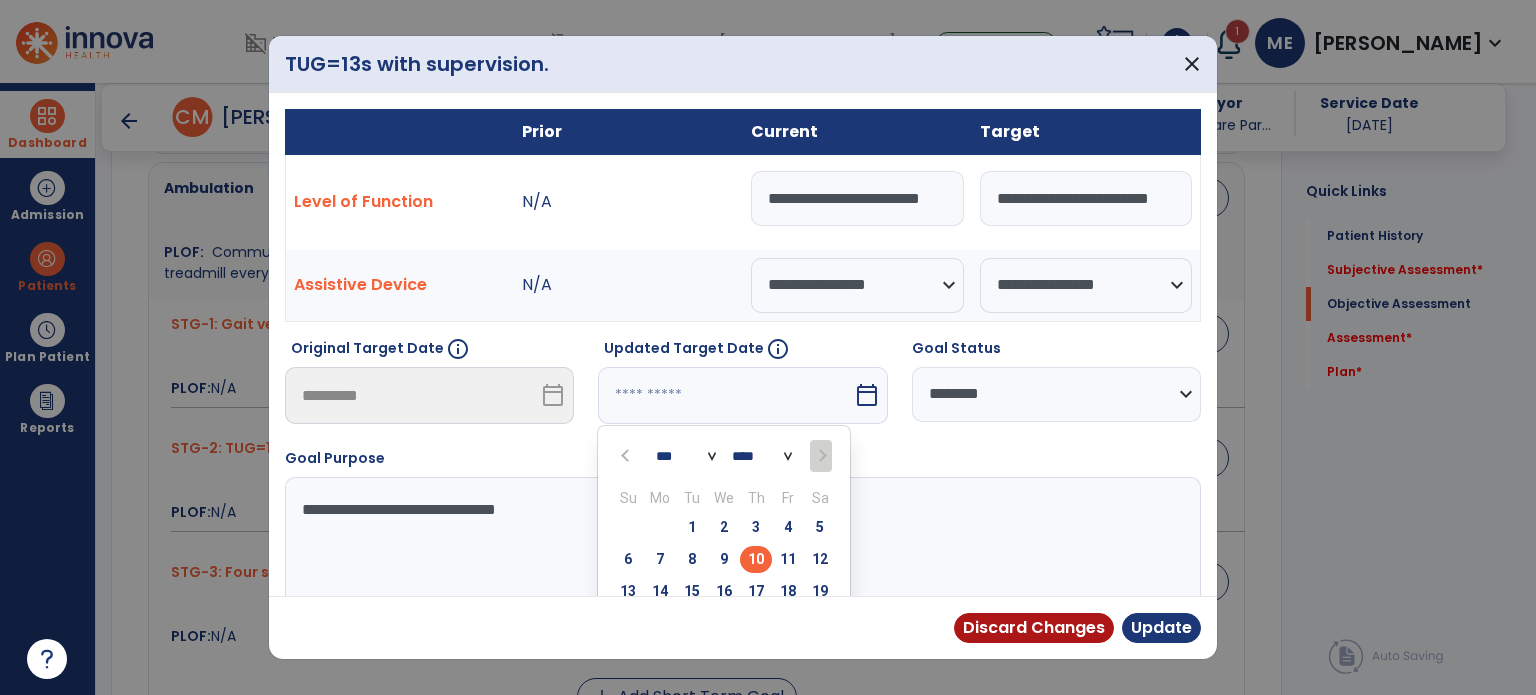 click at bounding box center (820, 456) 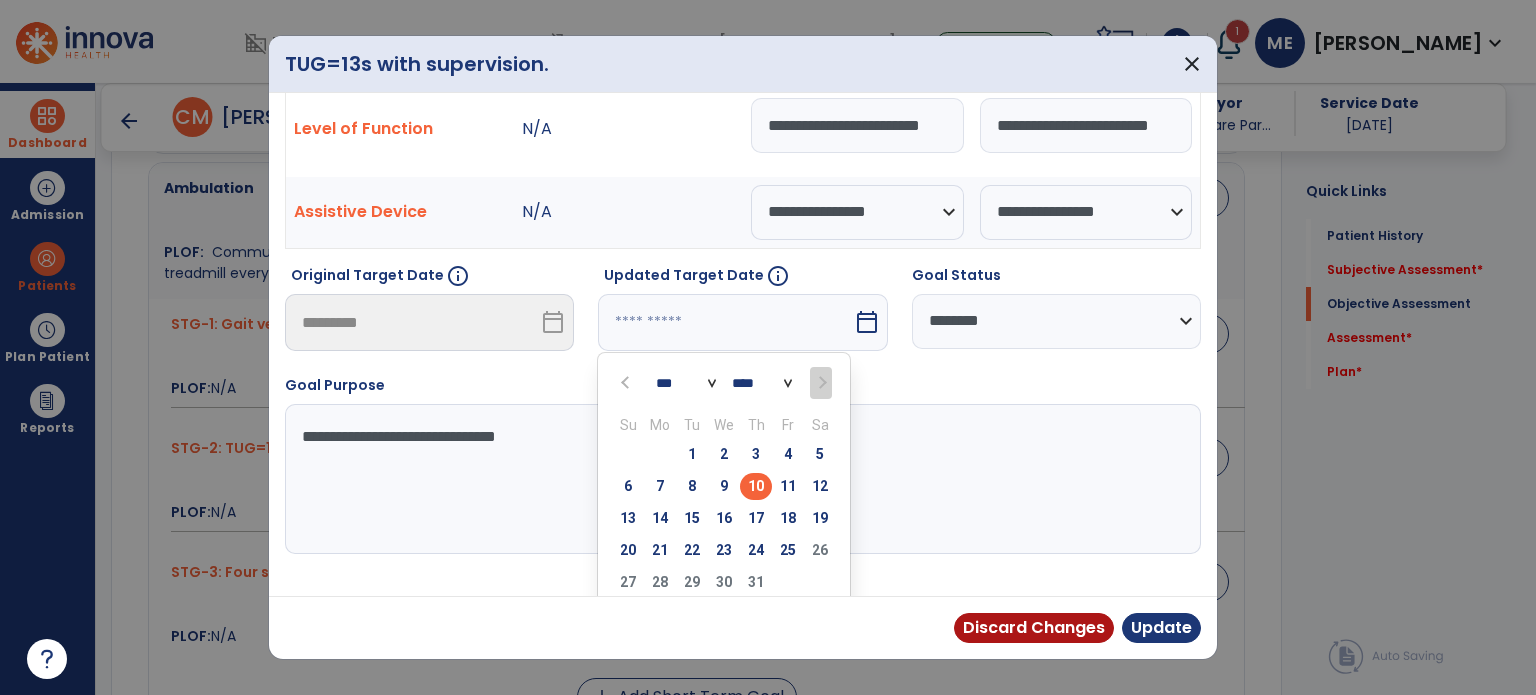 scroll, scrollTop: 85, scrollLeft: 0, axis: vertical 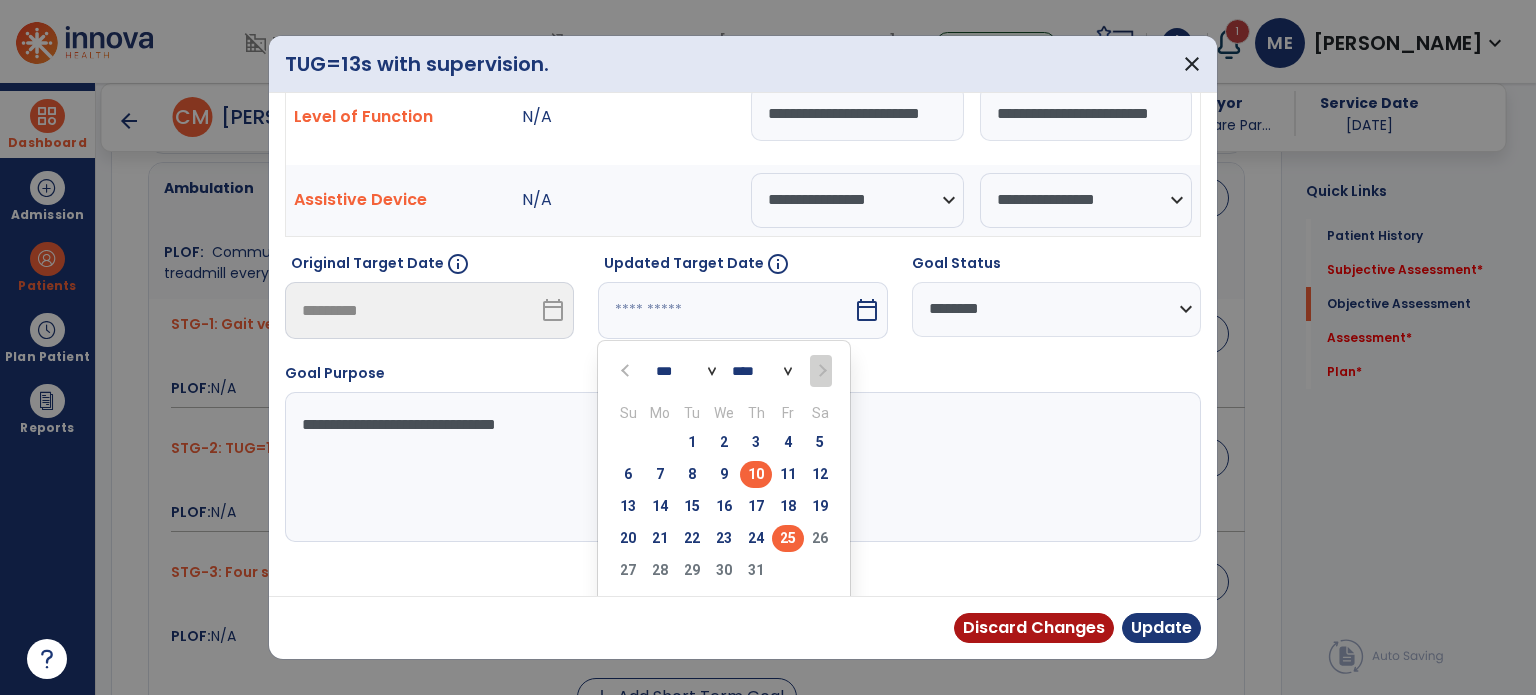 click on "25" at bounding box center (788, 538) 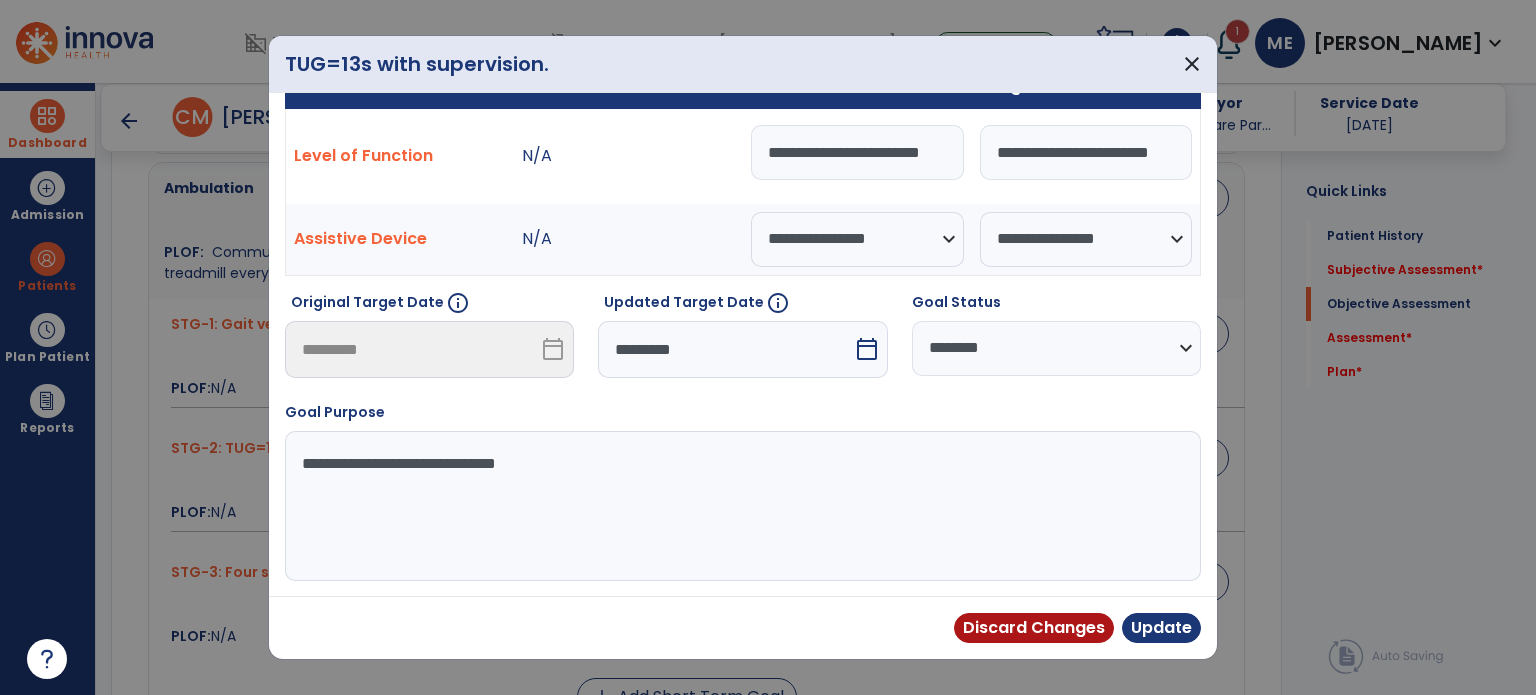 scroll, scrollTop: 44, scrollLeft: 0, axis: vertical 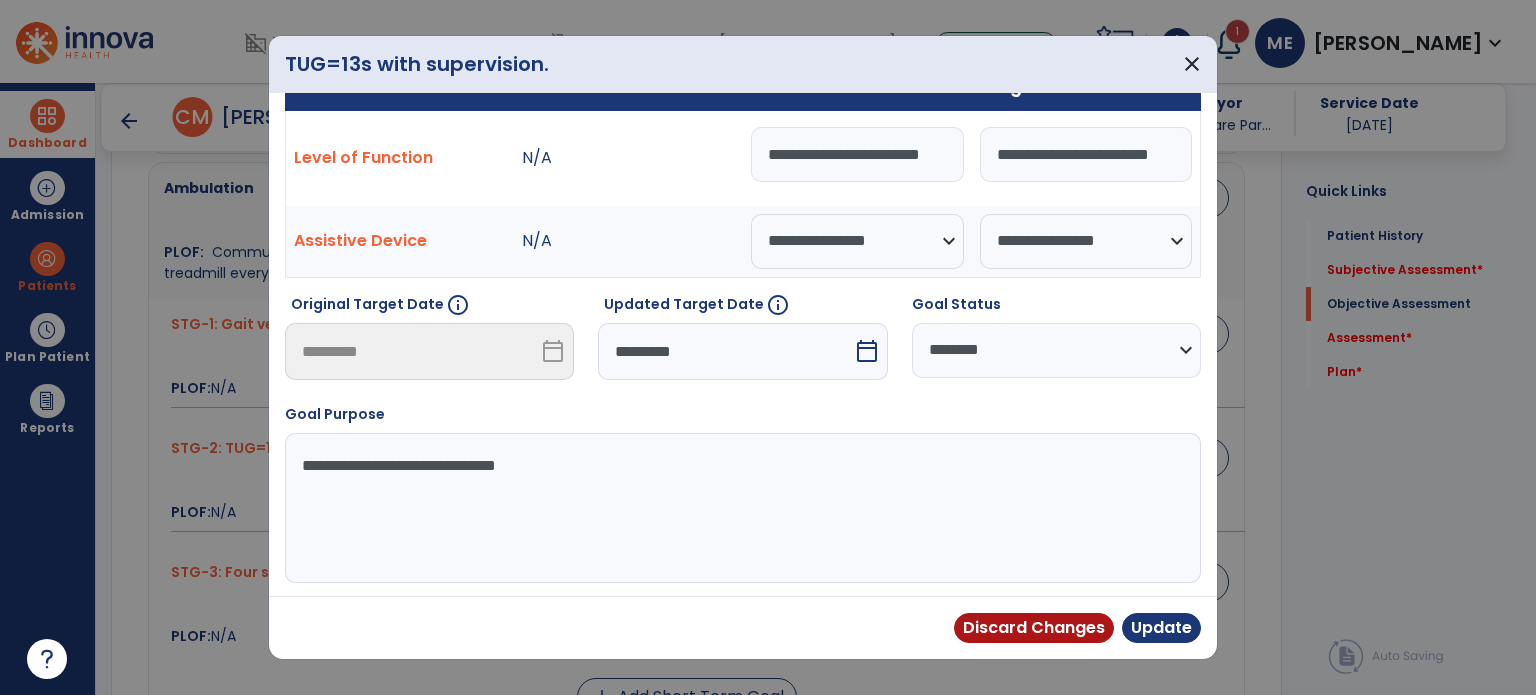 click on "**********" at bounding box center [857, 154] 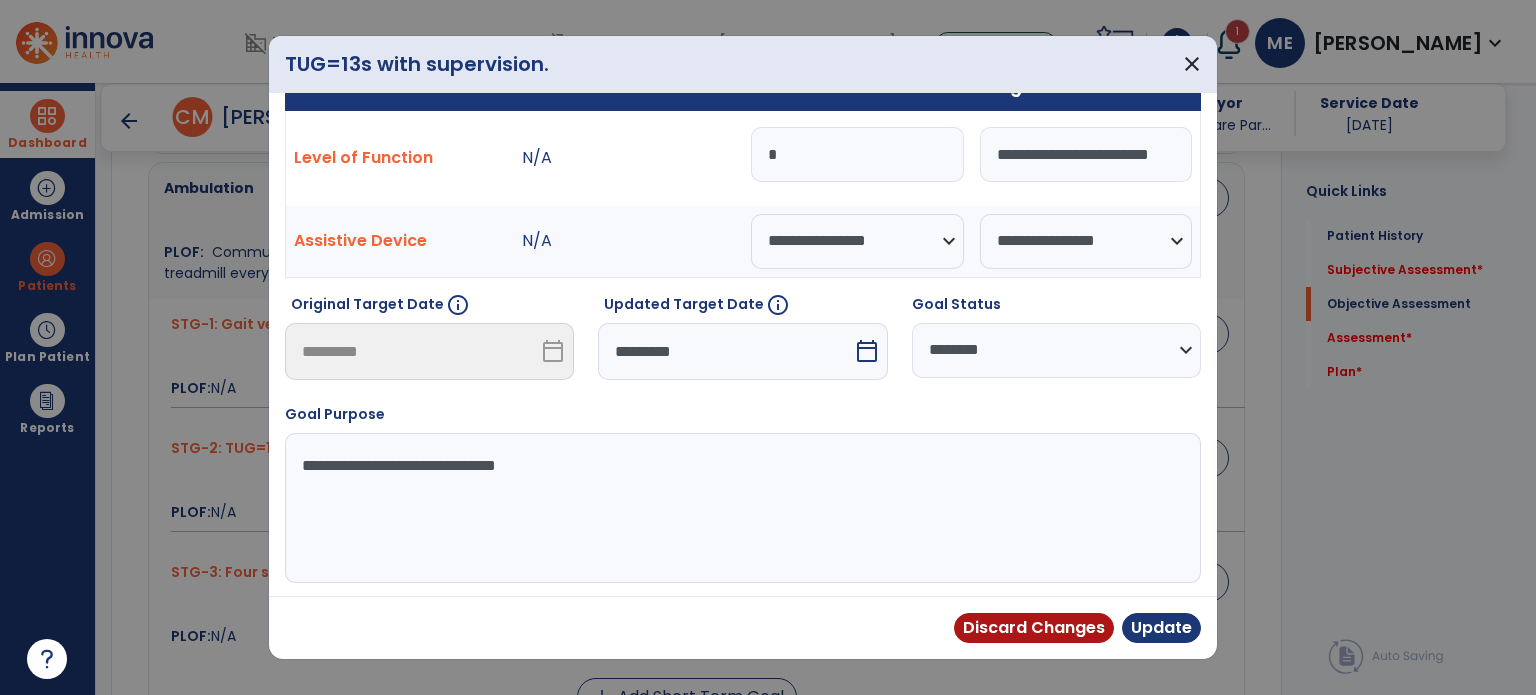 type on "**" 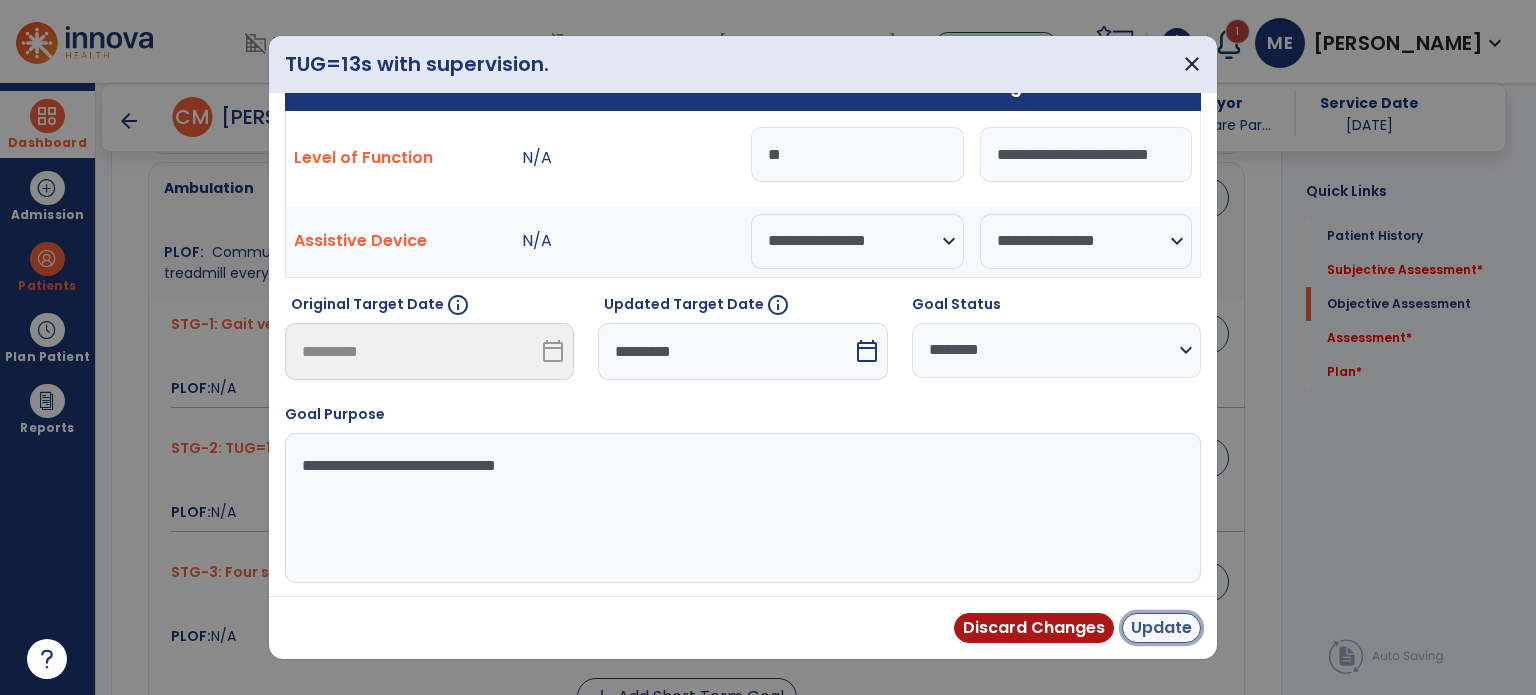 click on "Update" at bounding box center (1161, 628) 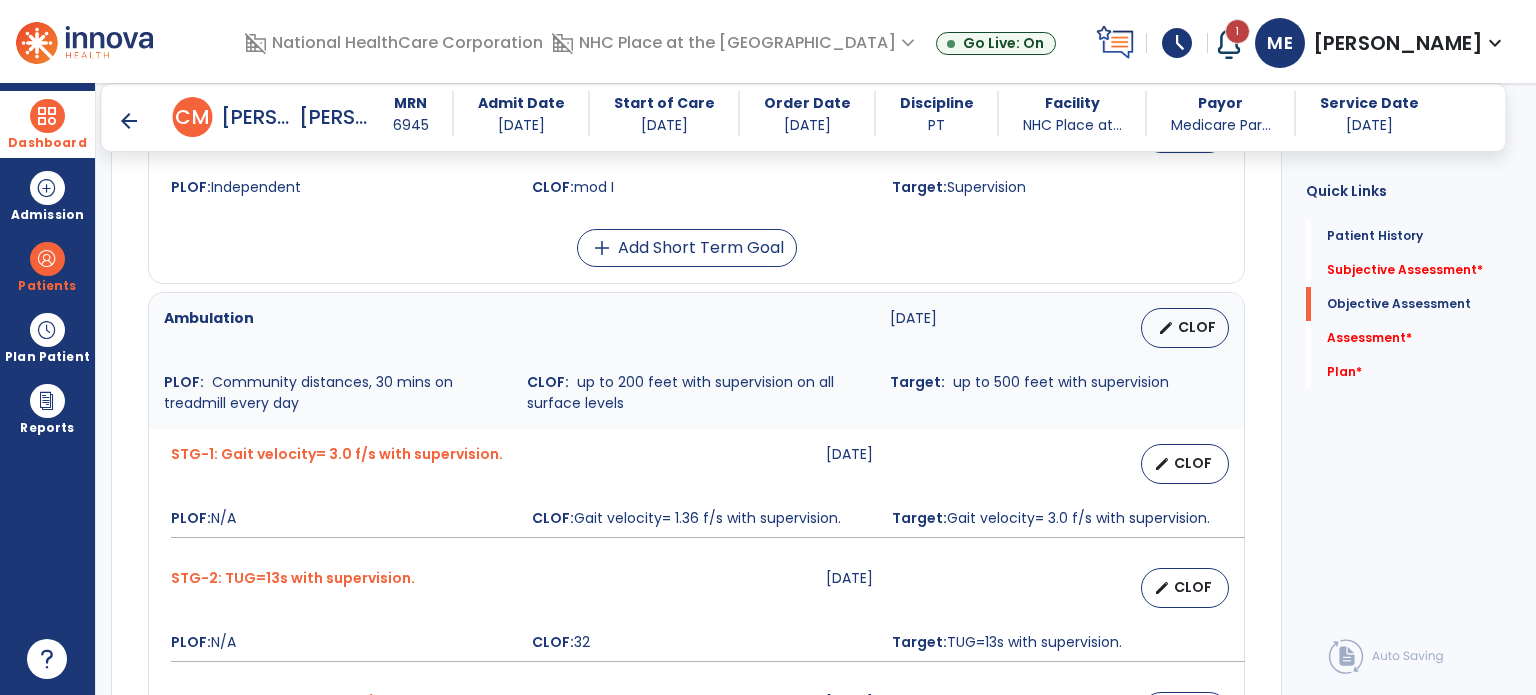 scroll, scrollTop: 1060, scrollLeft: 0, axis: vertical 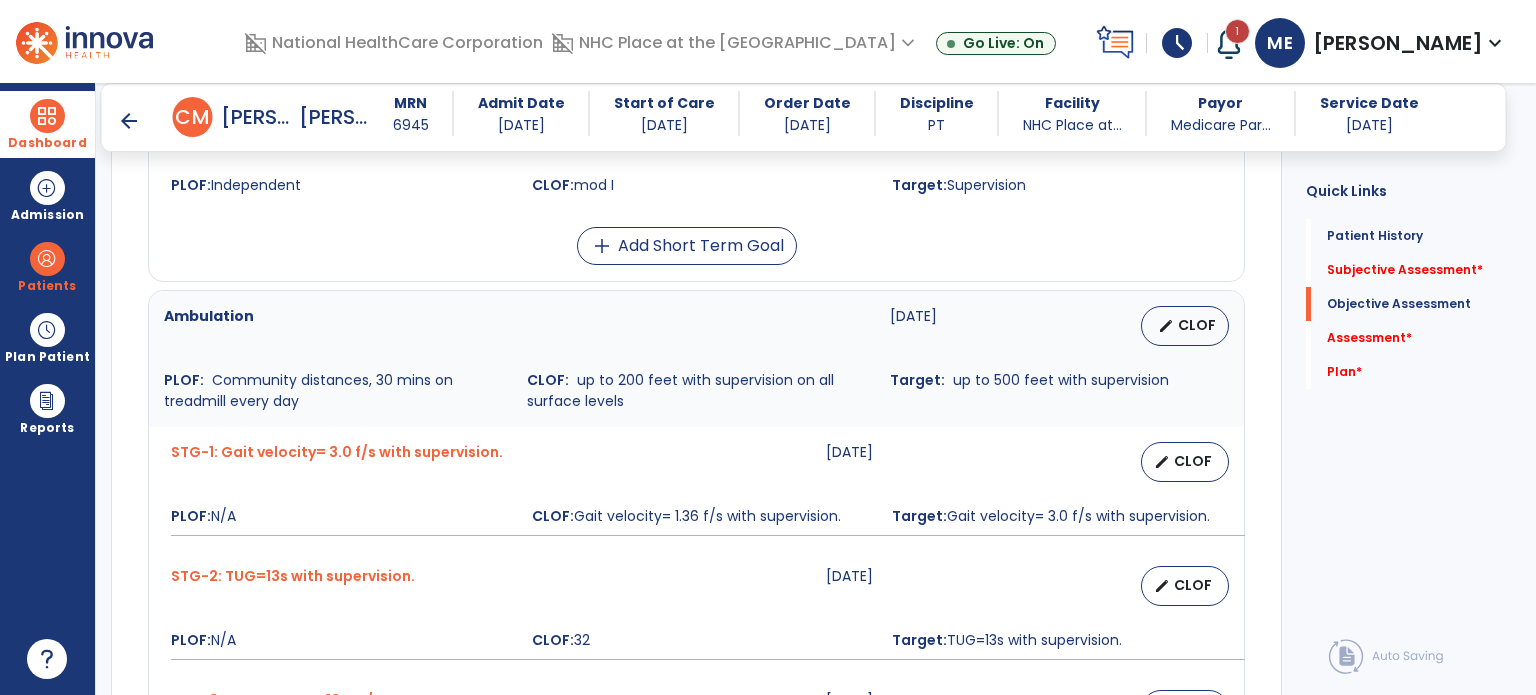 click on "CLOF" at bounding box center (1197, 325) 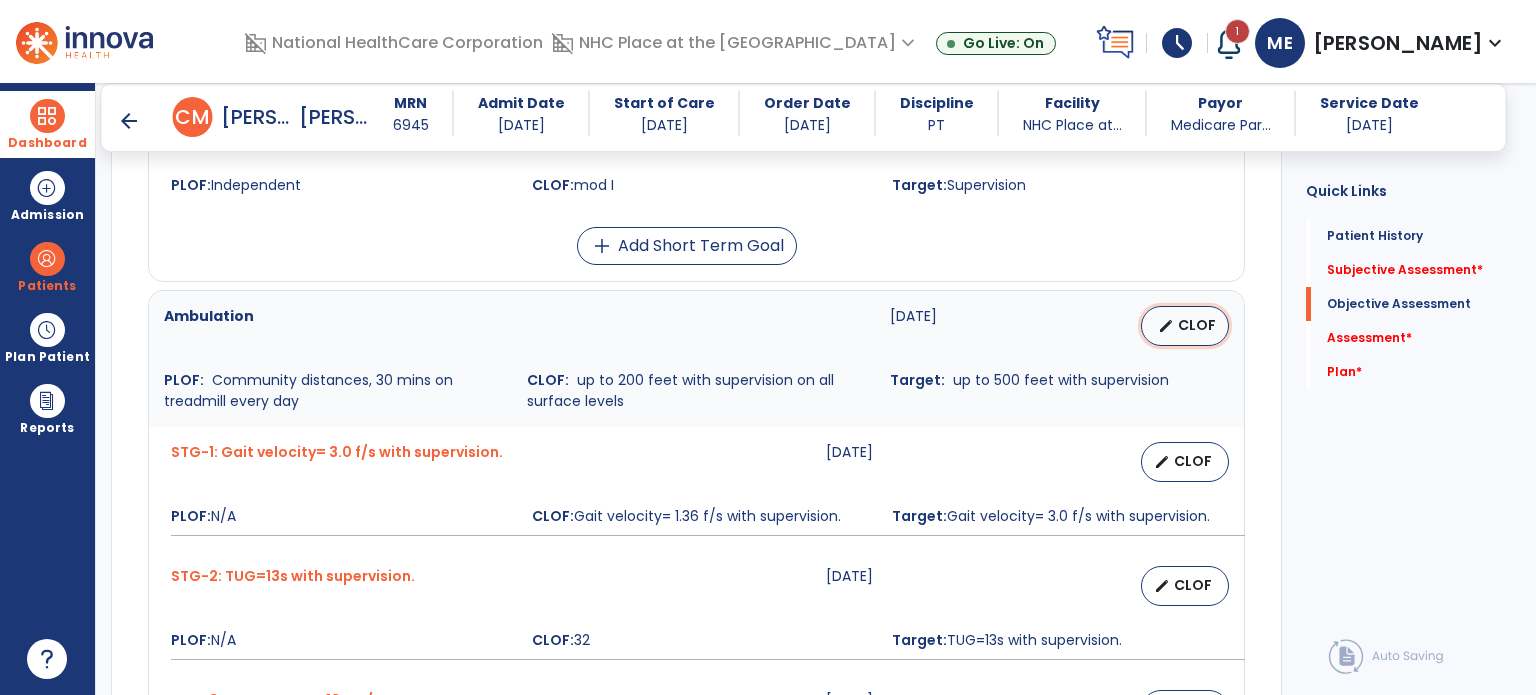 select on "**********" 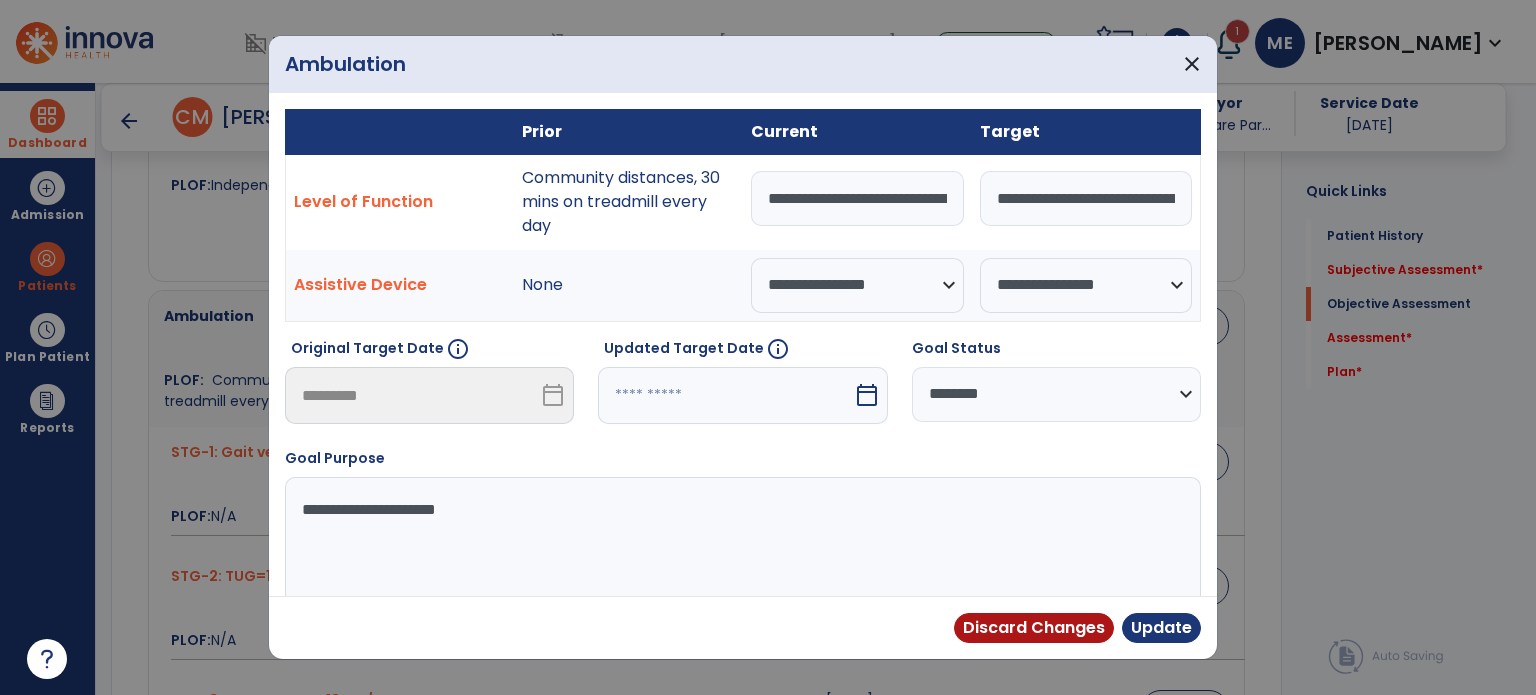 click on "**********" at bounding box center (1056, 394) 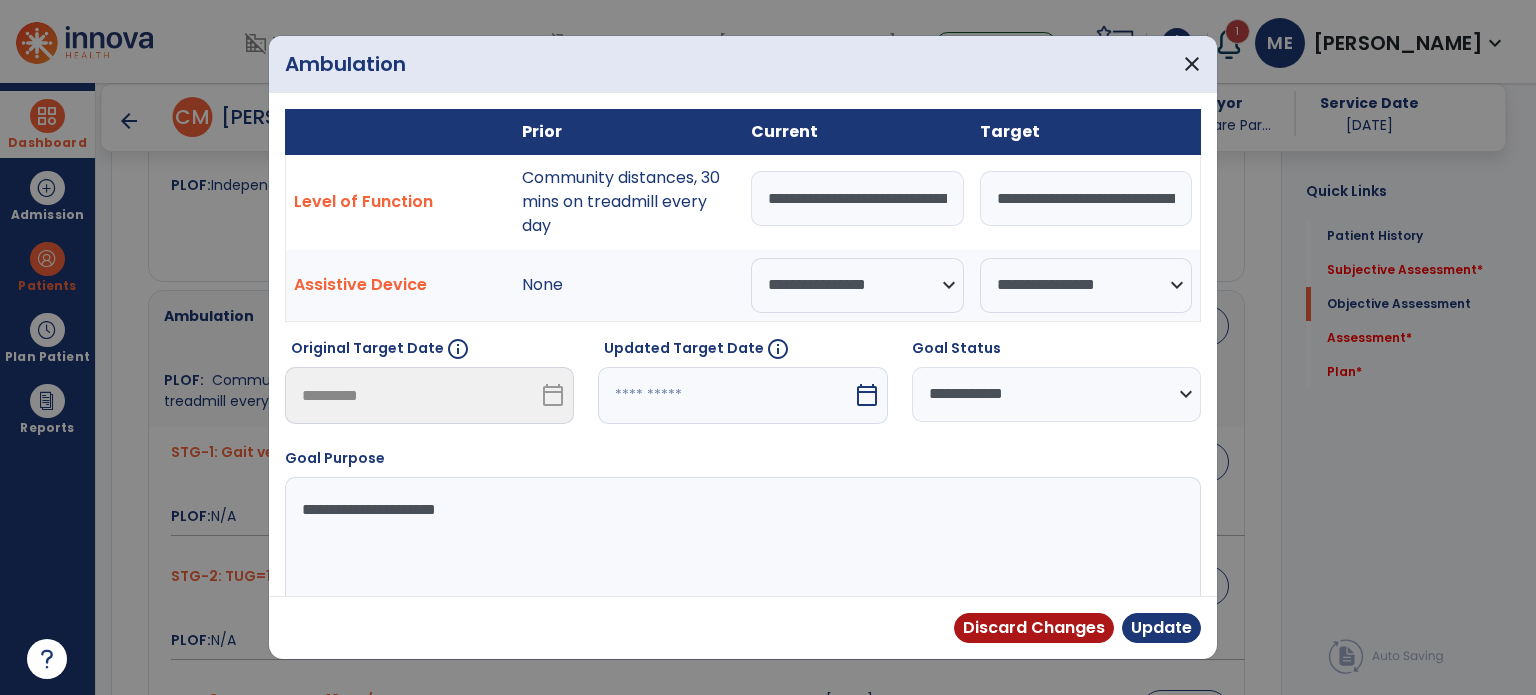click on "**********" at bounding box center [1056, 394] 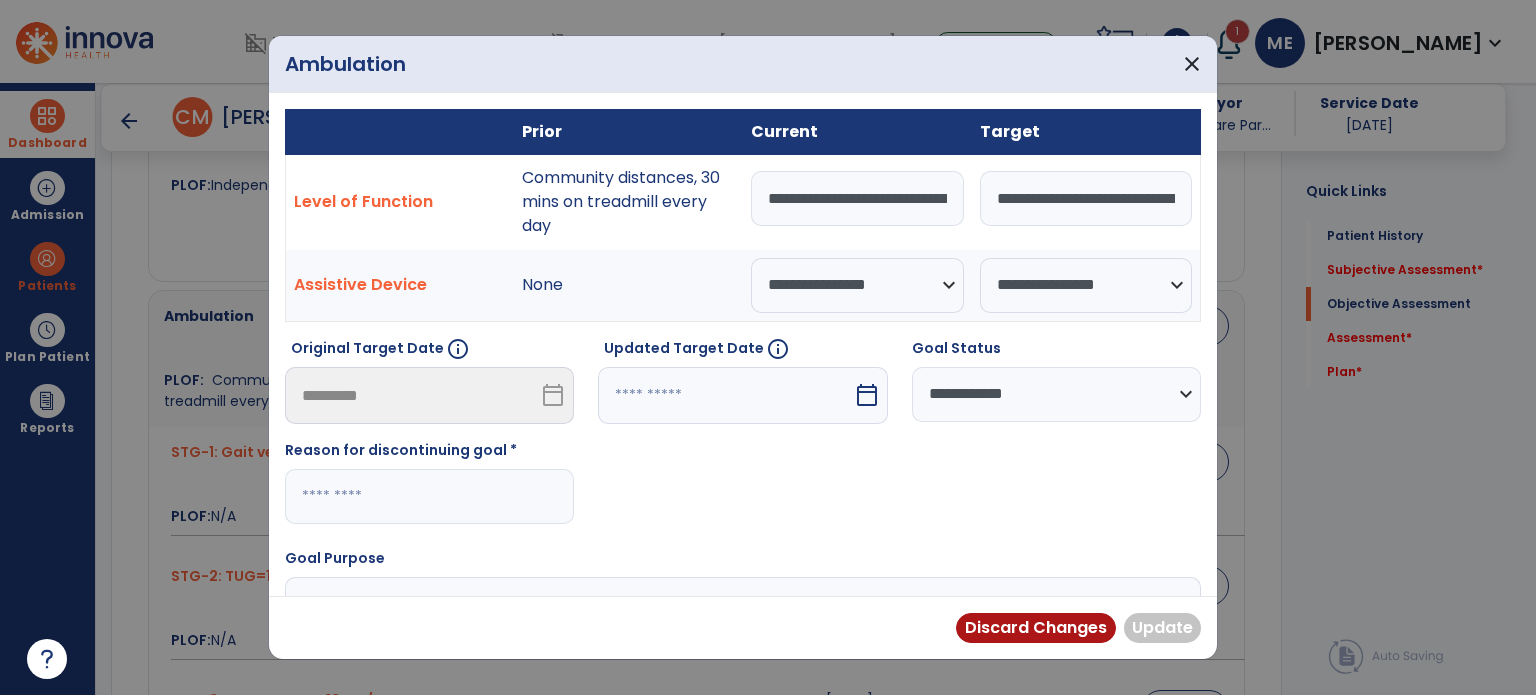 click at bounding box center (429, 496) 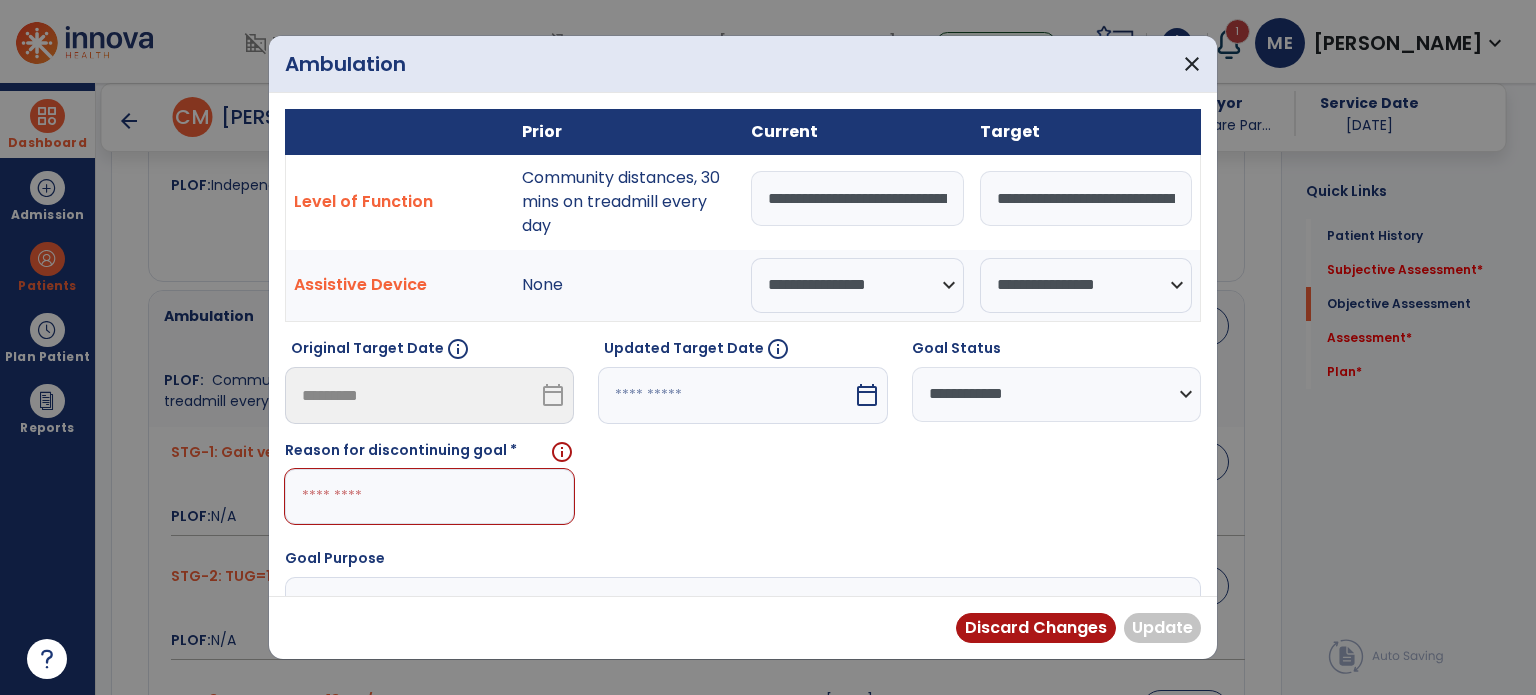 select on "********" 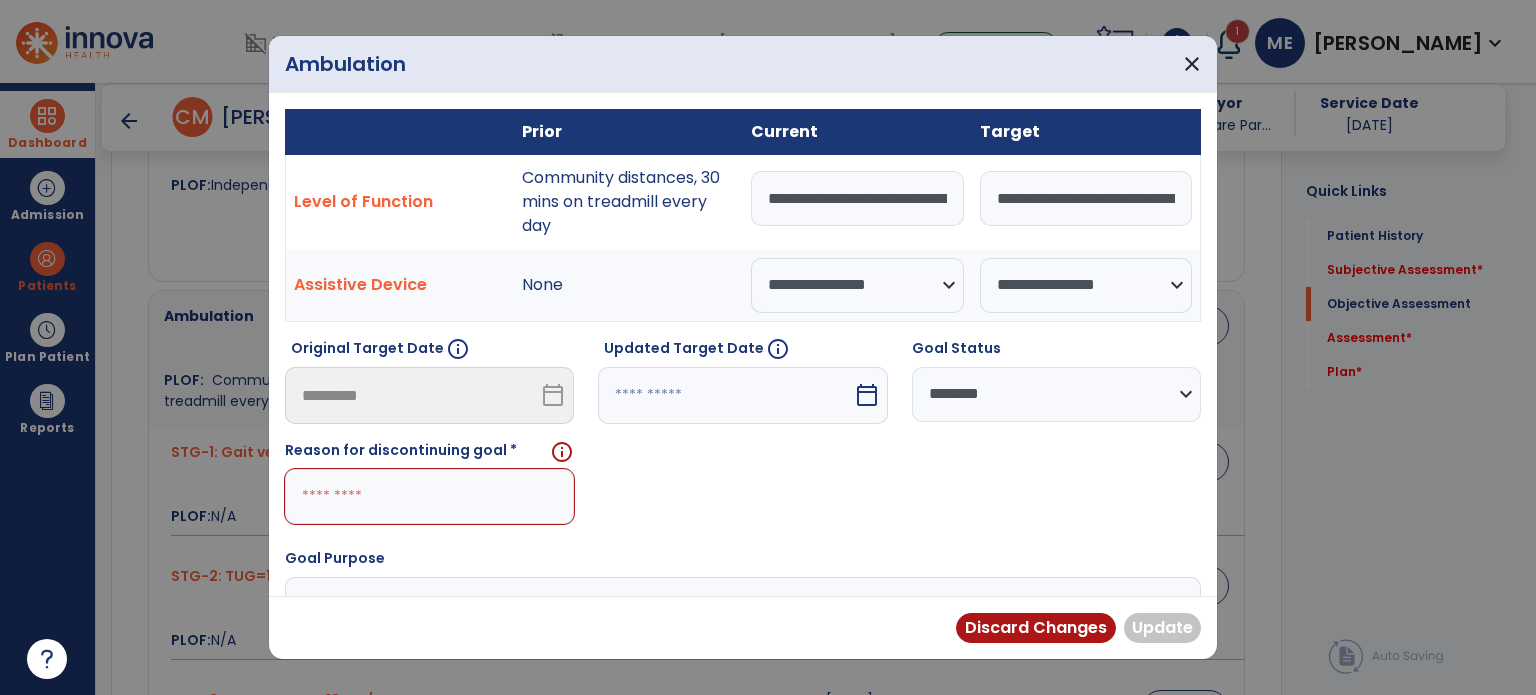 click on "**********" at bounding box center [1056, 394] 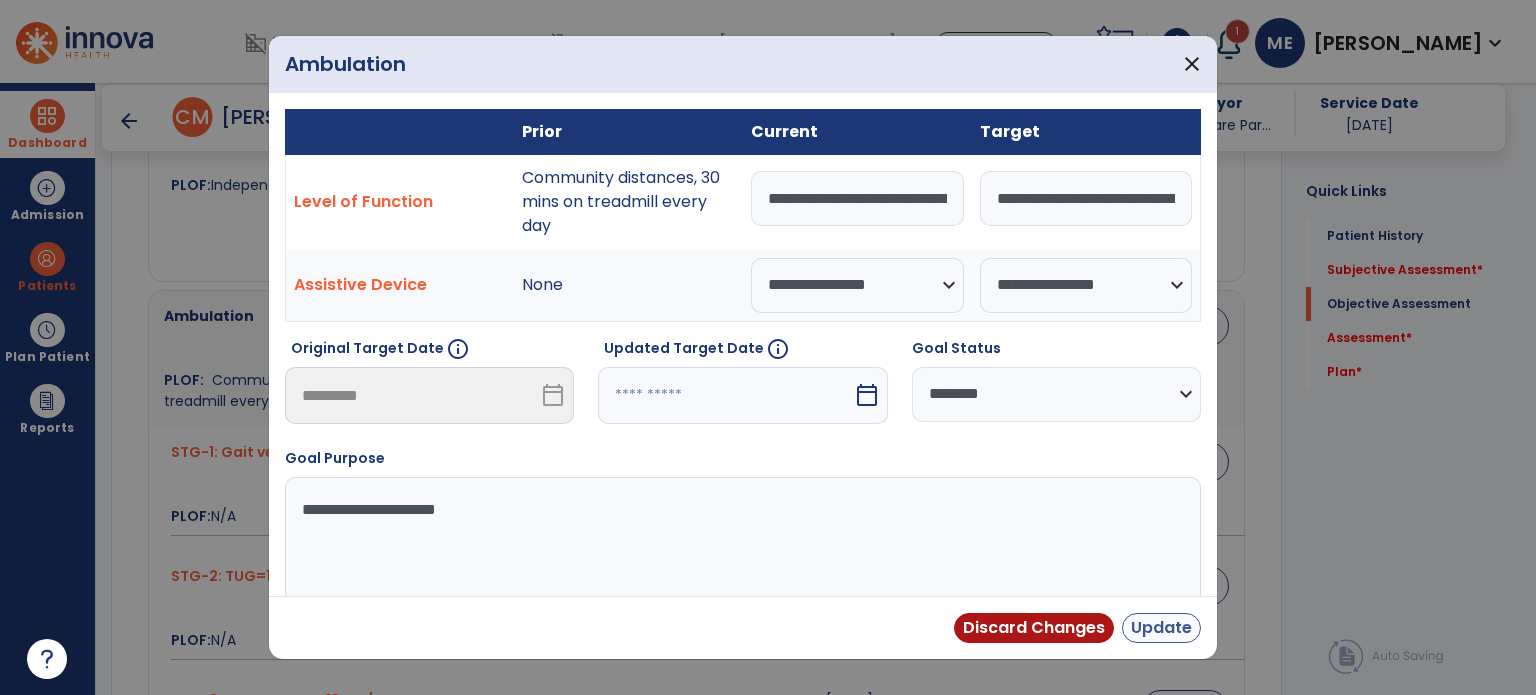 click on "Update" at bounding box center [1161, 628] 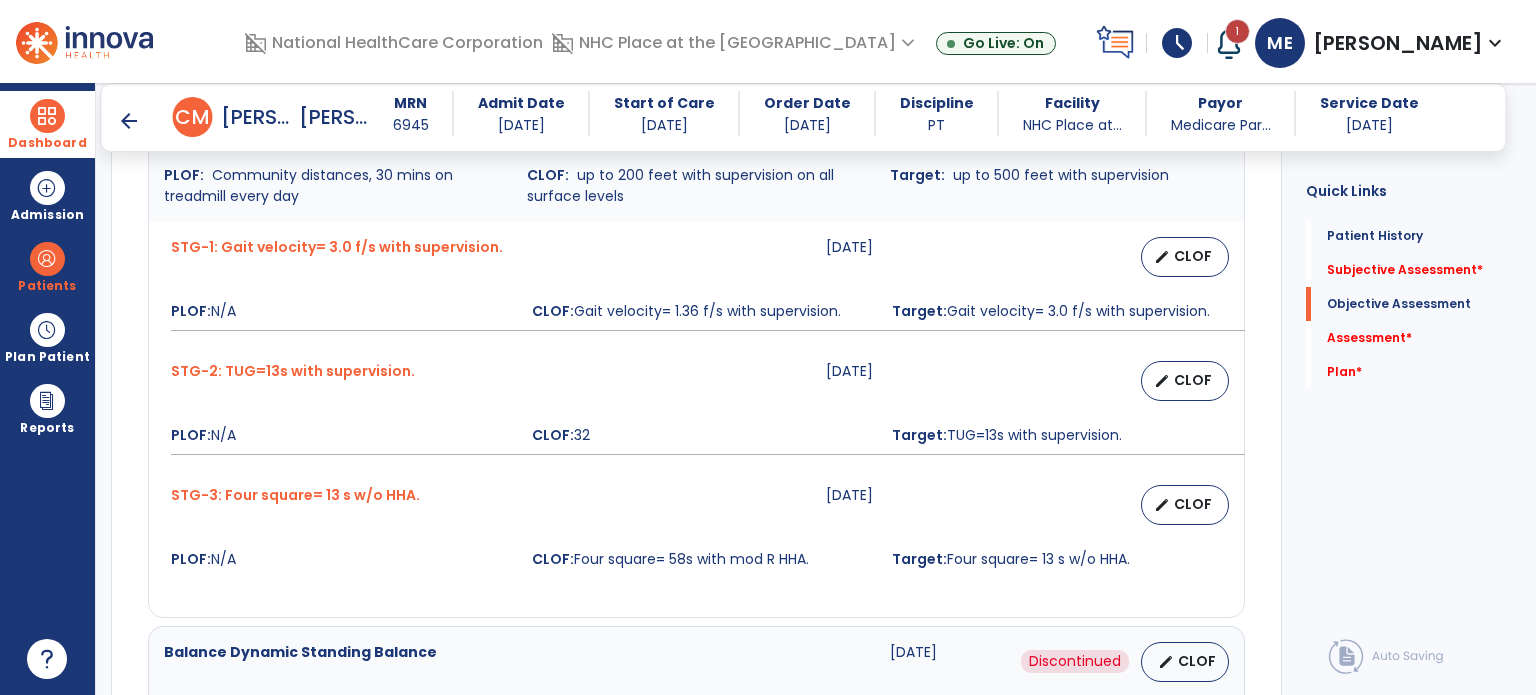scroll, scrollTop: 1264, scrollLeft: 0, axis: vertical 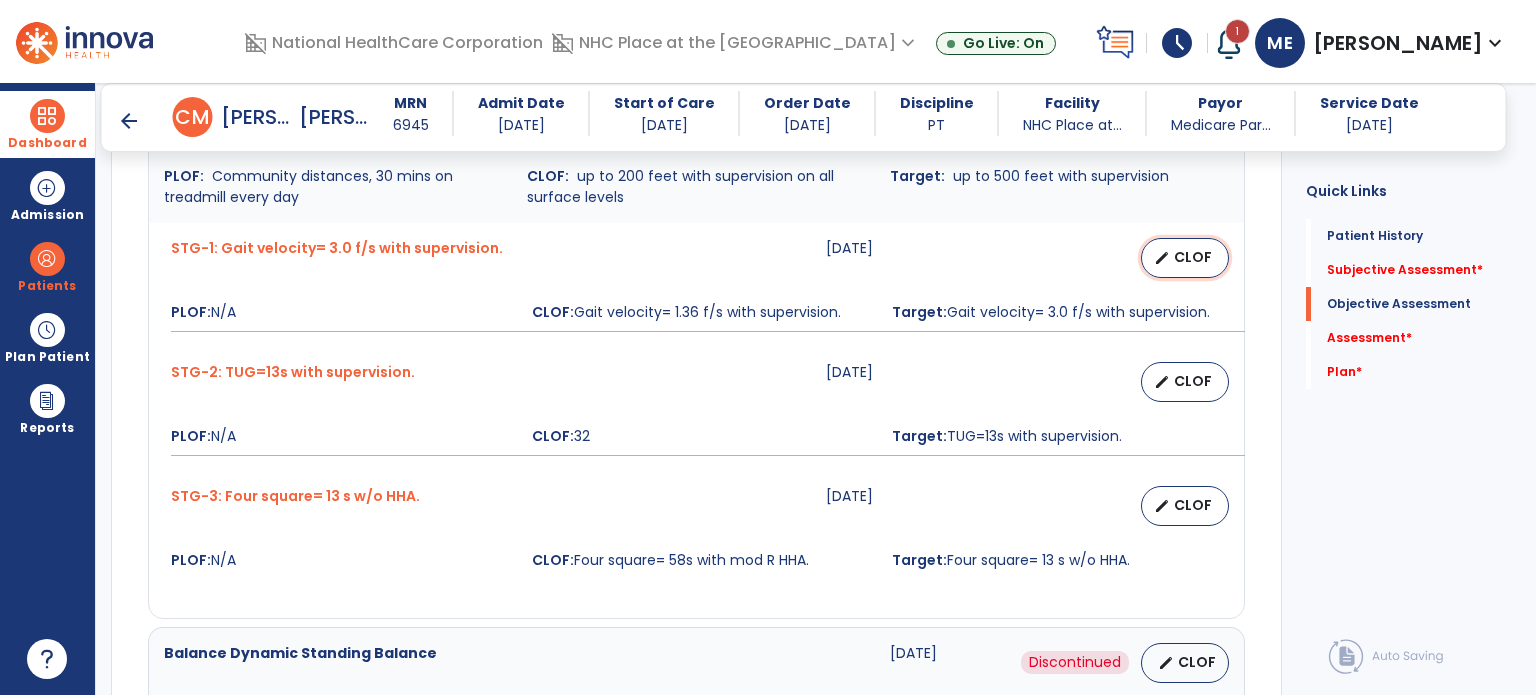 click on "CLOF" at bounding box center (1193, 257) 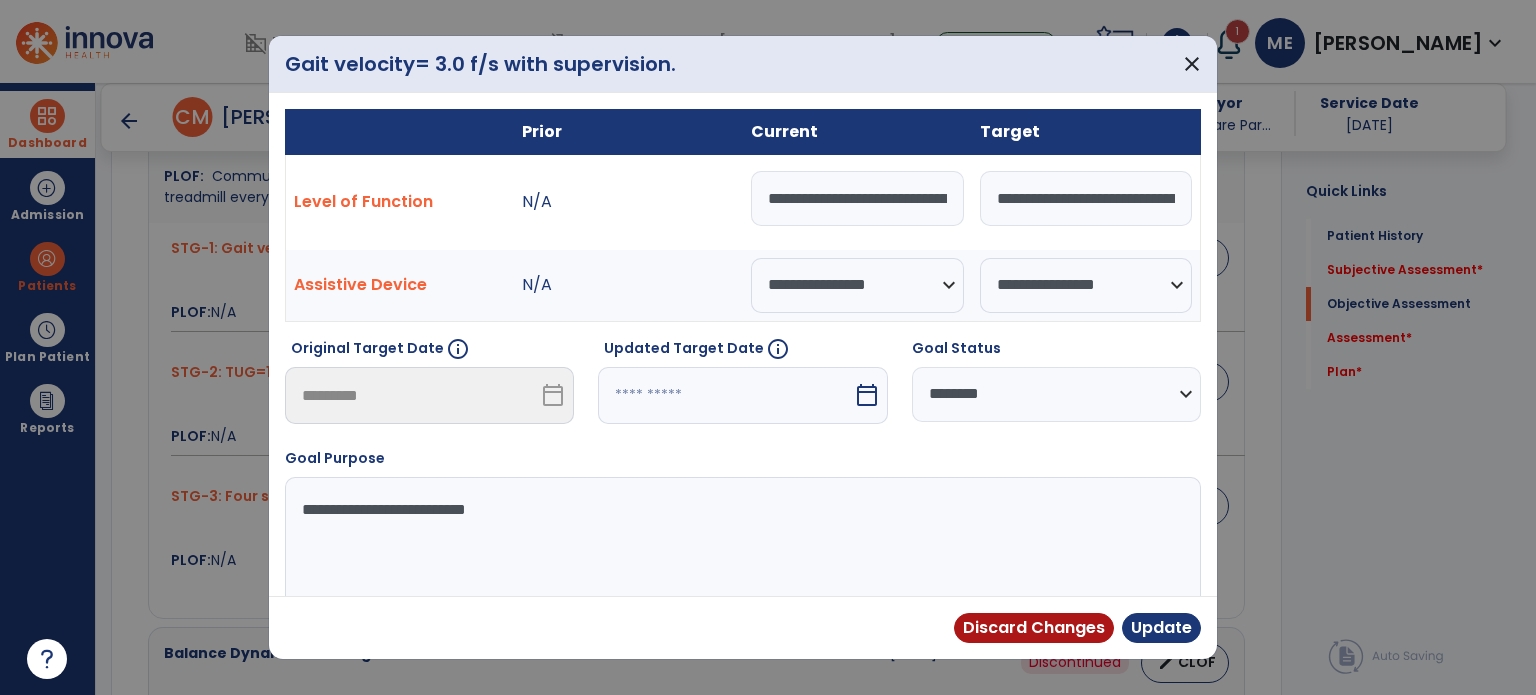 click on "**********" at bounding box center (857, 198) 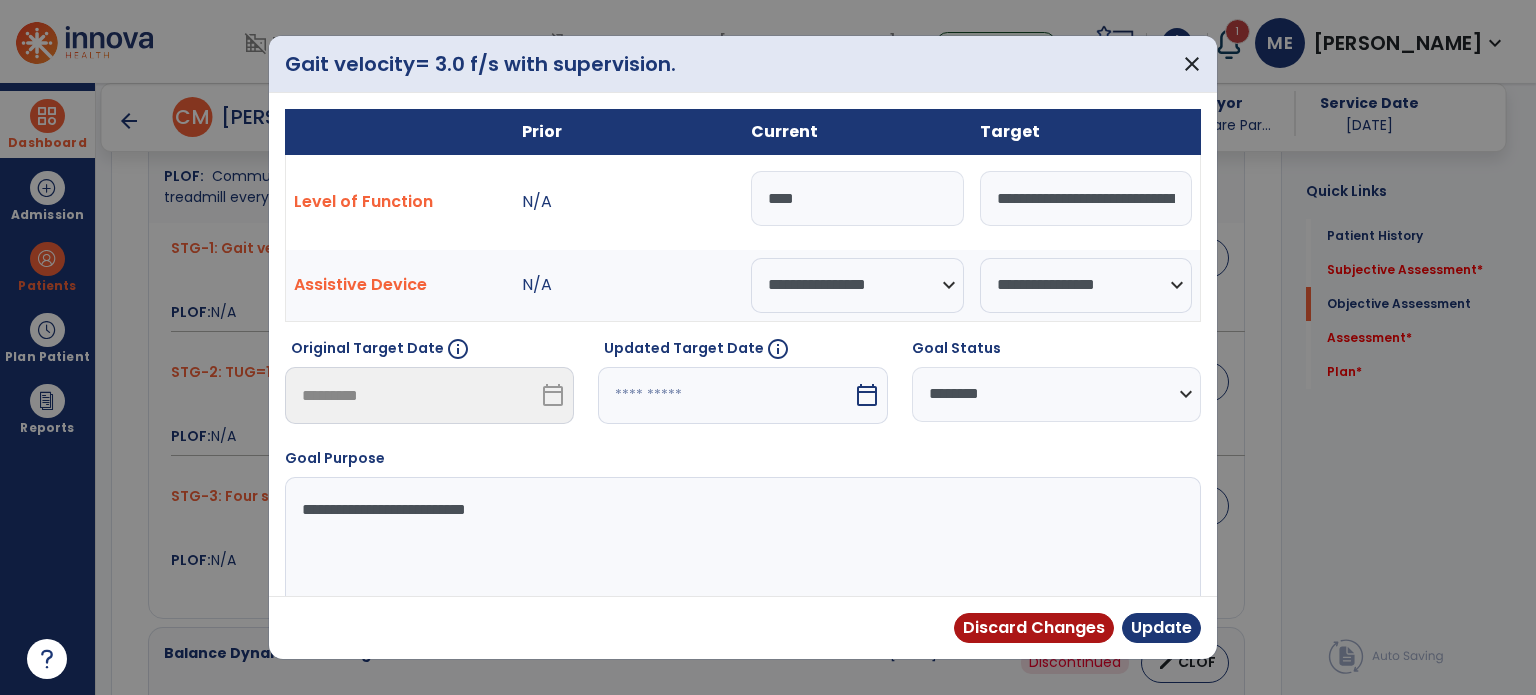 type on "****" 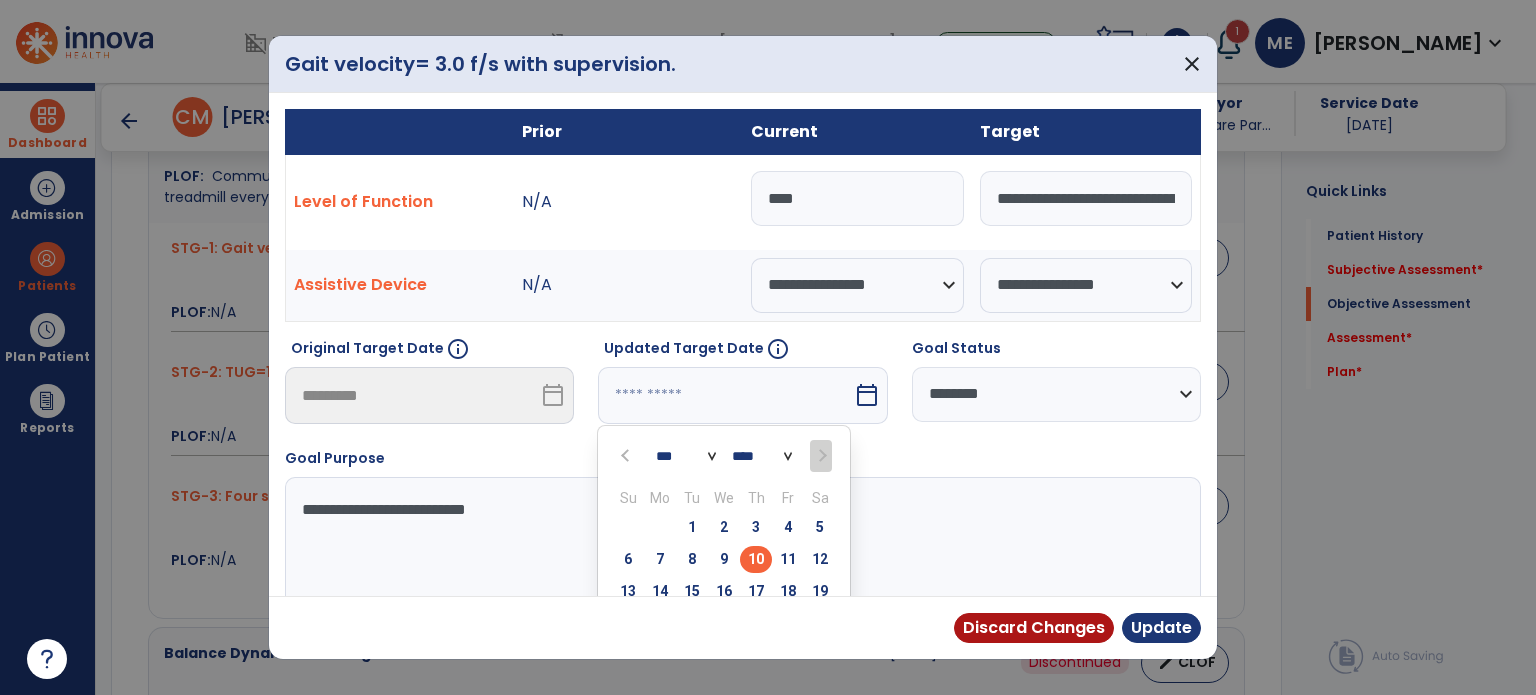 click on "*** *** *** ****" at bounding box center [724, 454] 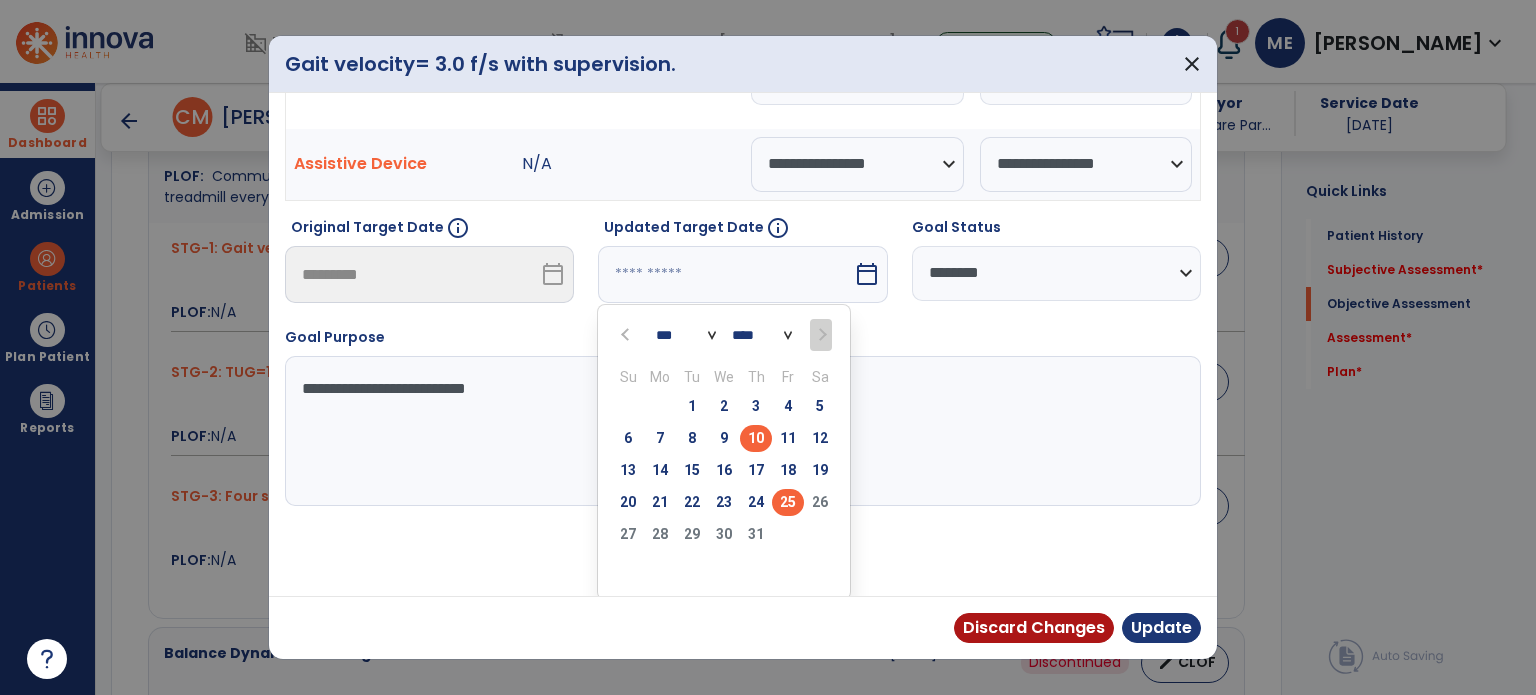 click on "25" at bounding box center [788, 502] 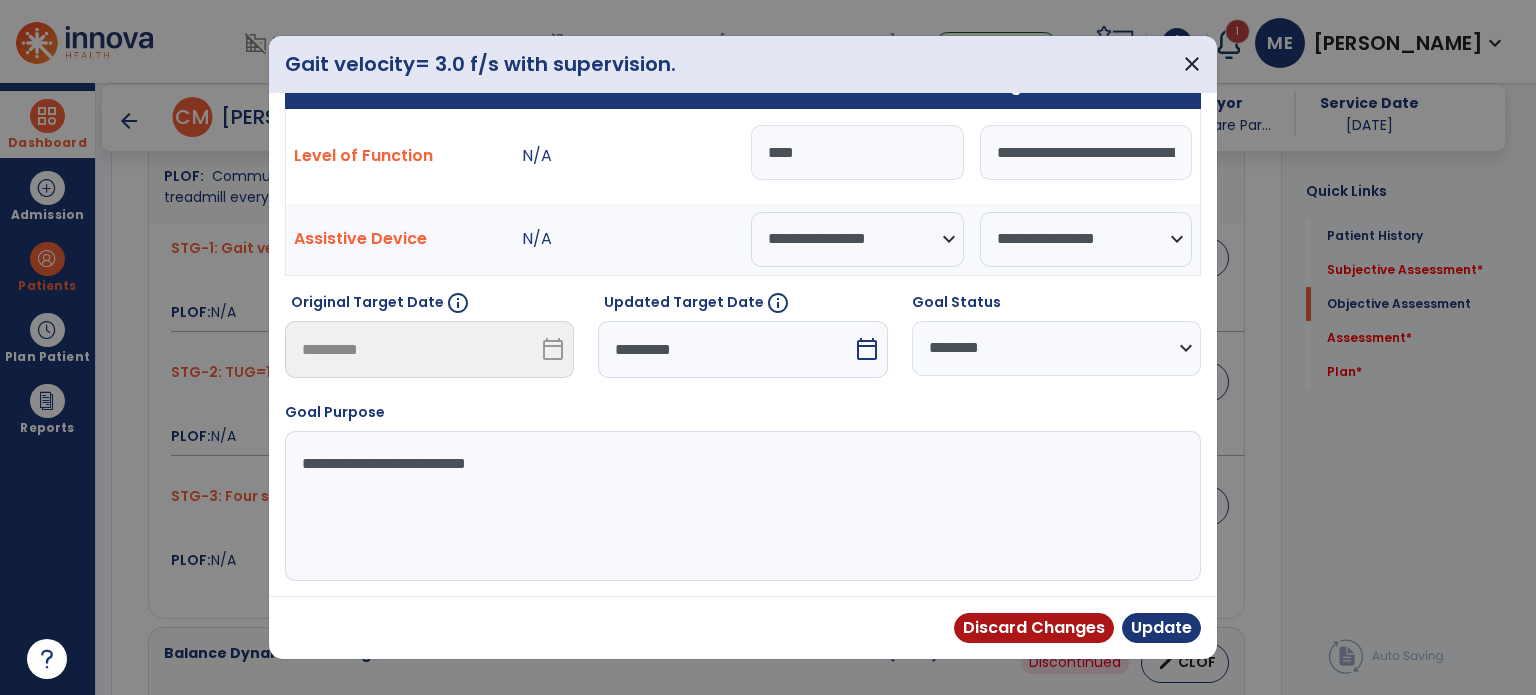 scroll, scrollTop: 44, scrollLeft: 0, axis: vertical 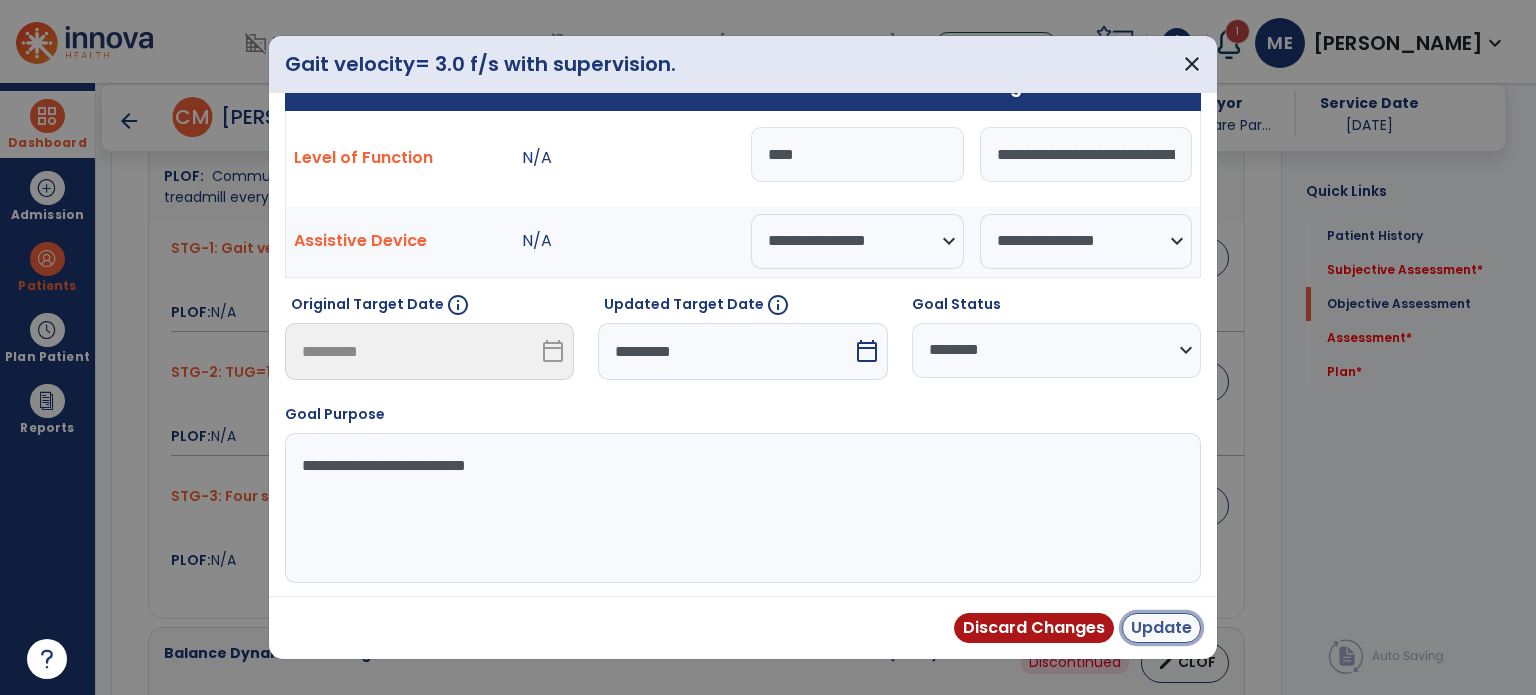 click on "Update" at bounding box center [1161, 628] 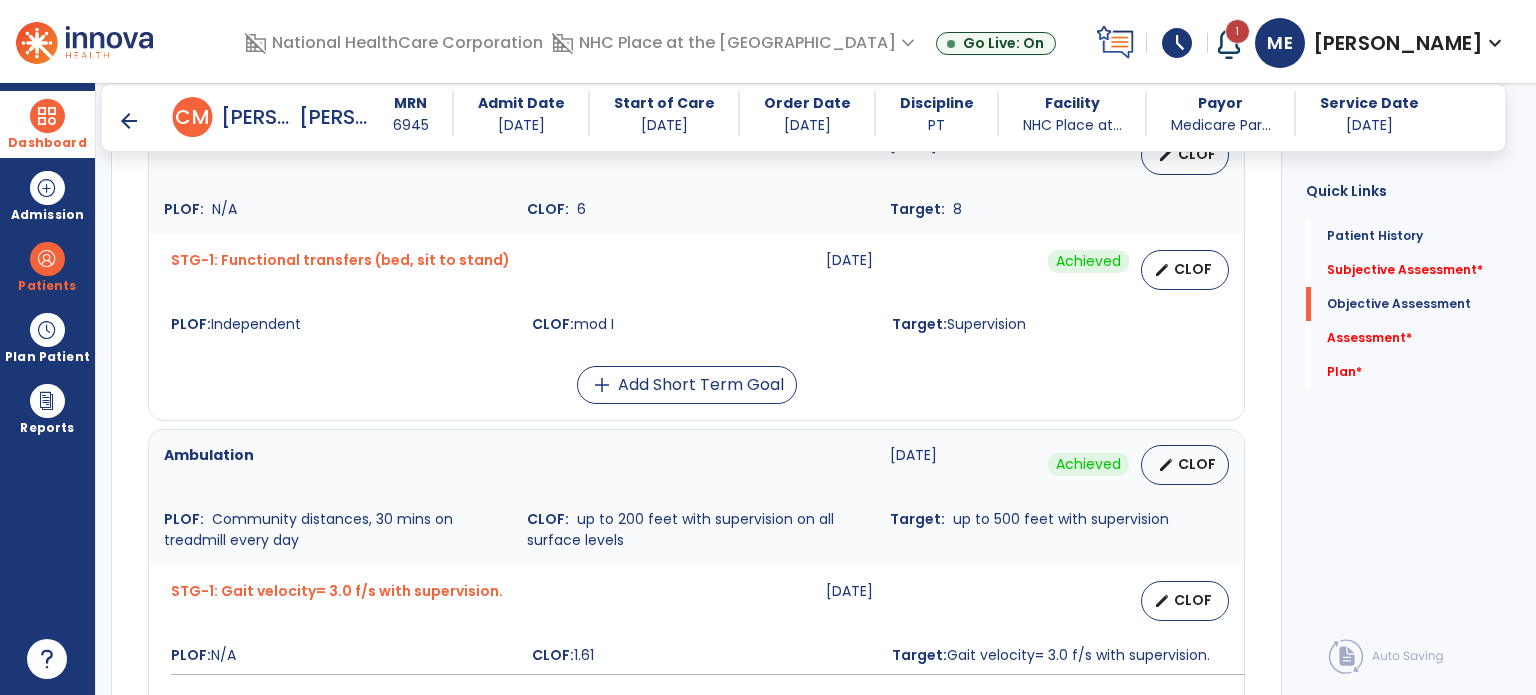 scroll, scrollTop: 928, scrollLeft: 0, axis: vertical 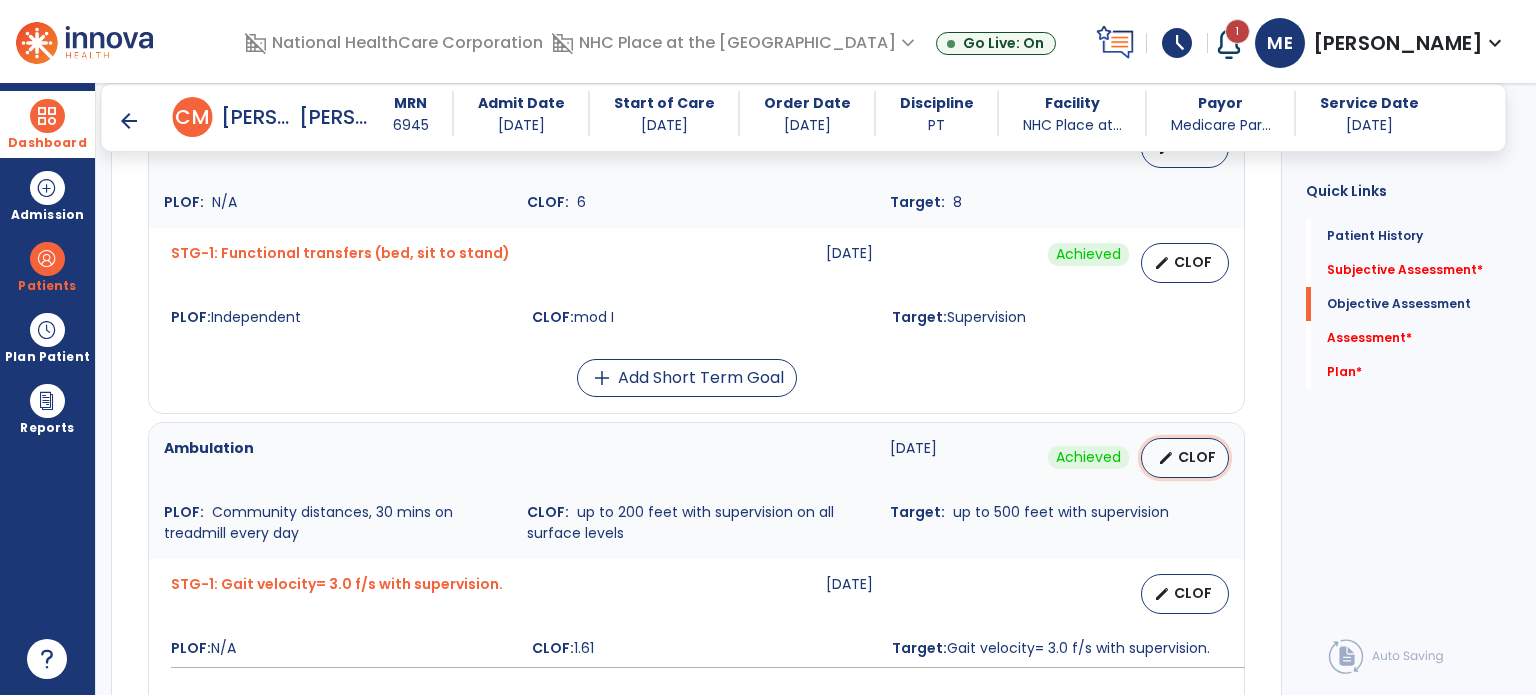 click on "CLOF" at bounding box center [1197, 457] 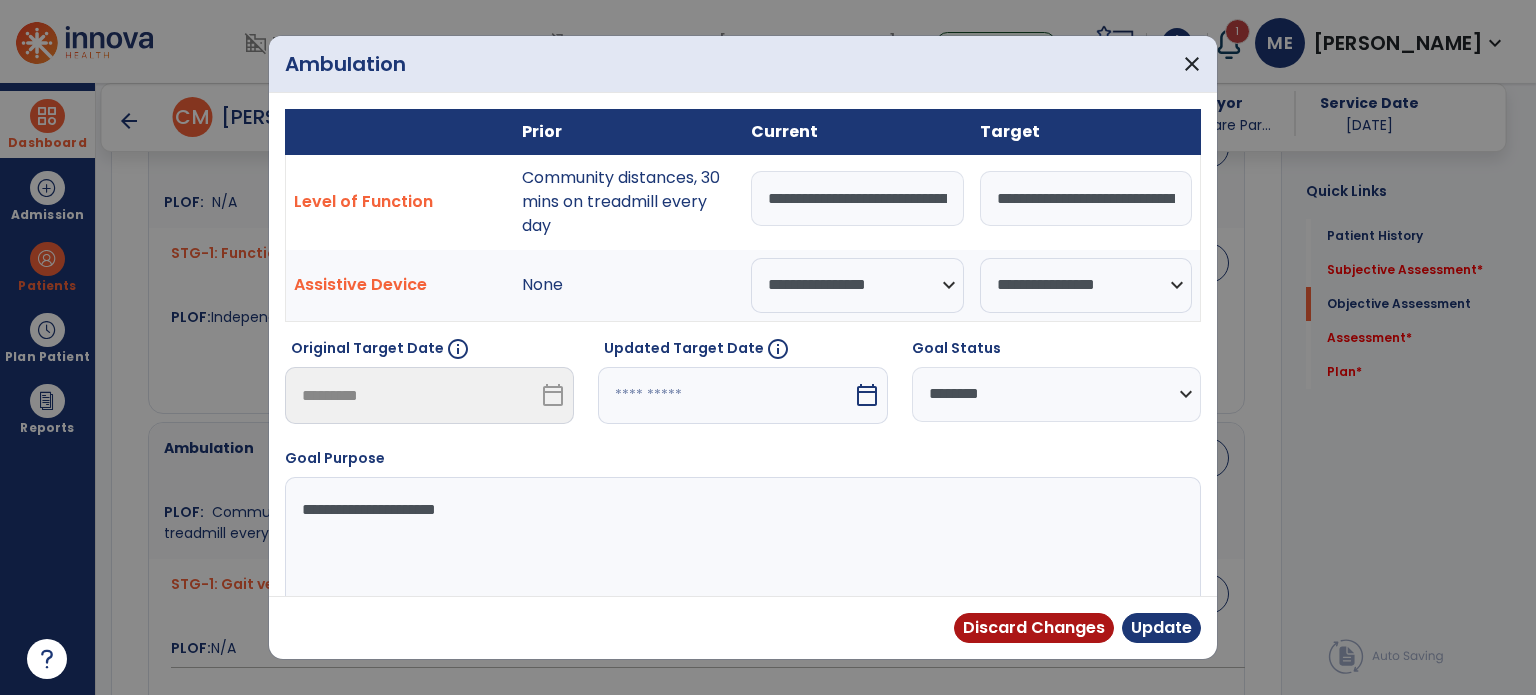 click on "calendar_today" at bounding box center [867, 395] 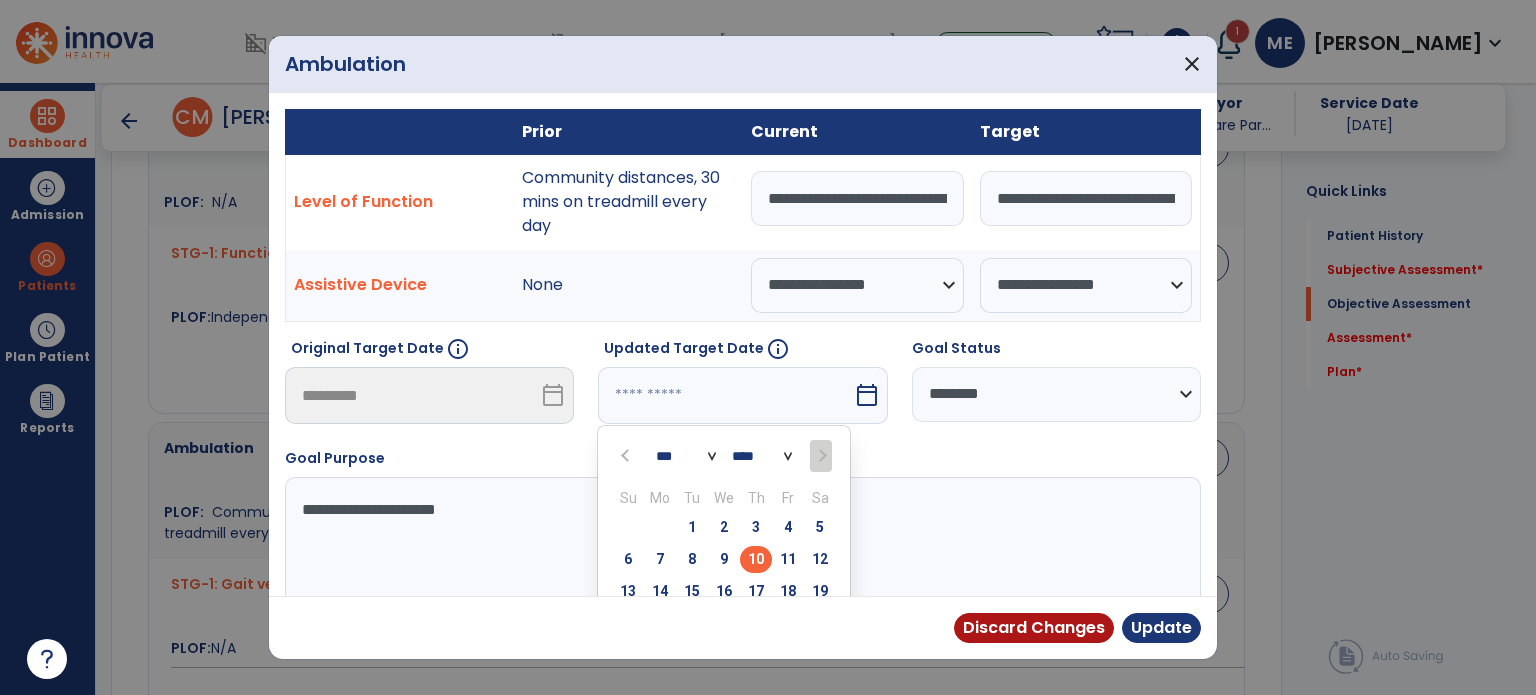 click at bounding box center (627, 455) 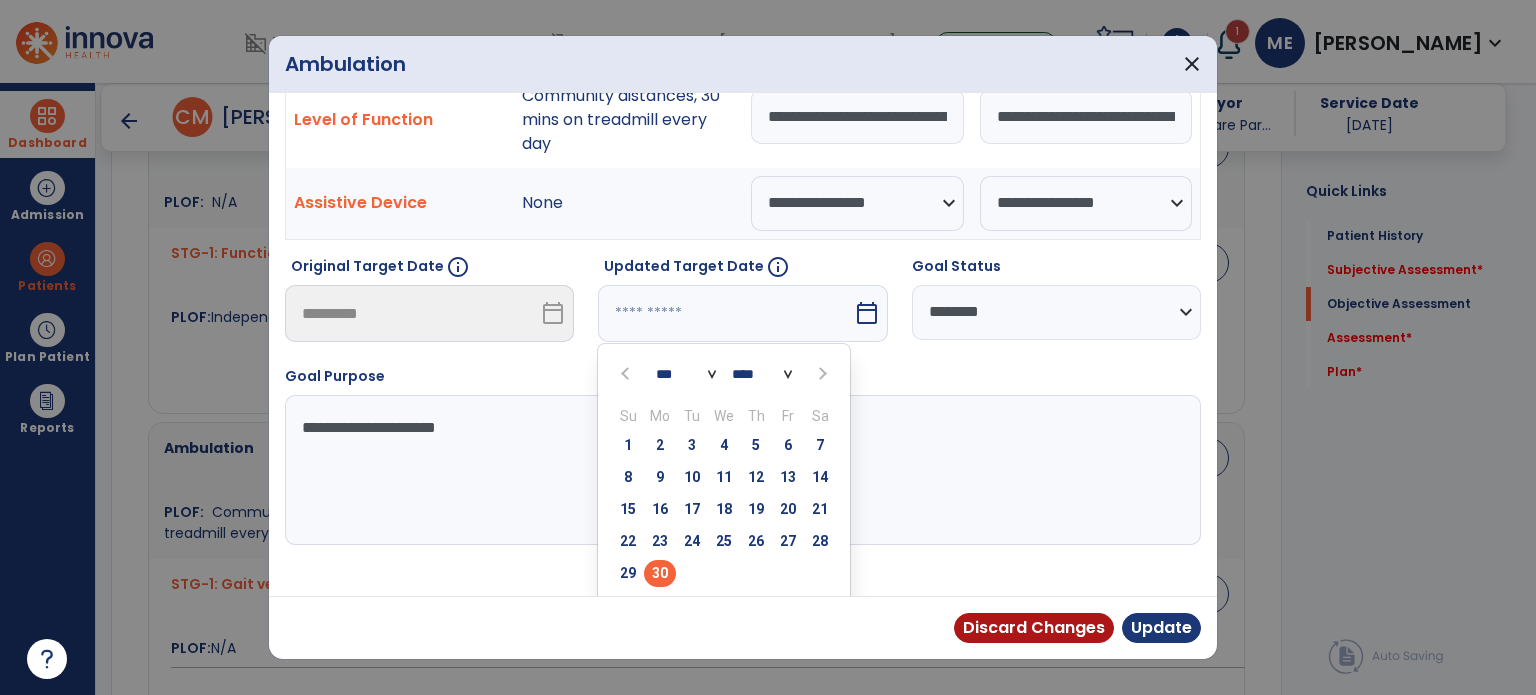 click on "30" at bounding box center (660, 573) 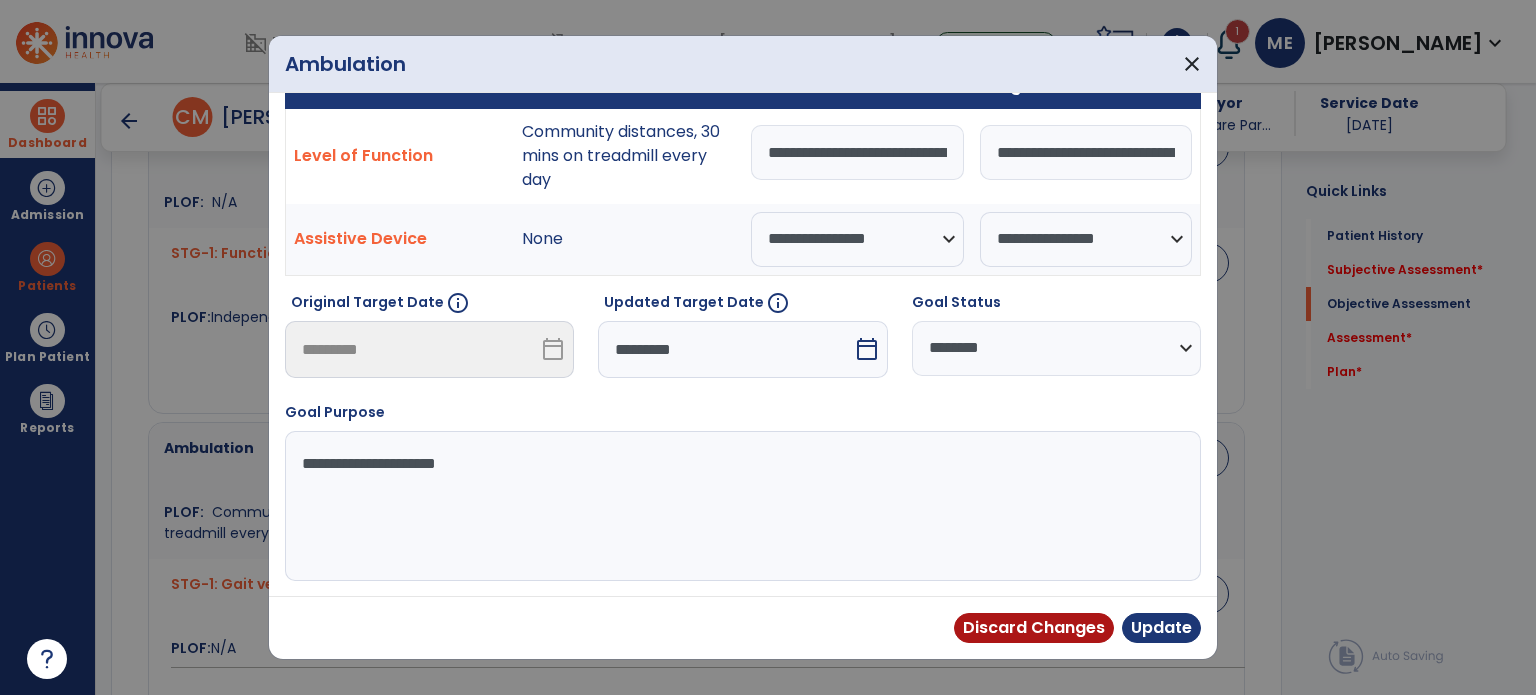 scroll, scrollTop: 44, scrollLeft: 0, axis: vertical 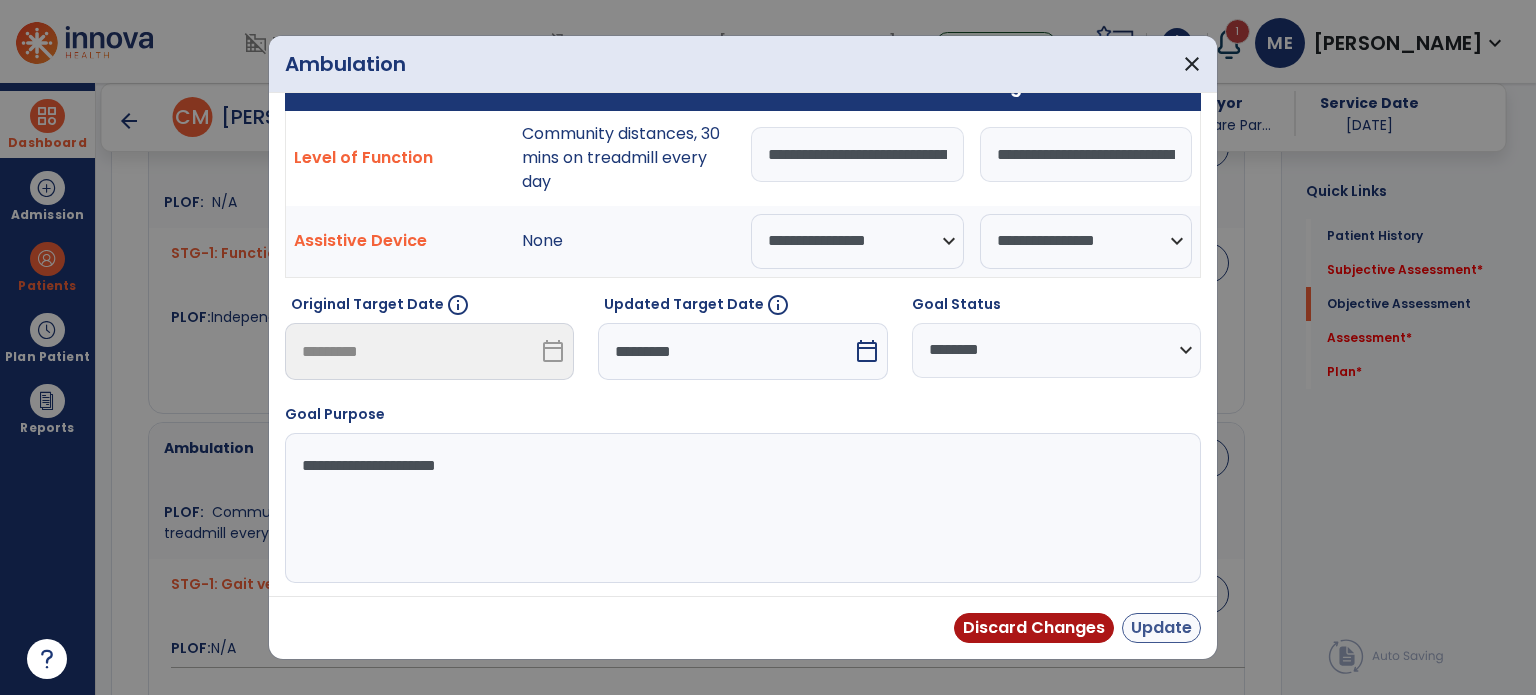 click on "Update" at bounding box center (1161, 628) 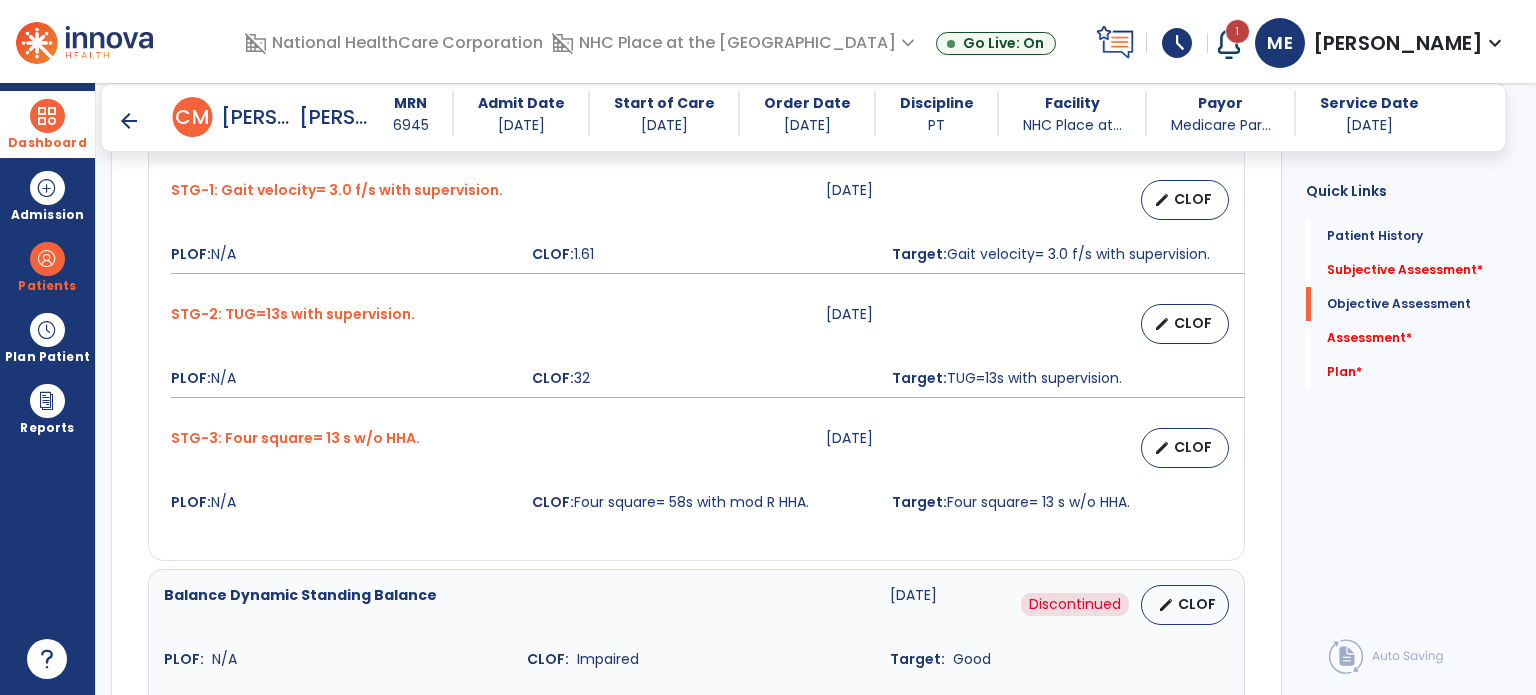 scroll, scrollTop: 1324, scrollLeft: 0, axis: vertical 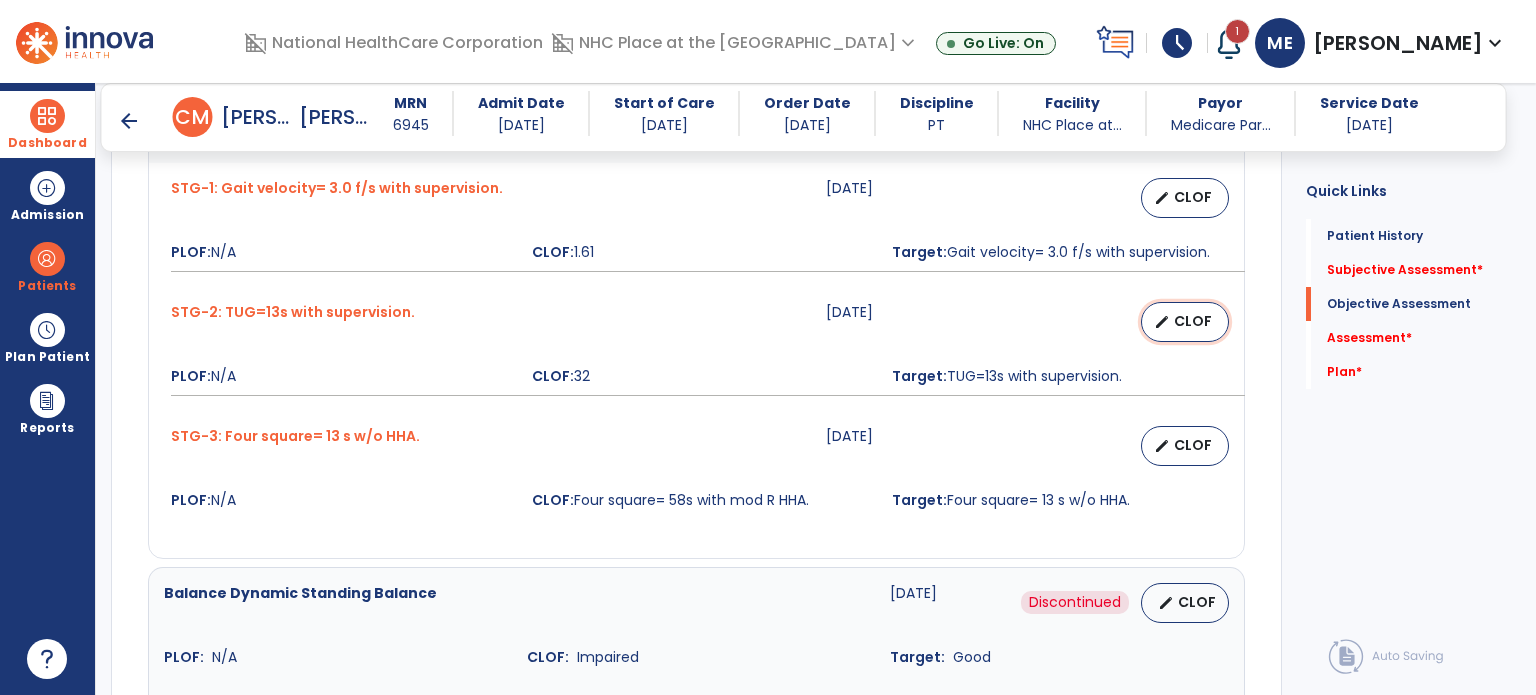 click on "CLOF" at bounding box center [1193, 321] 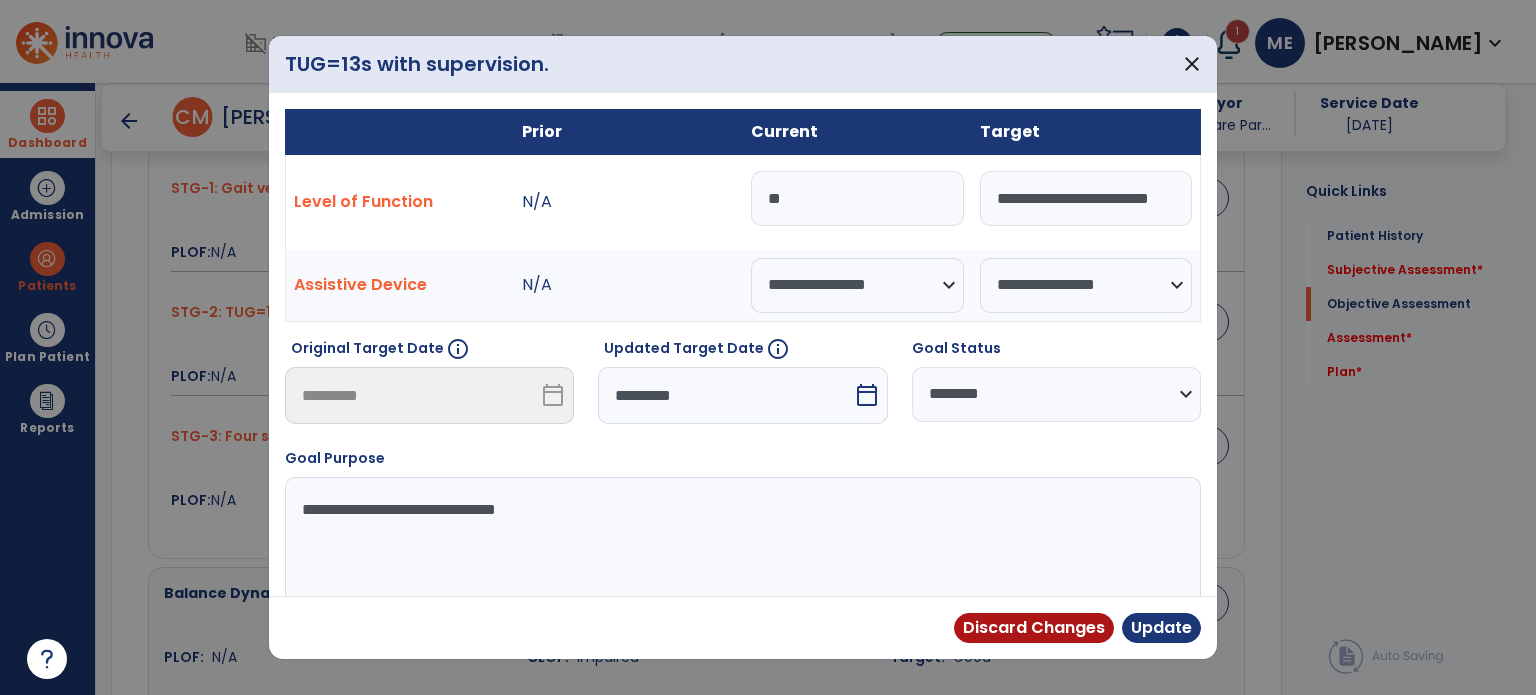 click on "**" at bounding box center (857, 198) 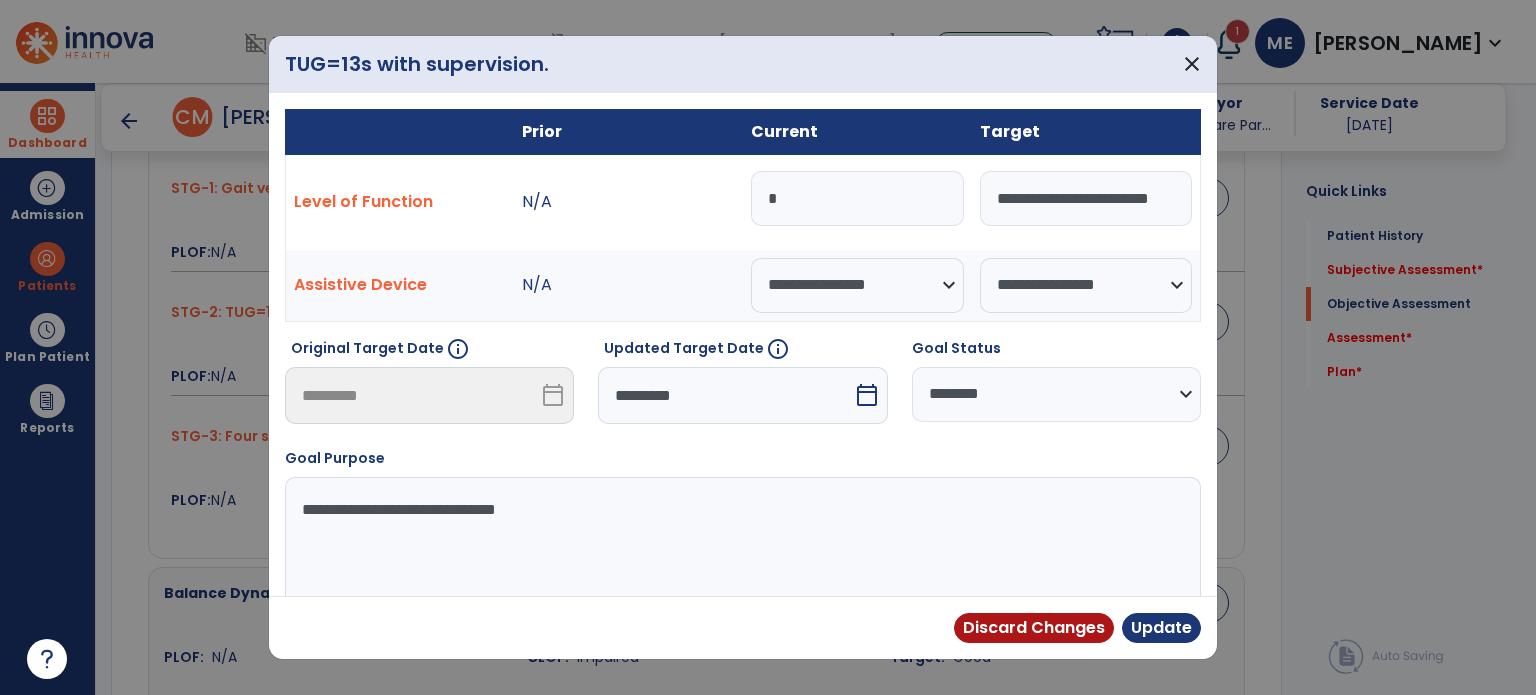 type on "**" 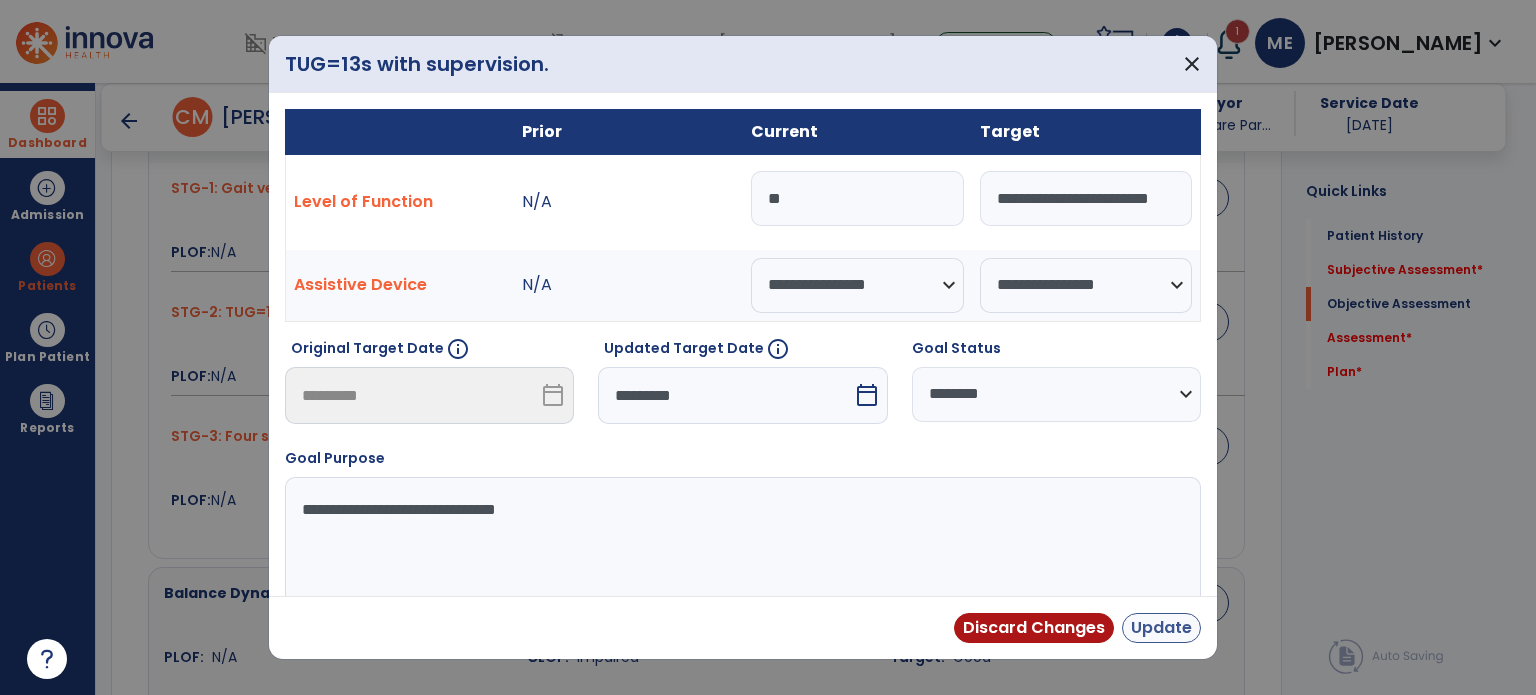 click on "Update" at bounding box center (1161, 628) 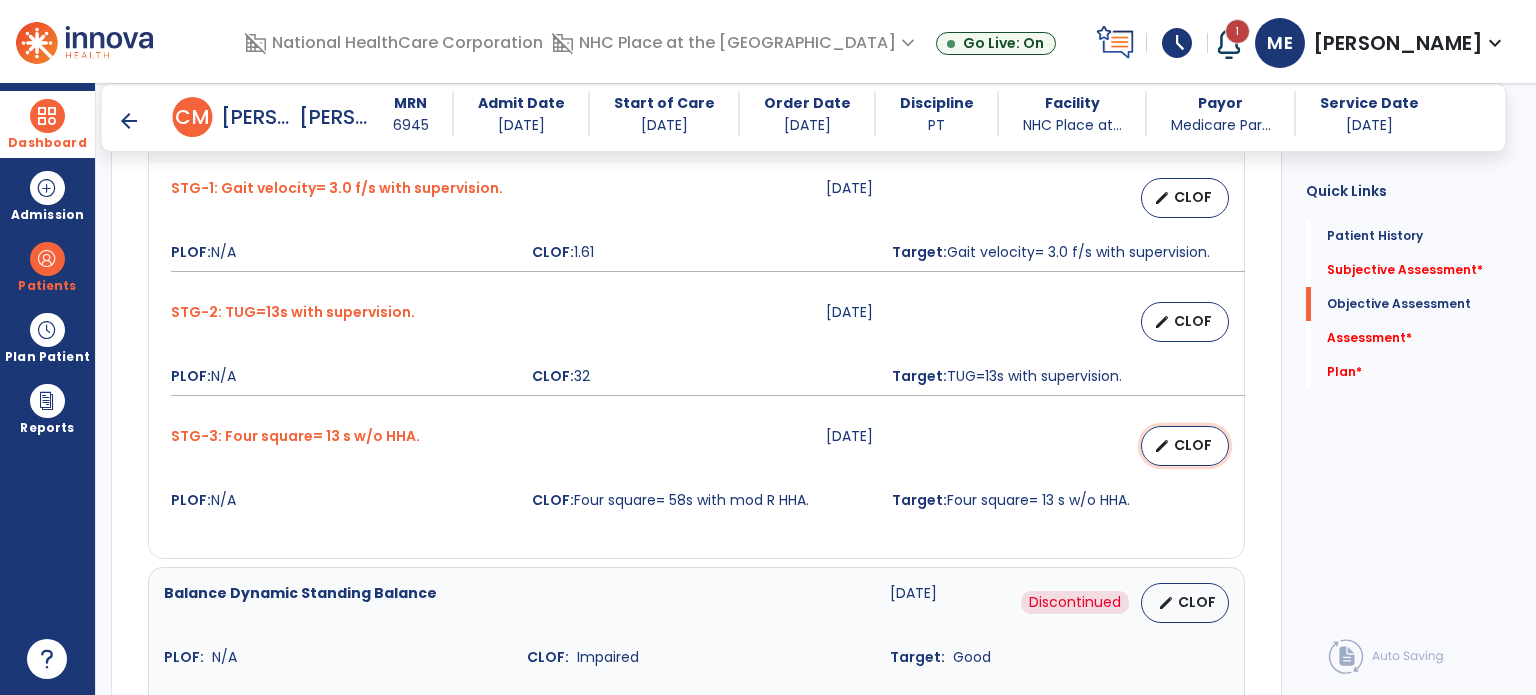 click on "CLOF" at bounding box center (1193, 445) 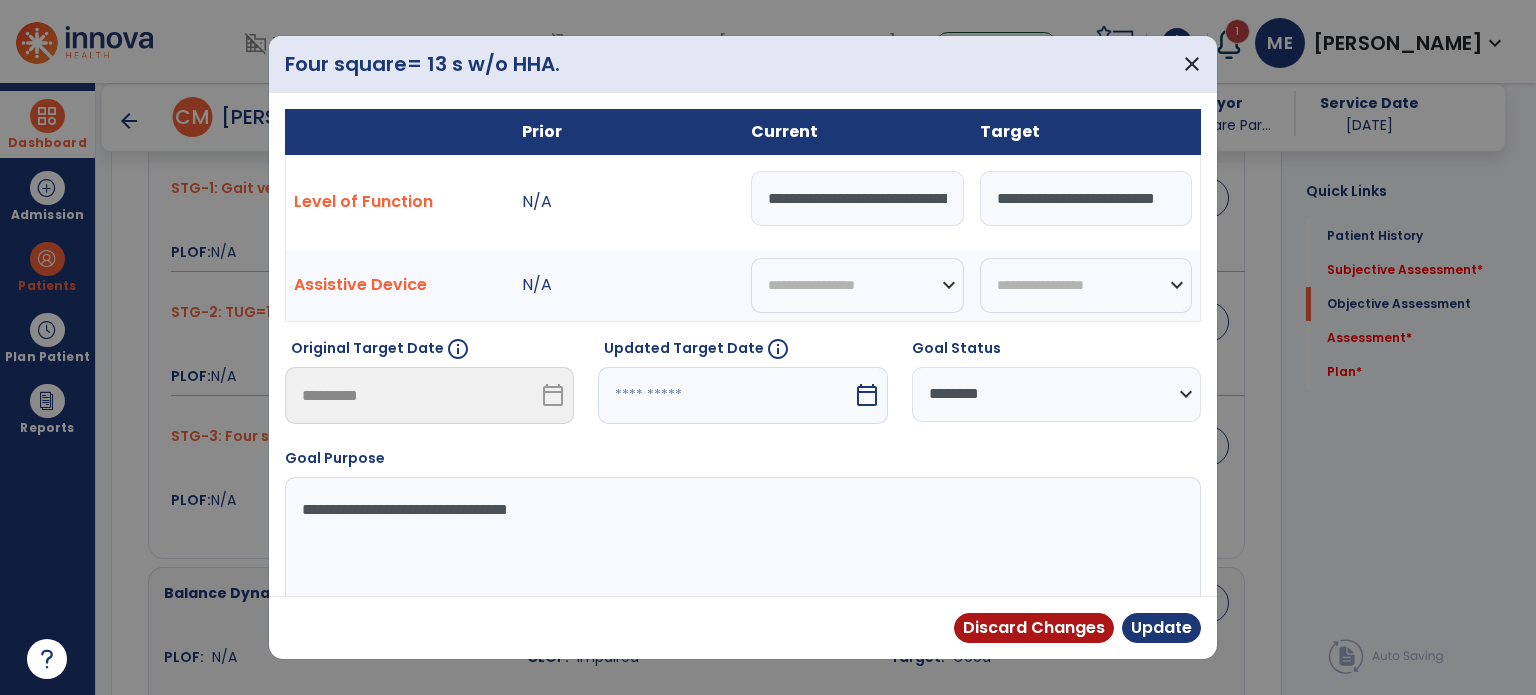 click on "**********" at bounding box center [857, 198] 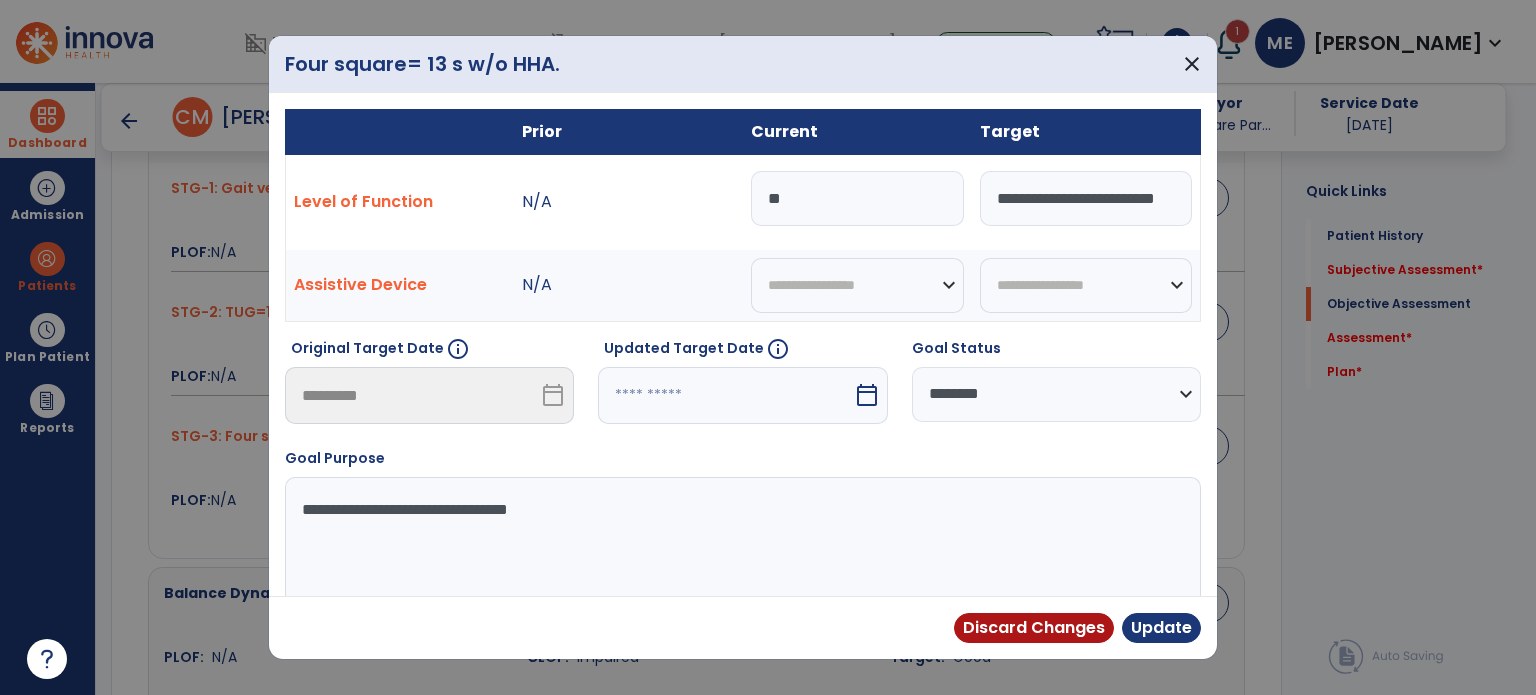 type on "**" 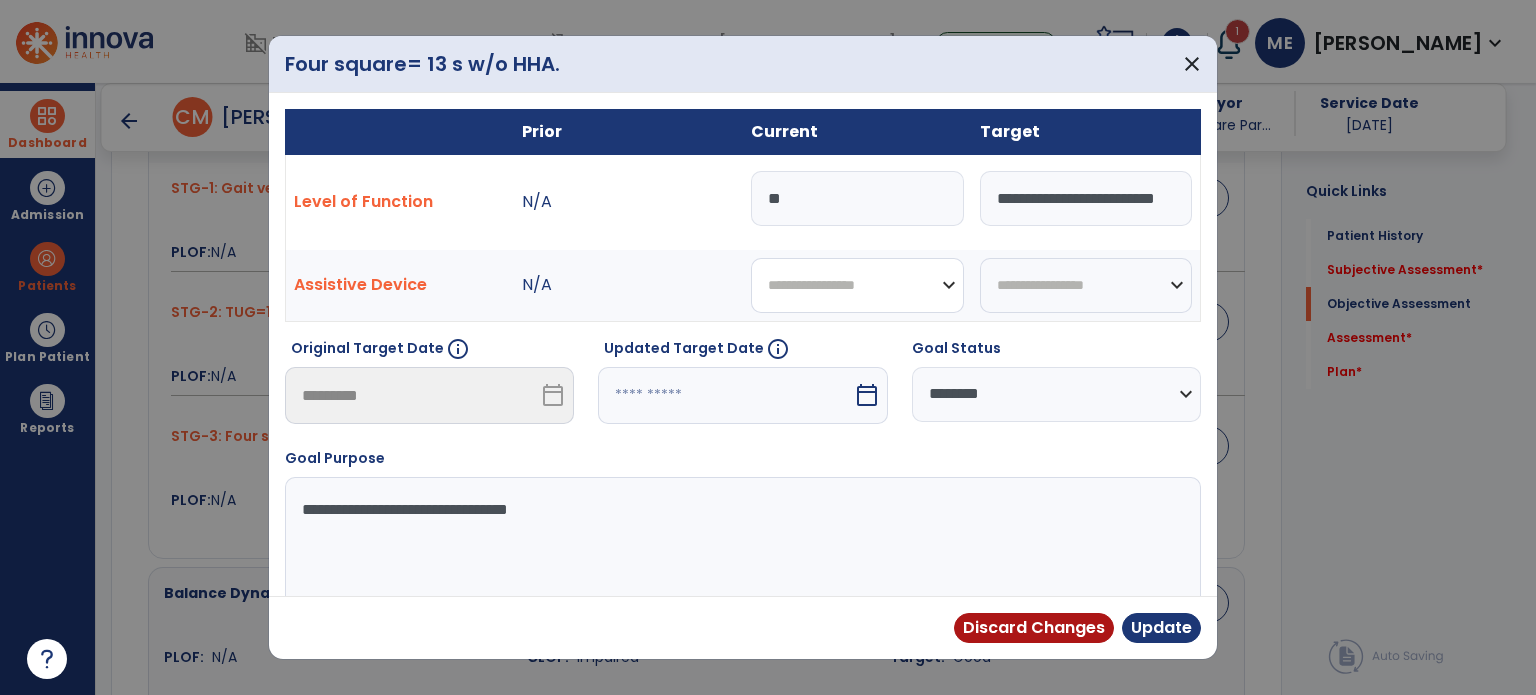 click on "**********" at bounding box center (857, 285) 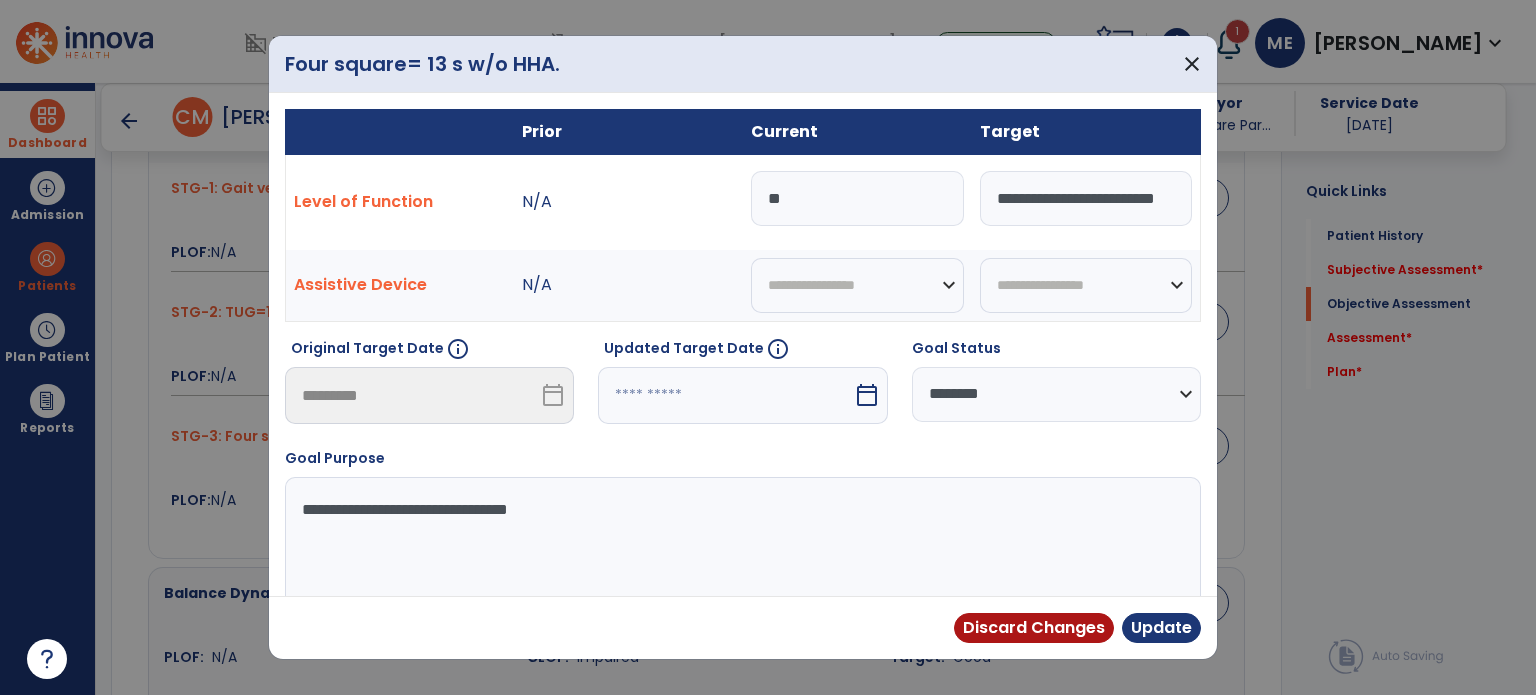 click at bounding box center [768, 347] 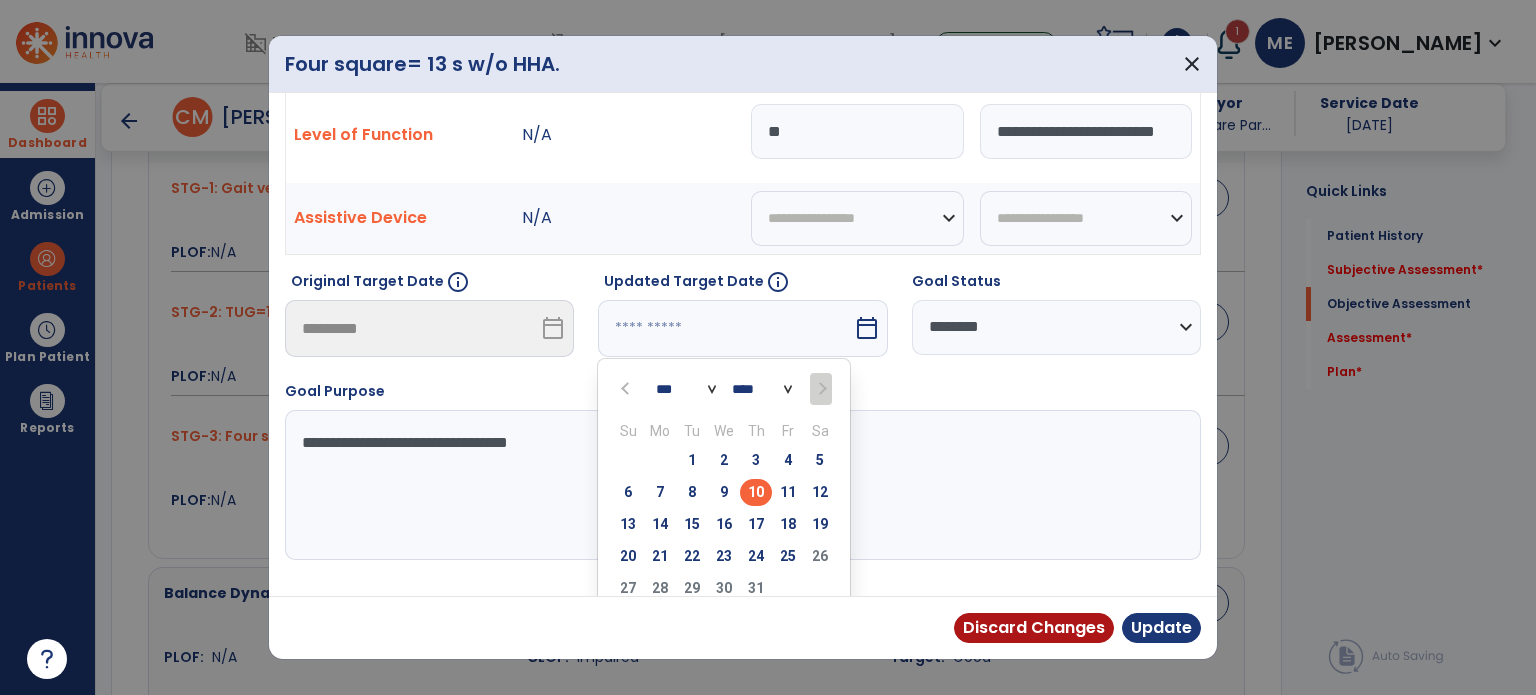 scroll, scrollTop: 121, scrollLeft: 0, axis: vertical 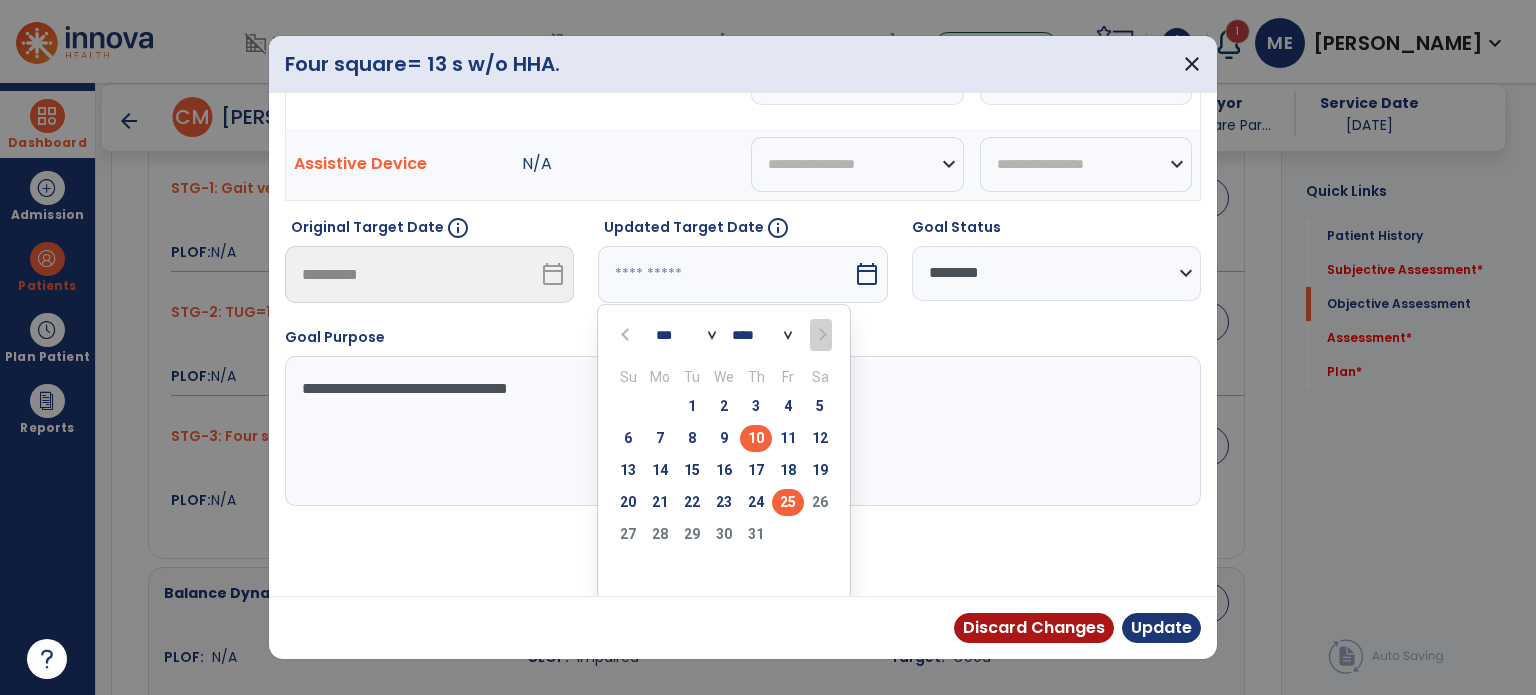 click on "25" at bounding box center (788, 502) 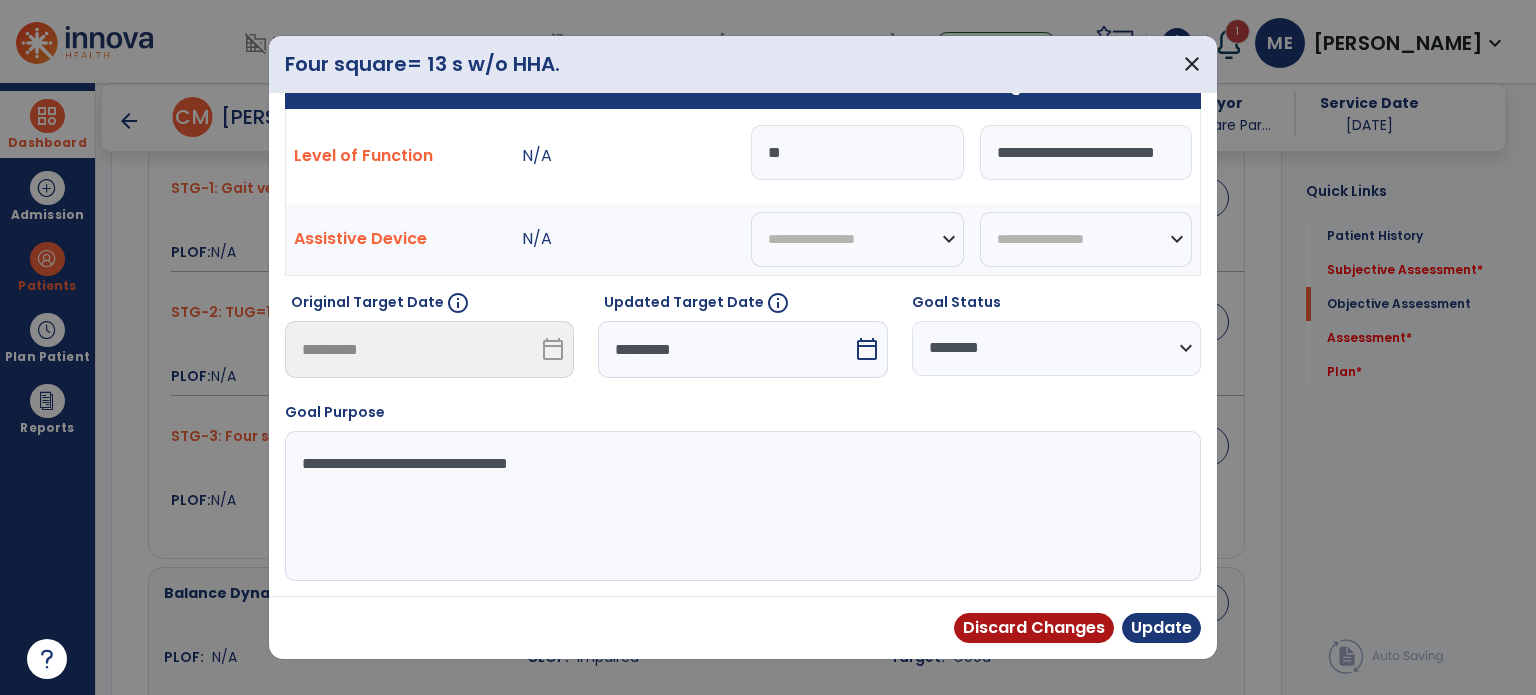scroll, scrollTop: 44, scrollLeft: 0, axis: vertical 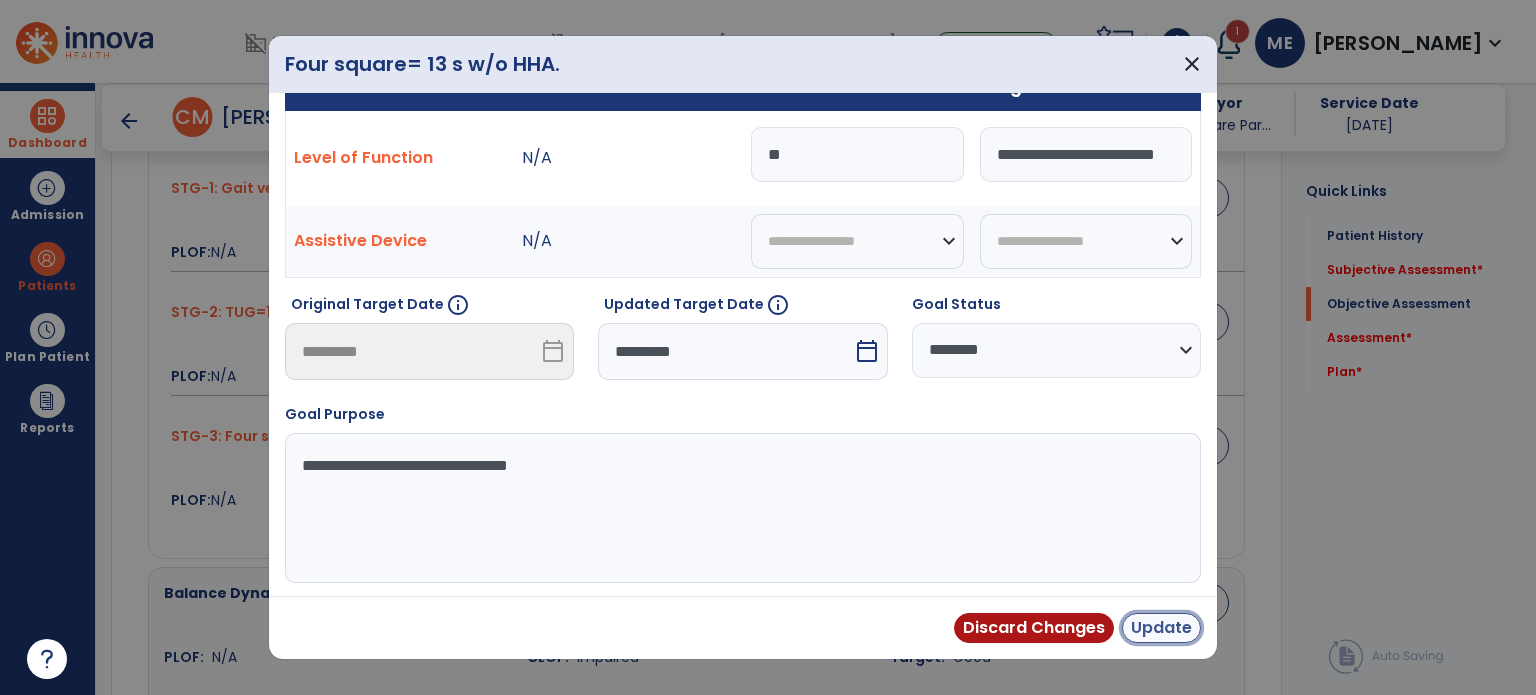 click on "Update" at bounding box center (1161, 628) 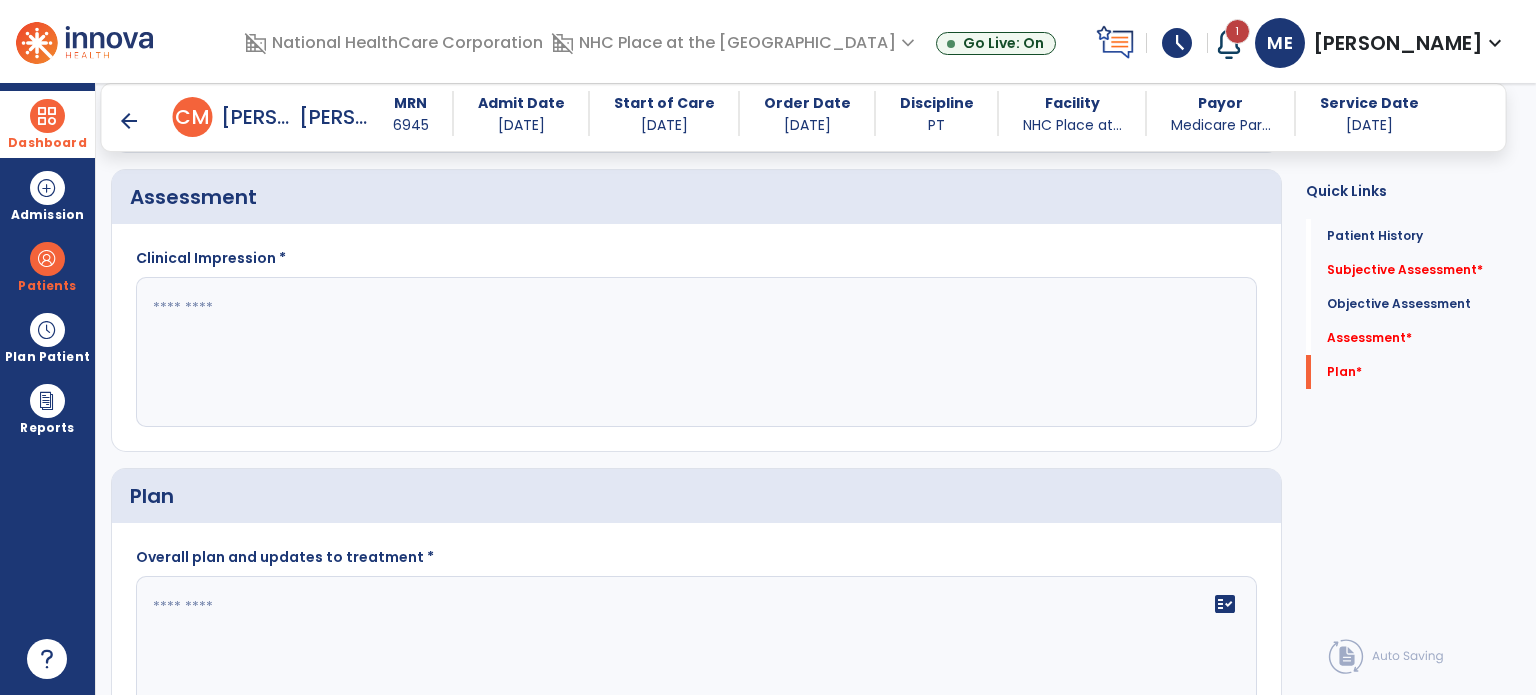 scroll, scrollTop: 1959, scrollLeft: 0, axis: vertical 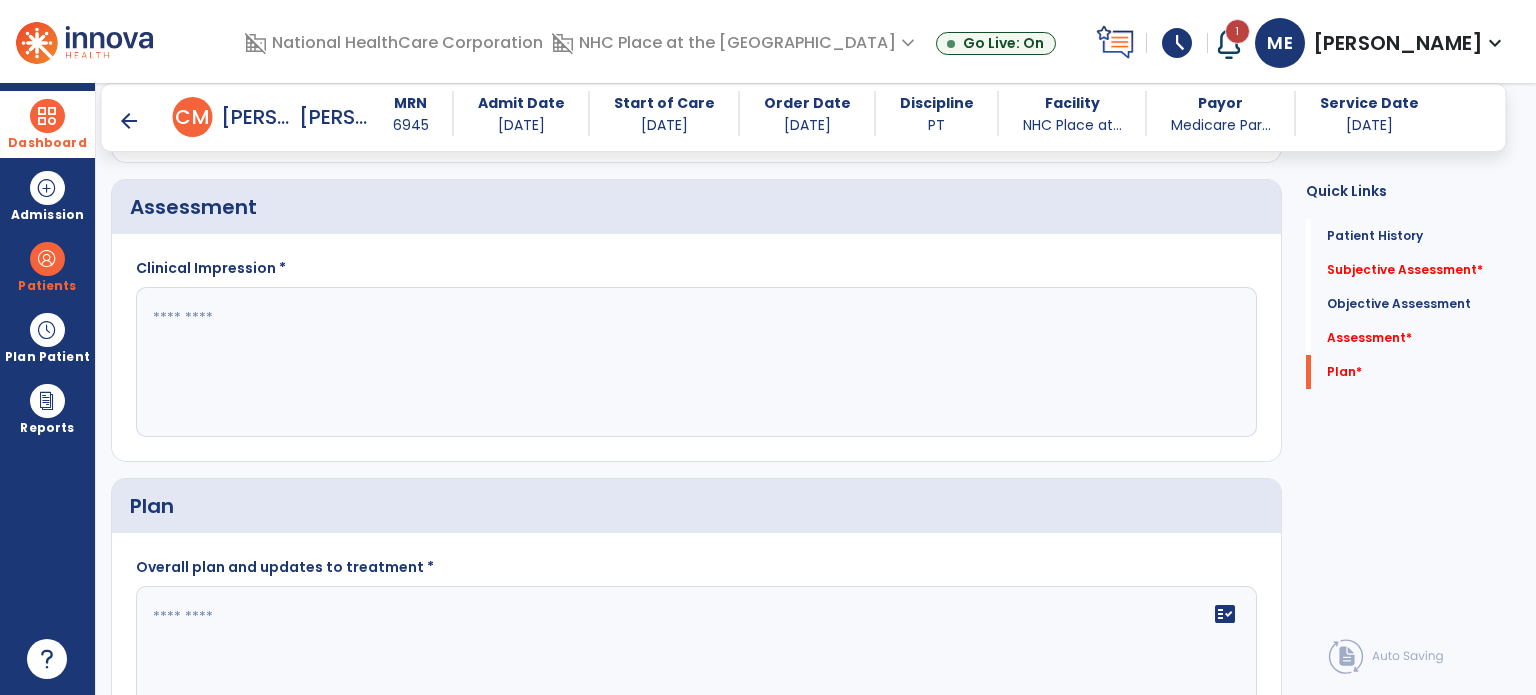 click 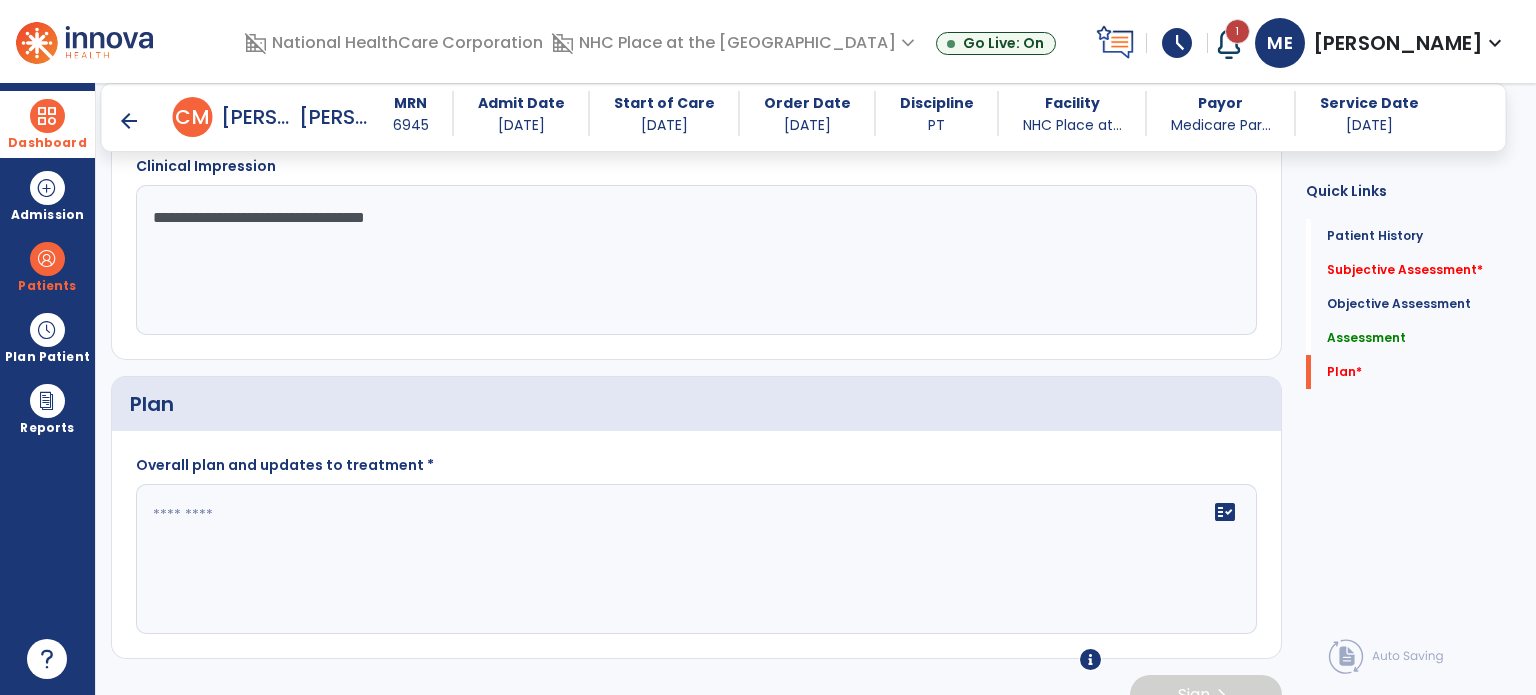 scroll, scrollTop: 2090, scrollLeft: 0, axis: vertical 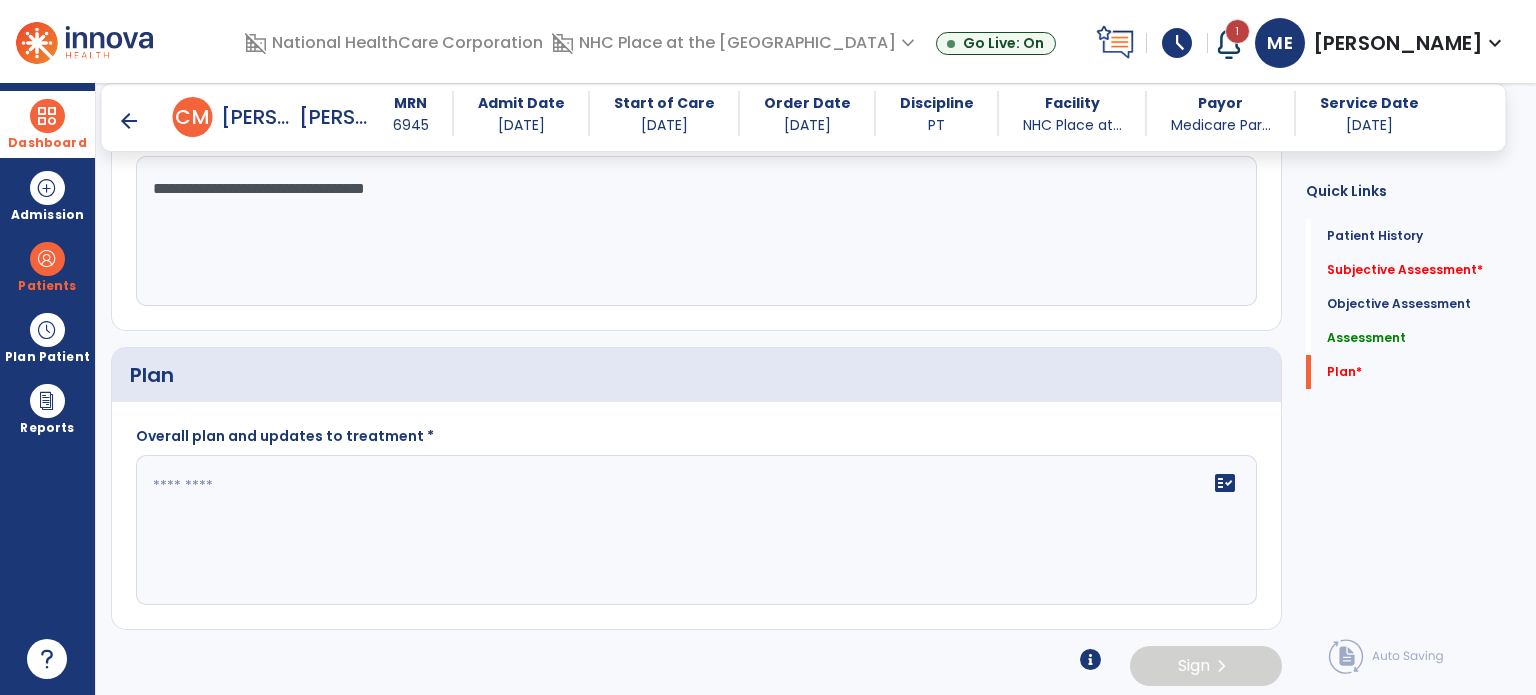 type on "**********" 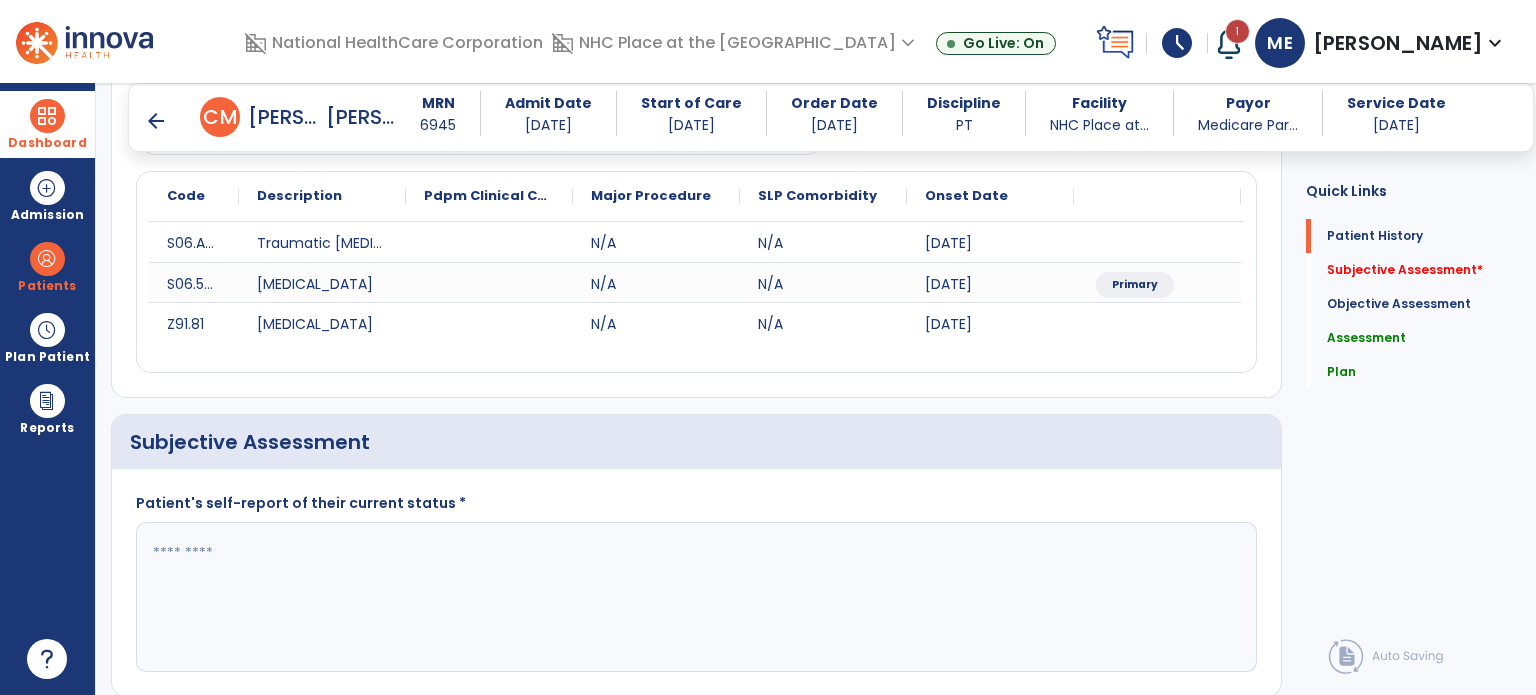 scroll, scrollTop: 235, scrollLeft: 0, axis: vertical 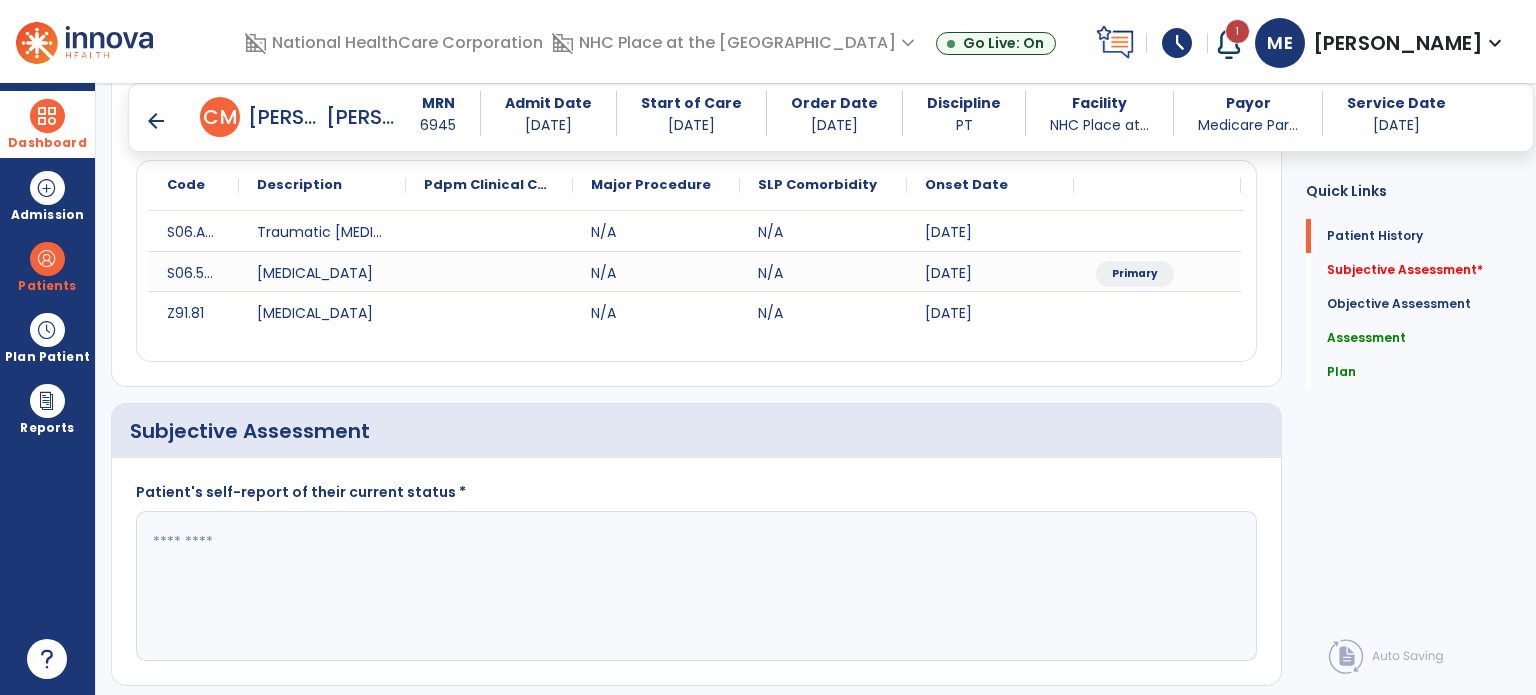 type on "**********" 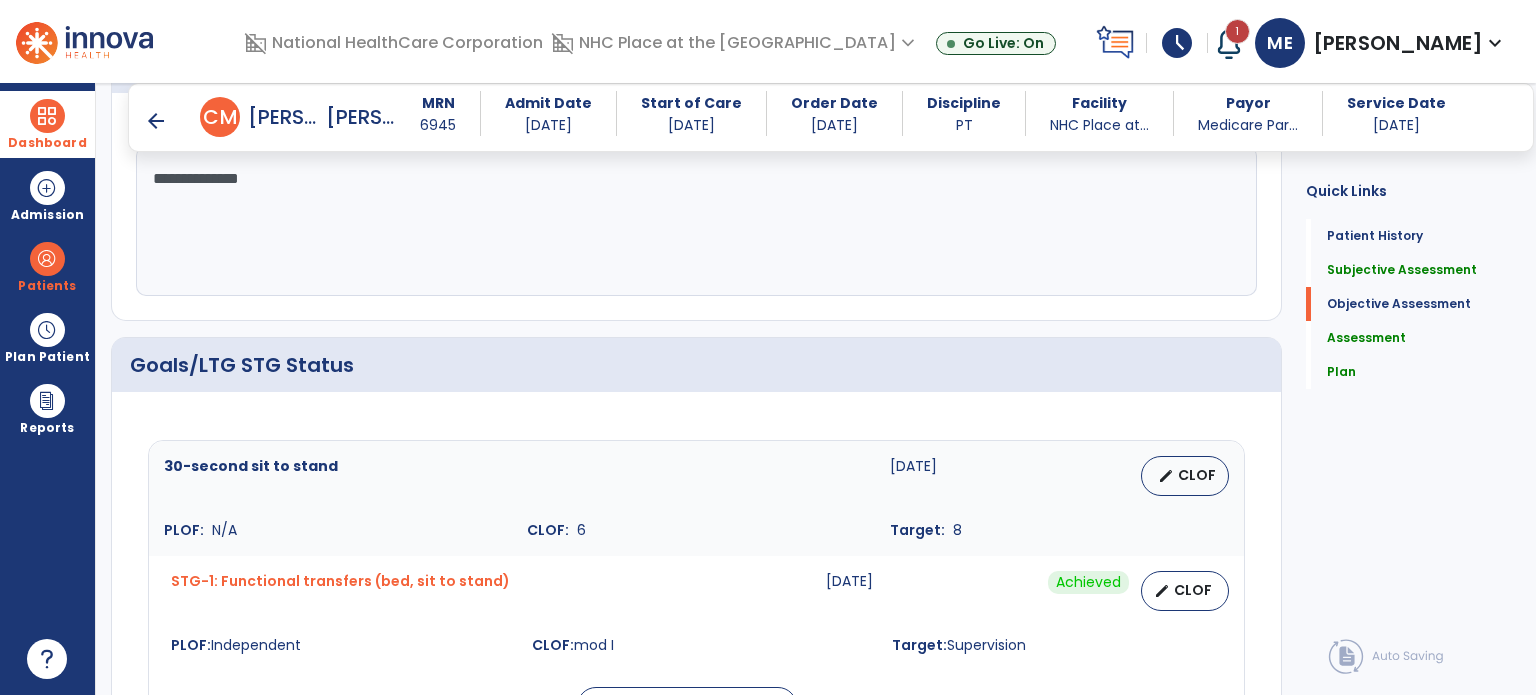 scroll, scrollTop: 600, scrollLeft: 0, axis: vertical 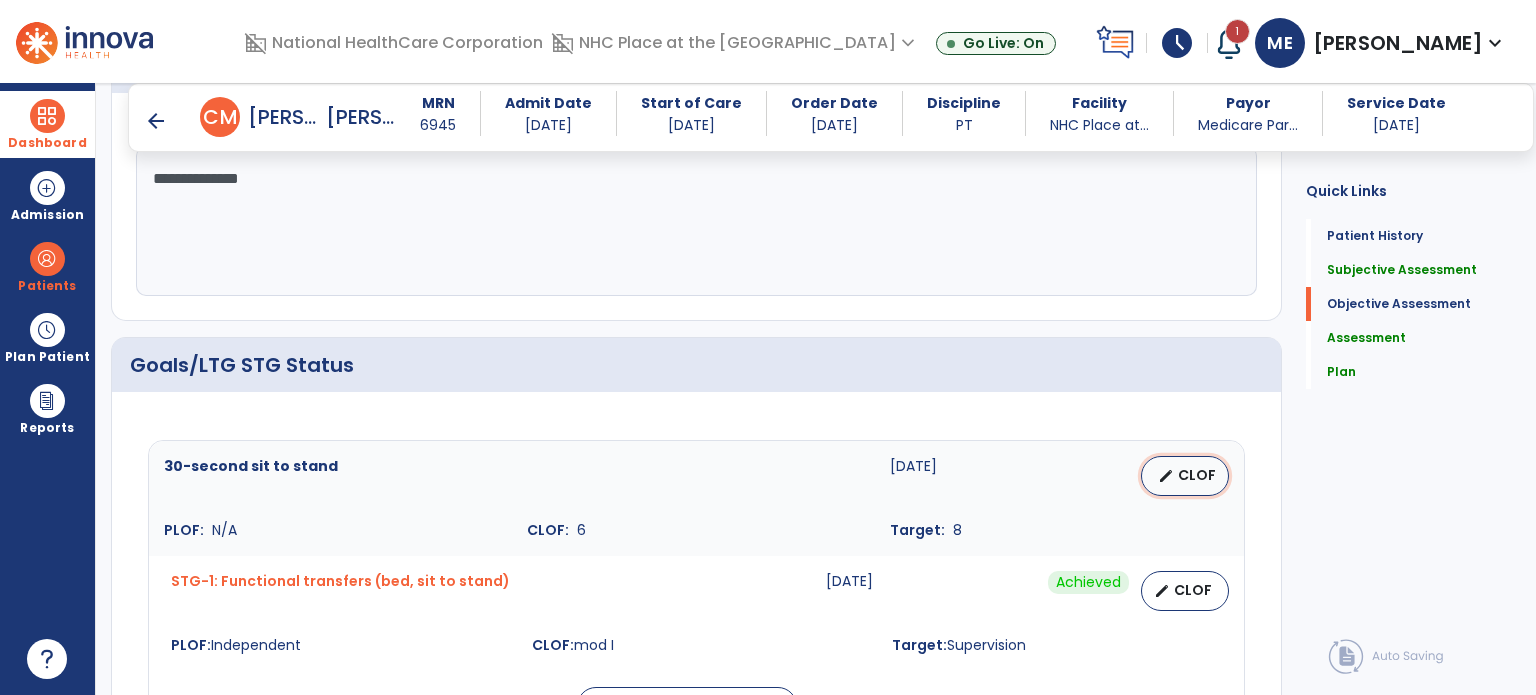 select on "********" 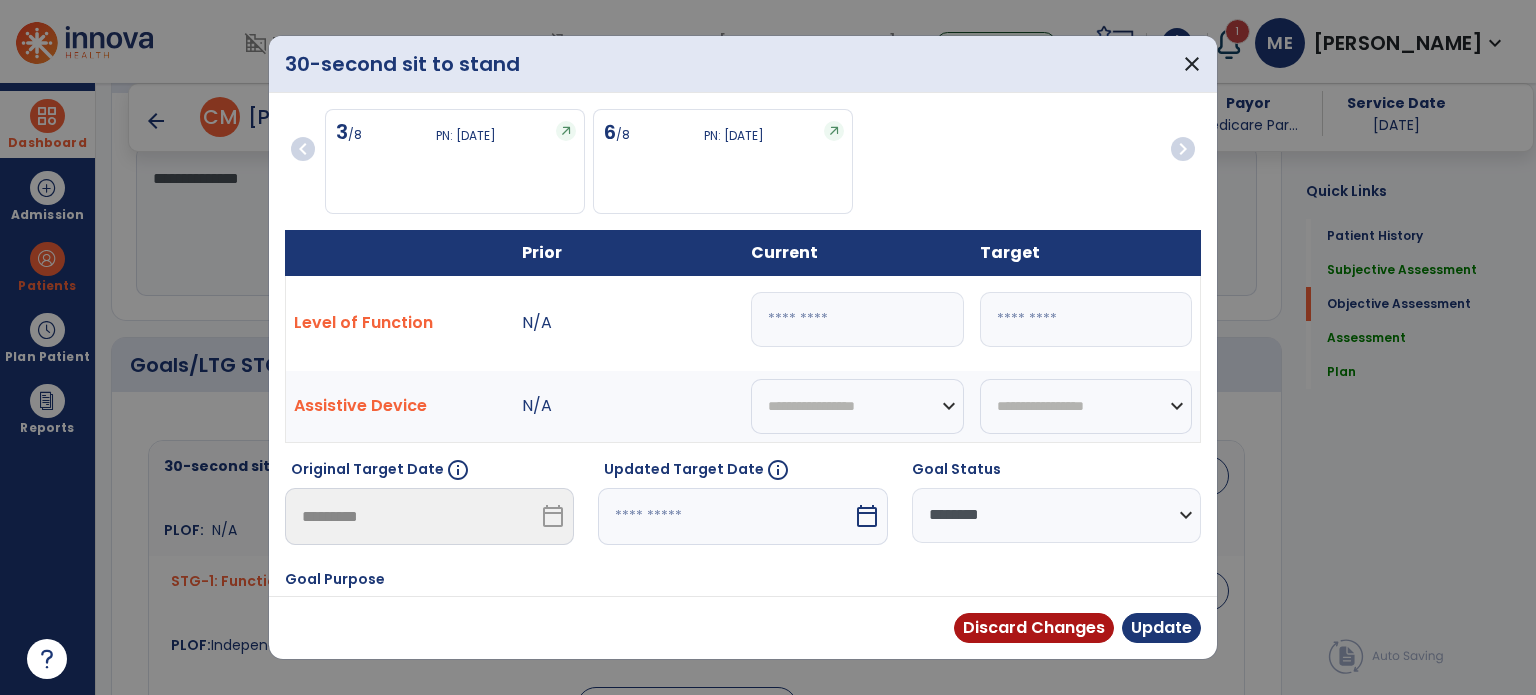 click on "*" at bounding box center (857, 319) 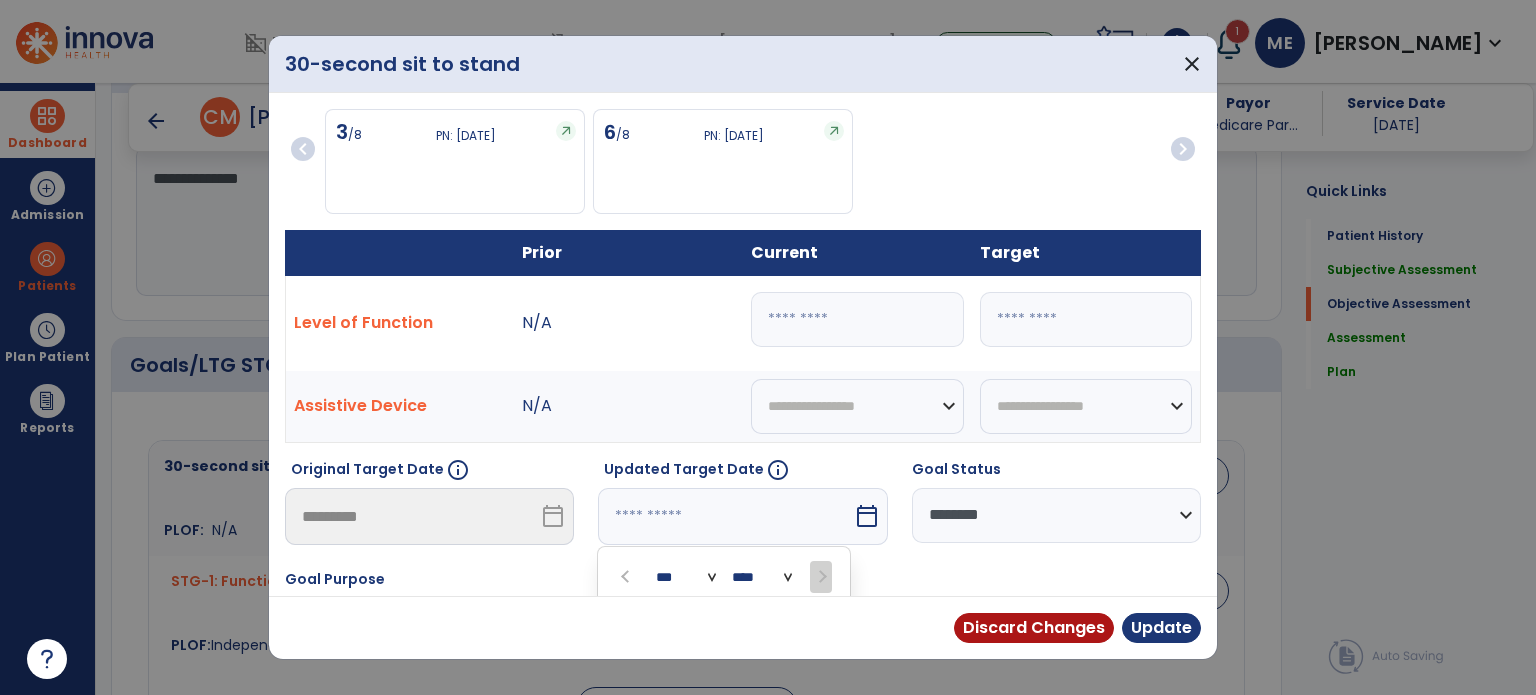 scroll, scrollTop: 243, scrollLeft: 0, axis: vertical 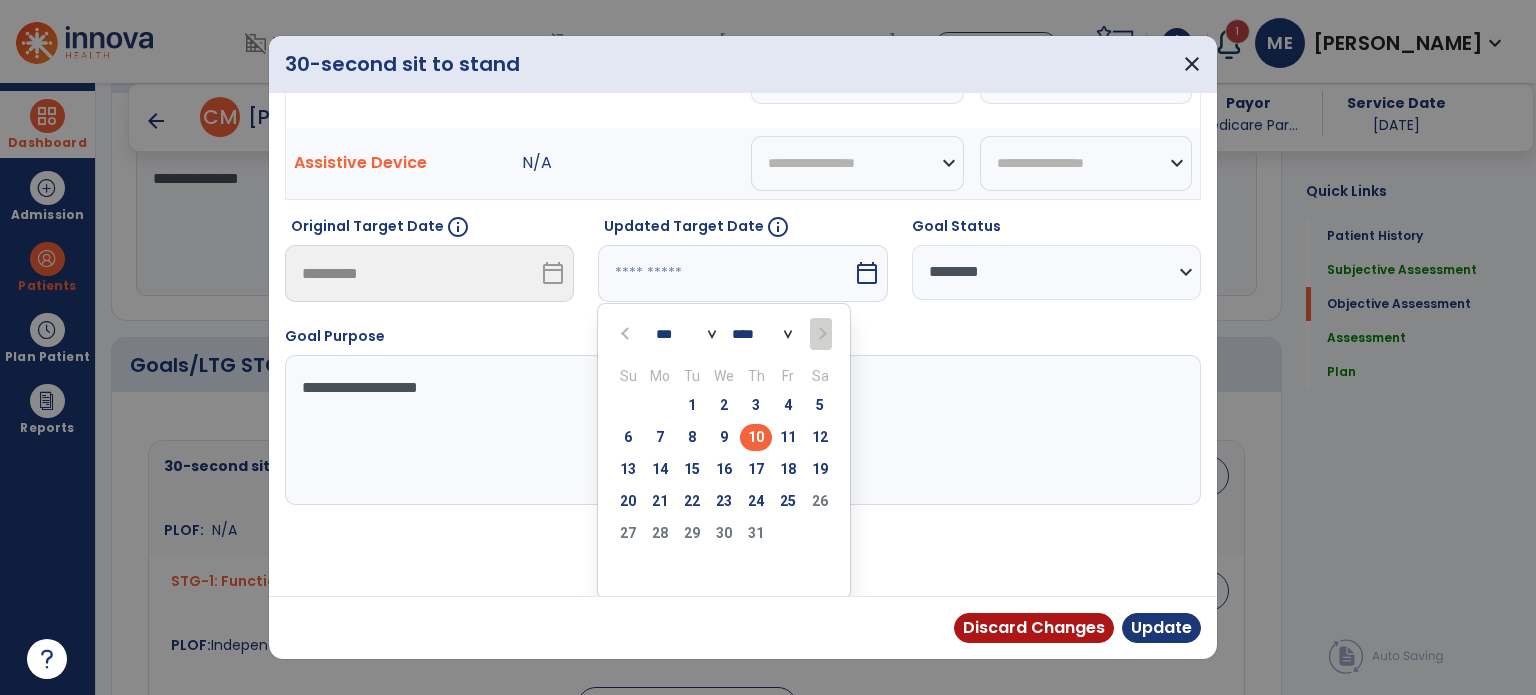 click at bounding box center [820, 334] 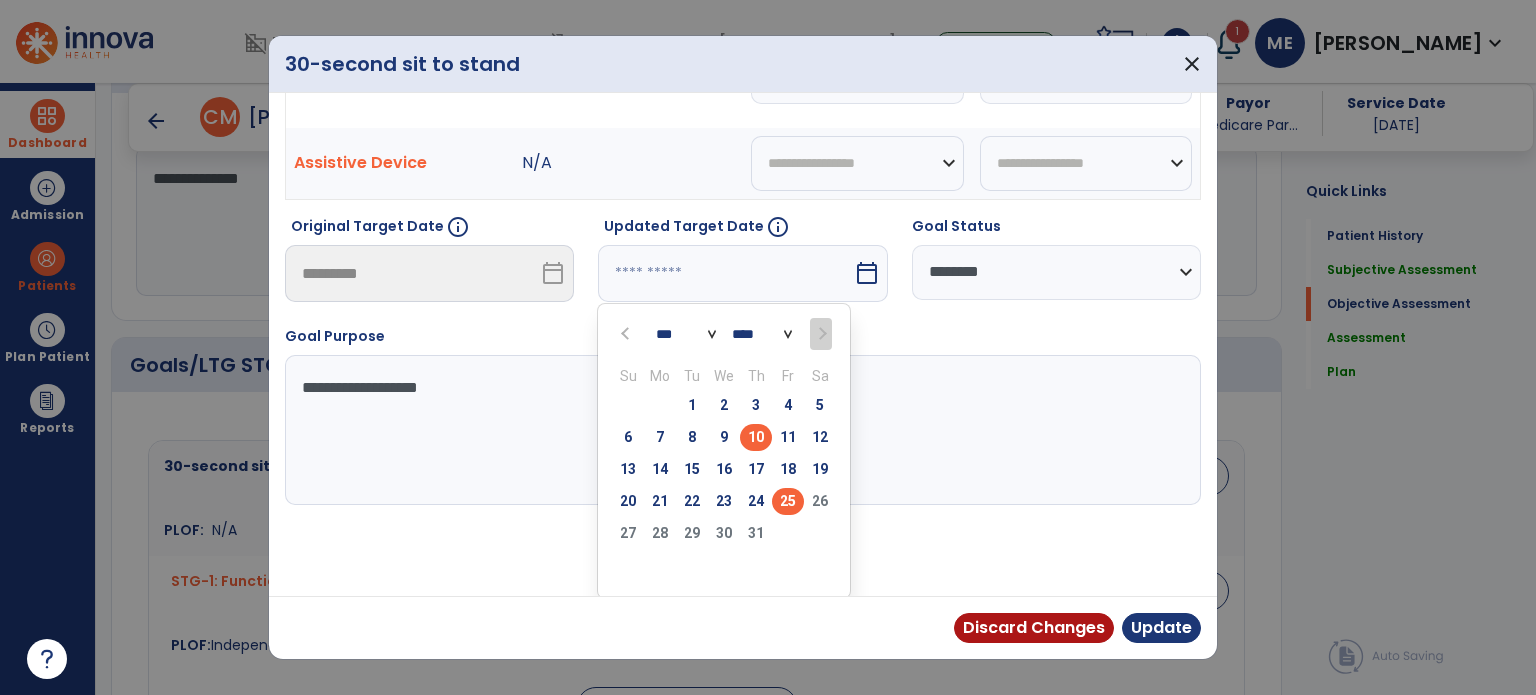click on "25" at bounding box center (788, 501) 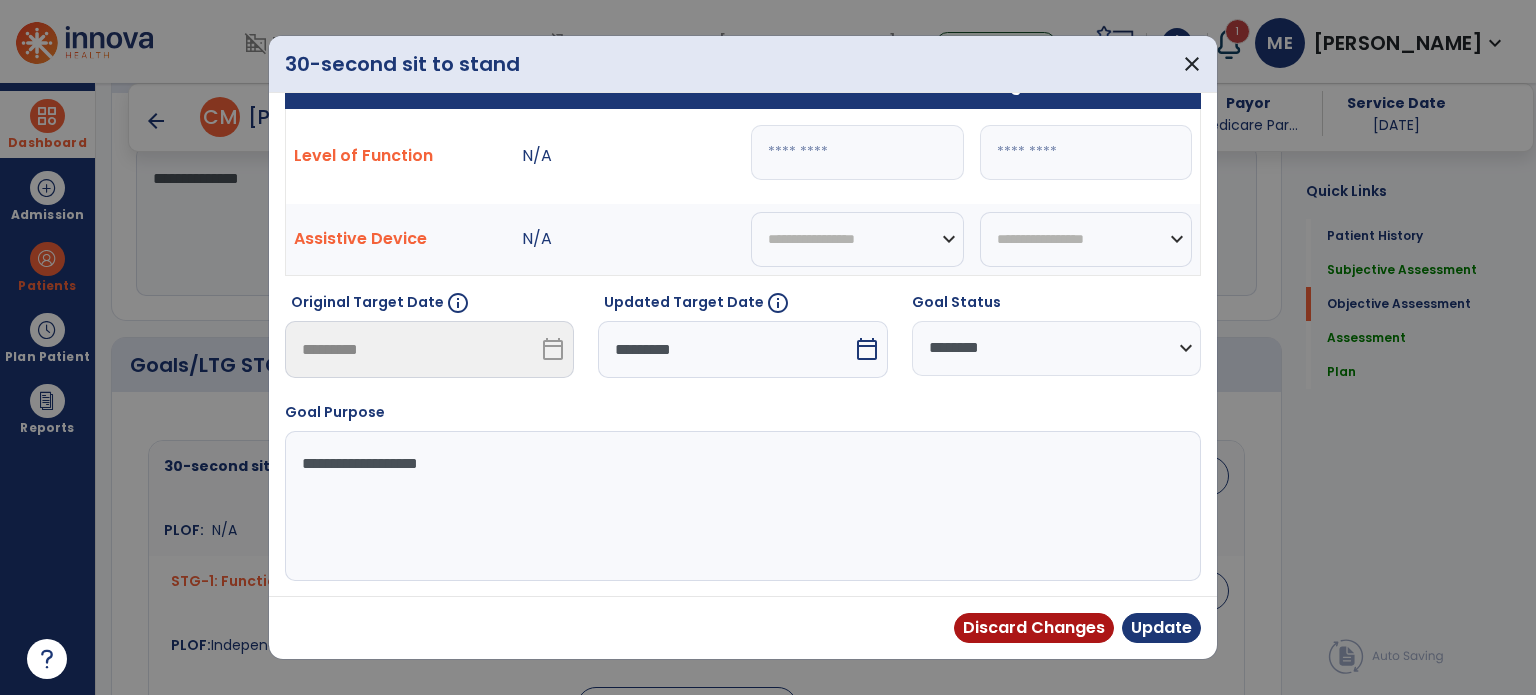 scroll, scrollTop: 164, scrollLeft: 0, axis: vertical 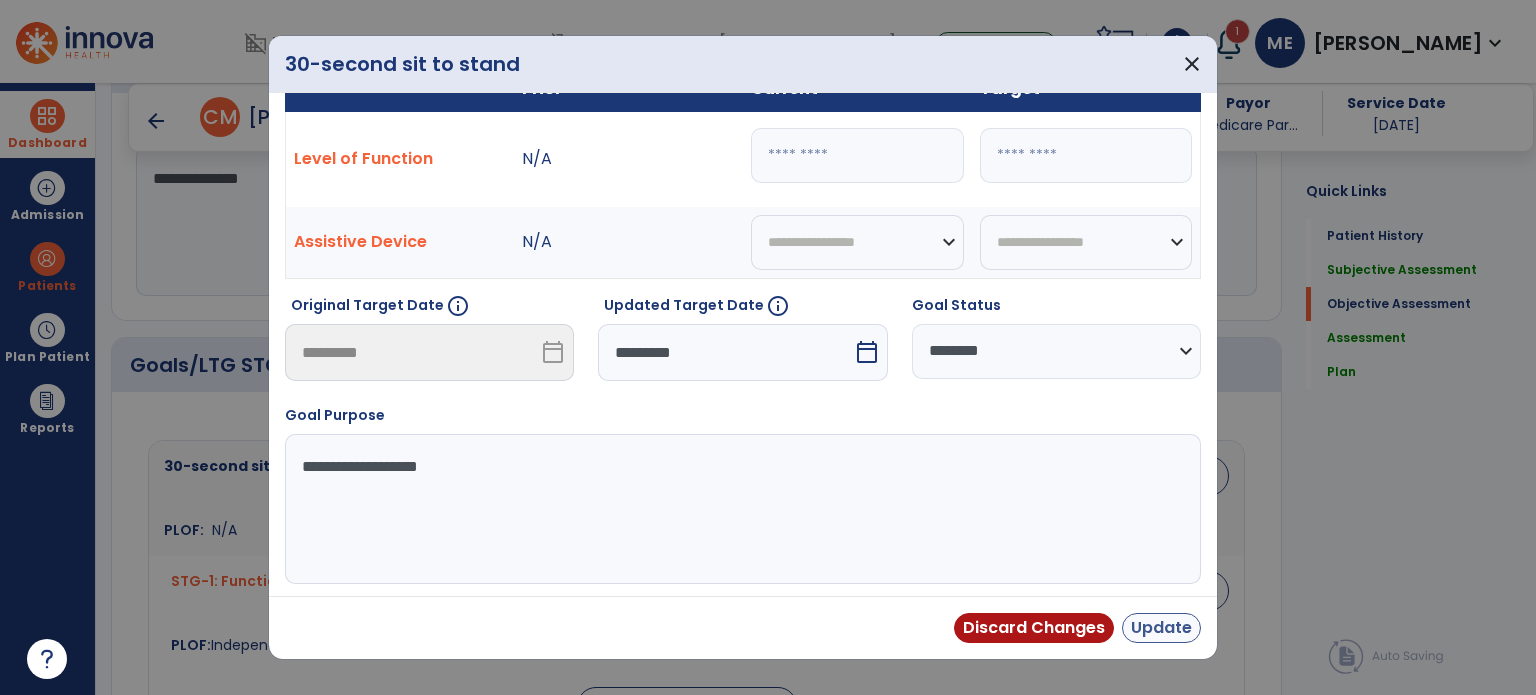 click on "Update" at bounding box center [1161, 628] 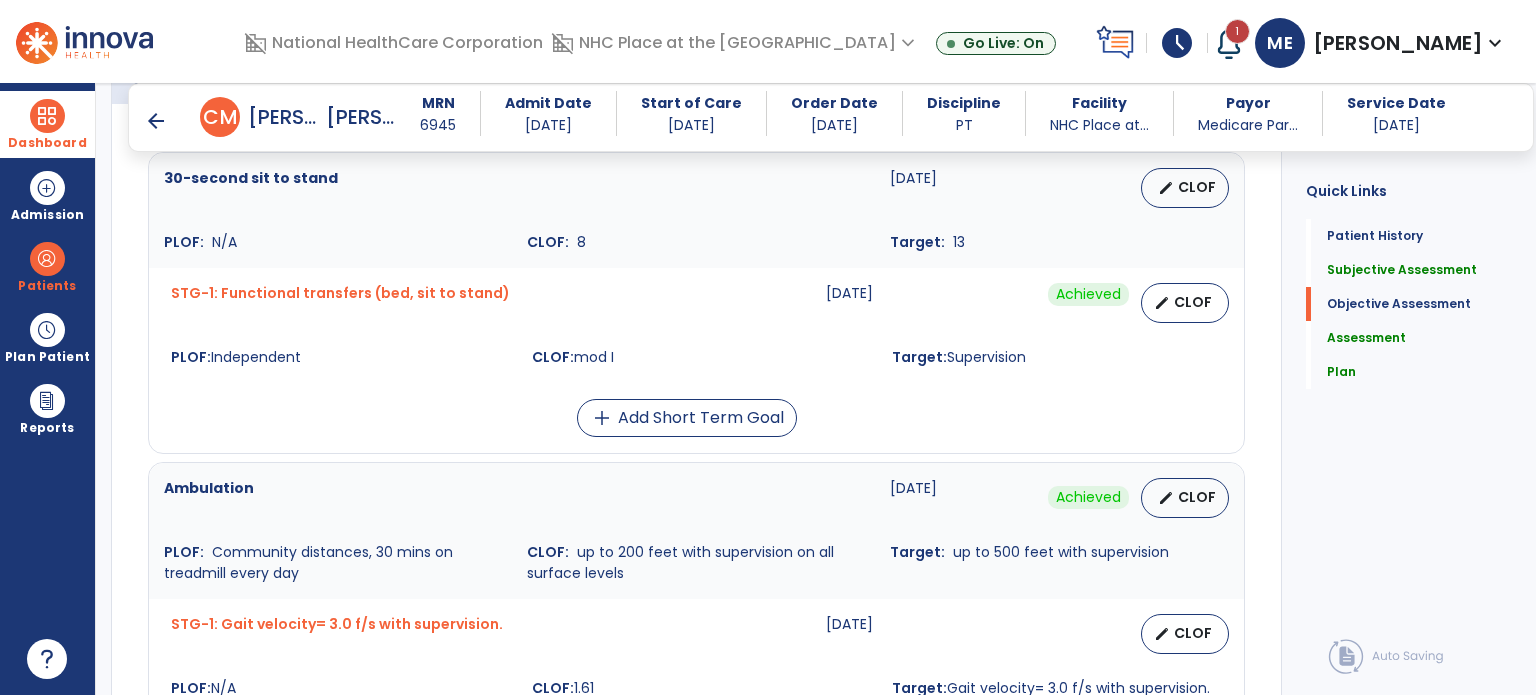 scroll, scrollTop: 837, scrollLeft: 0, axis: vertical 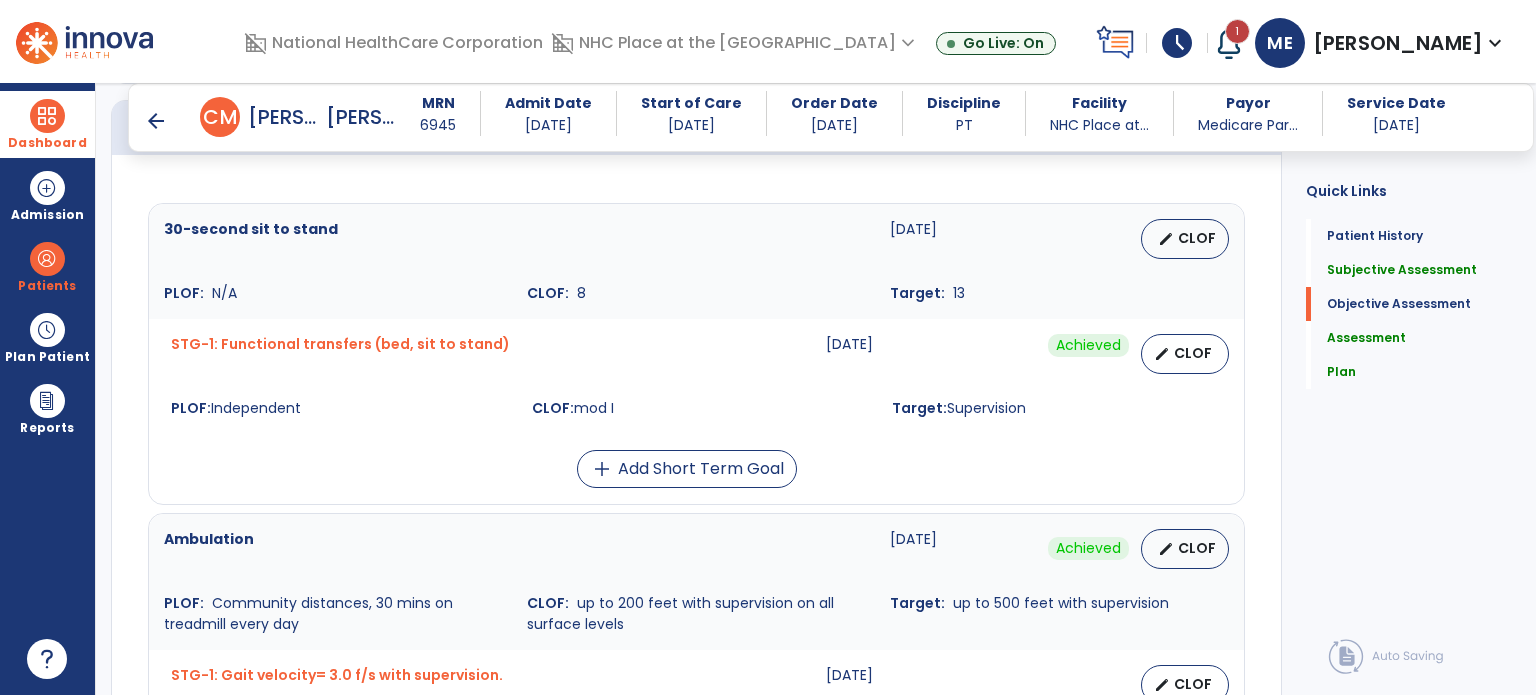click on "arrow_back" at bounding box center (156, 121) 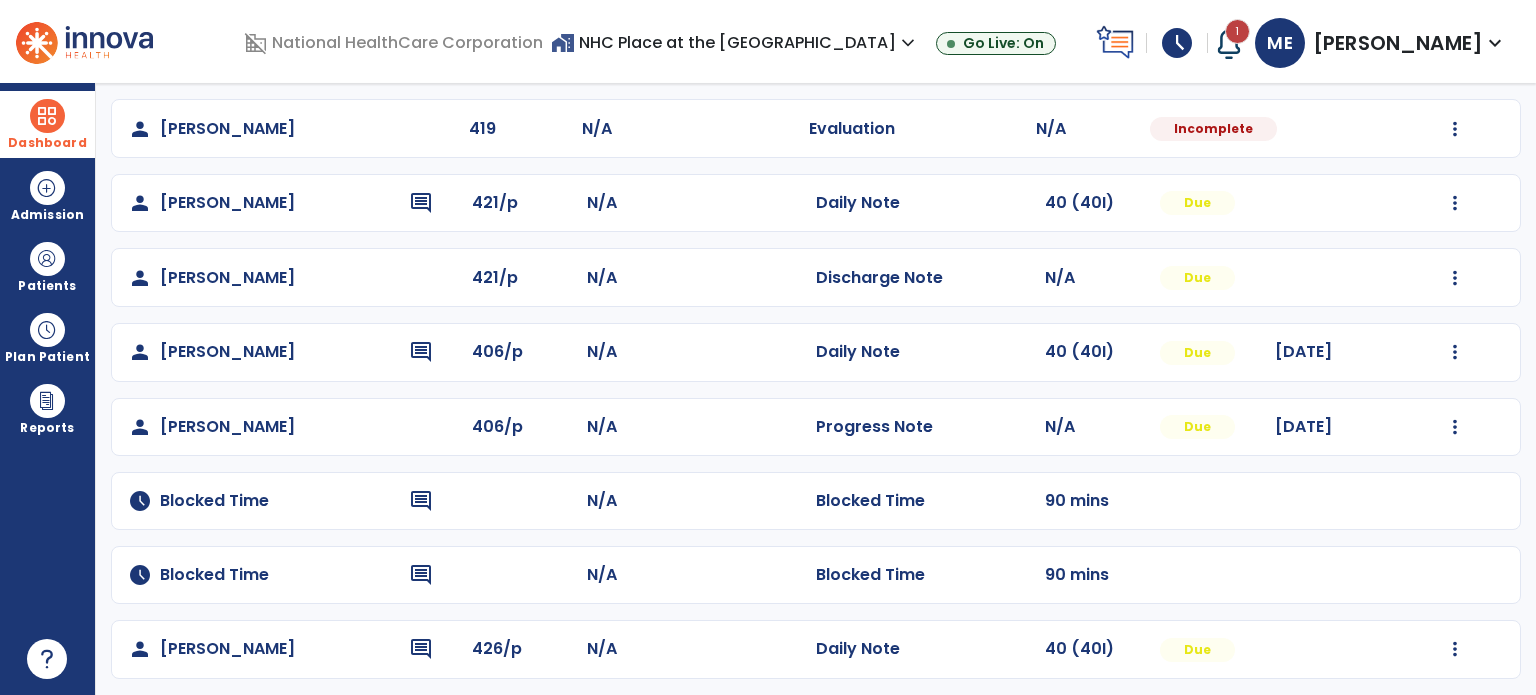 scroll, scrollTop: 237, scrollLeft: 0, axis: vertical 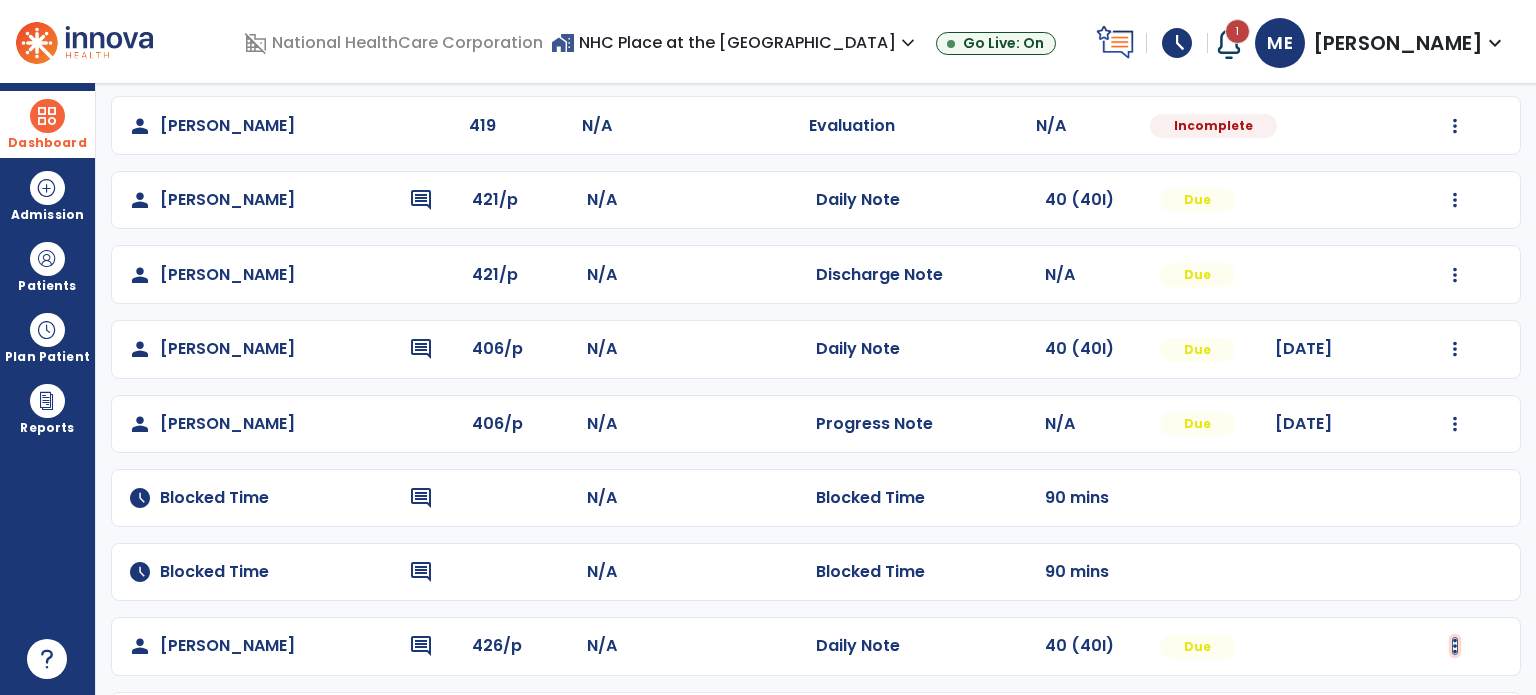 click at bounding box center [1455, 51] 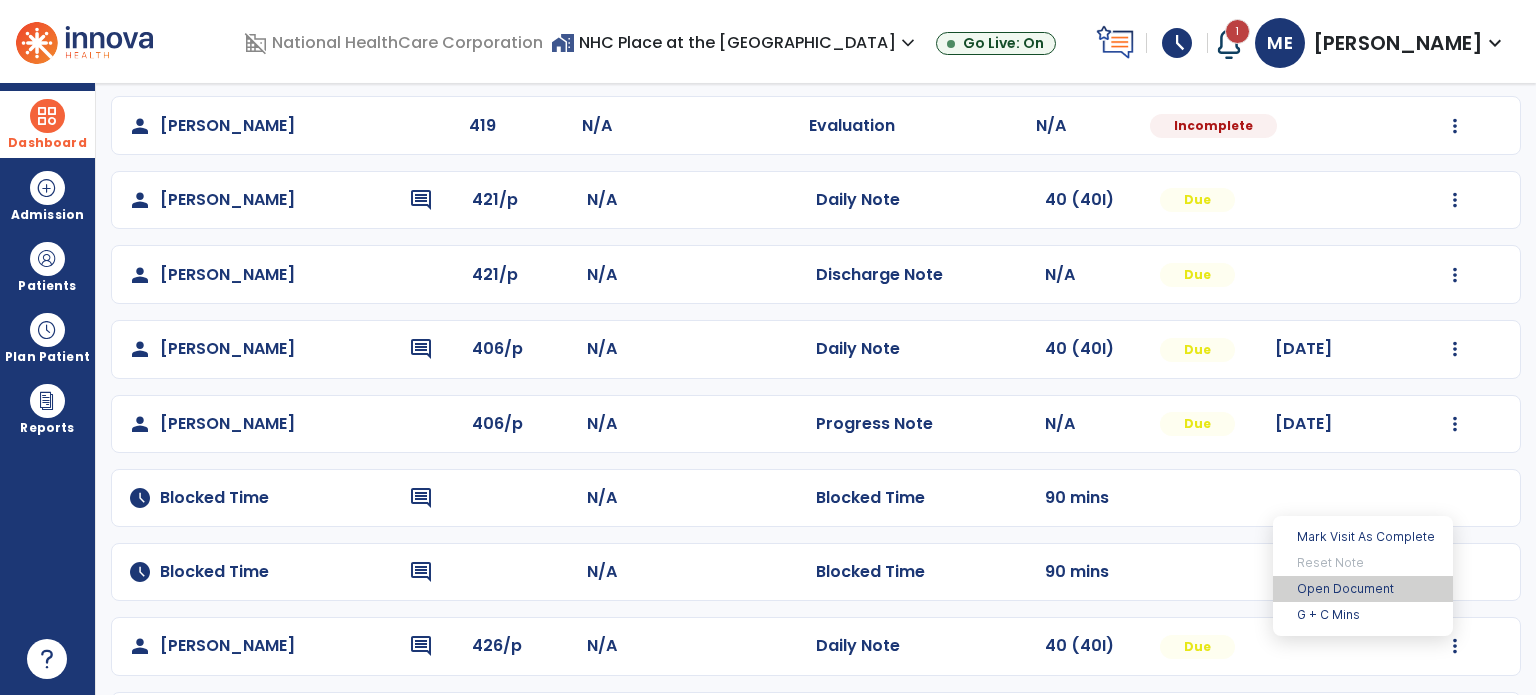 click on "Open Document" at bounding box center (1363, 589) 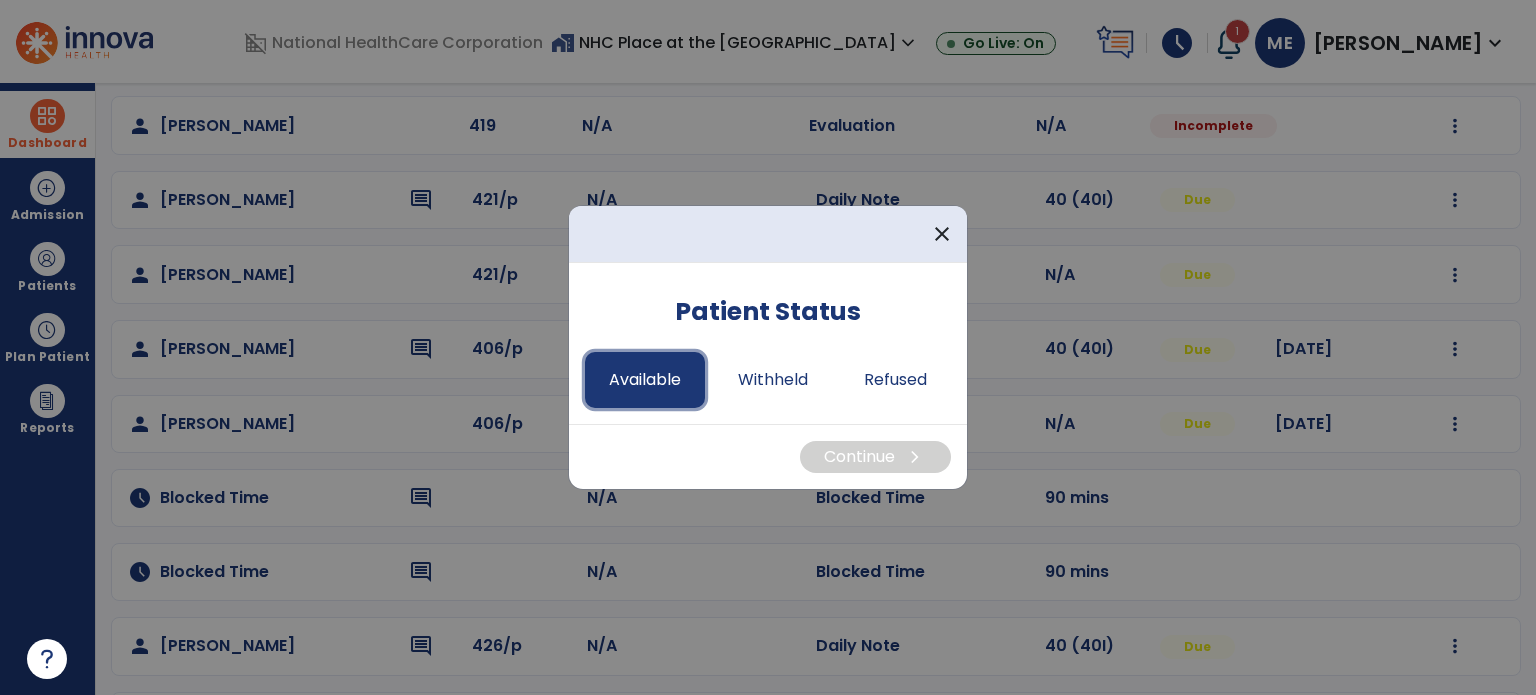 click on "Available" at bounding box center [645, 380] 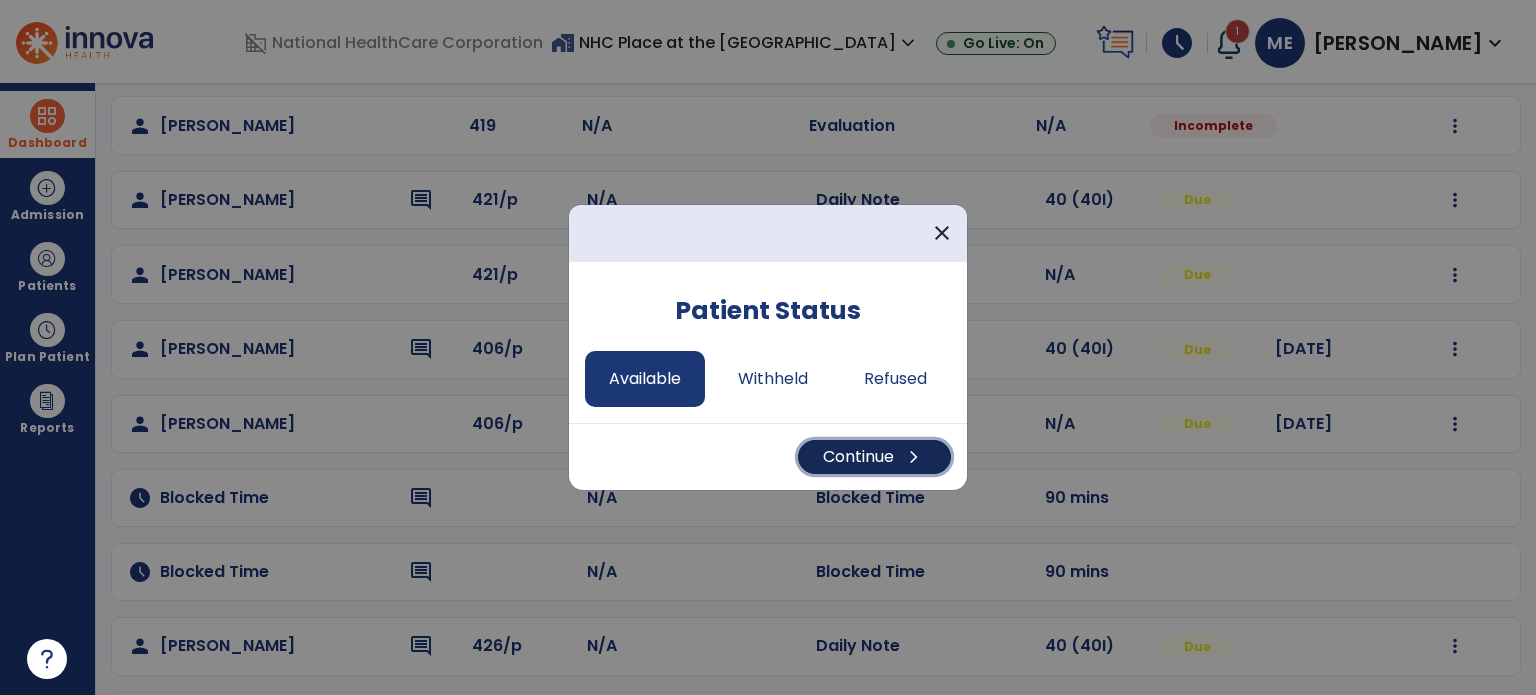 click on "Continue   chevron_right" at bounding box center (874, 457) 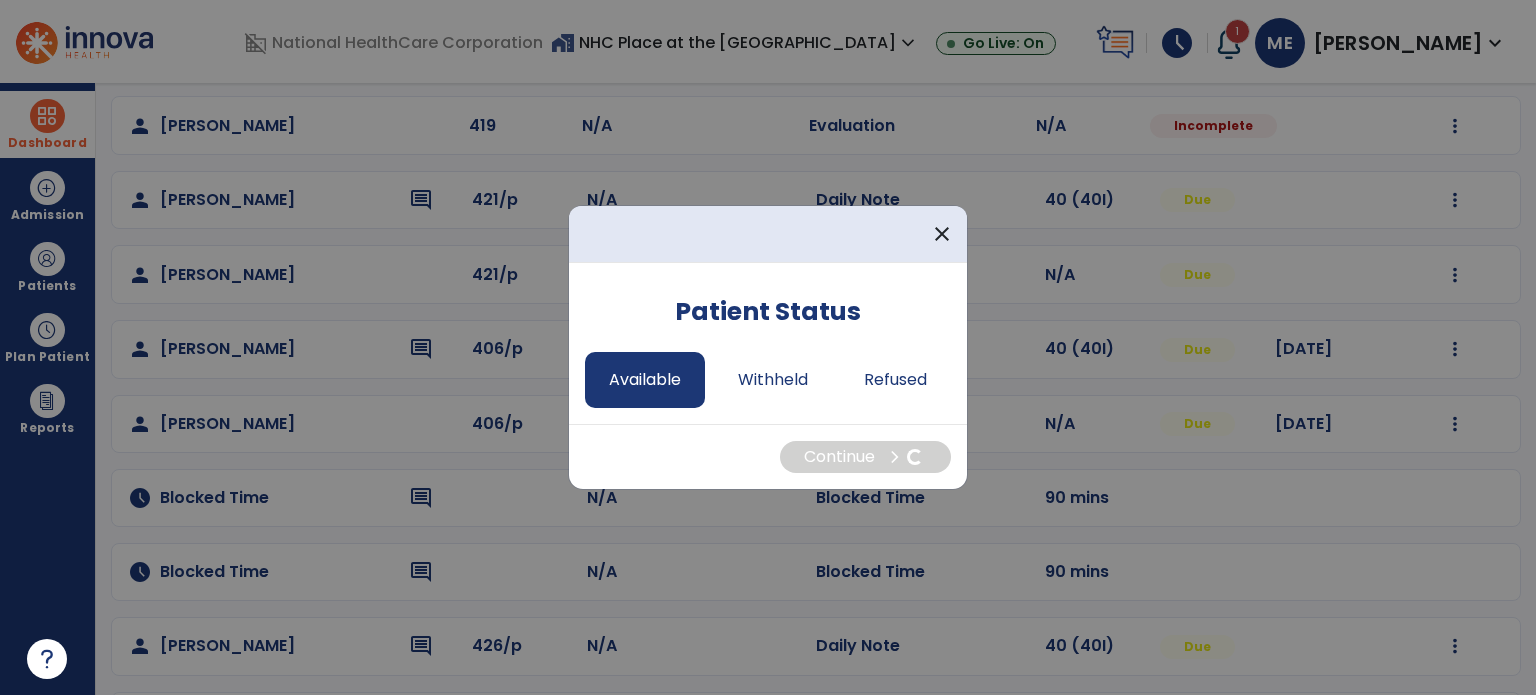select on "*" 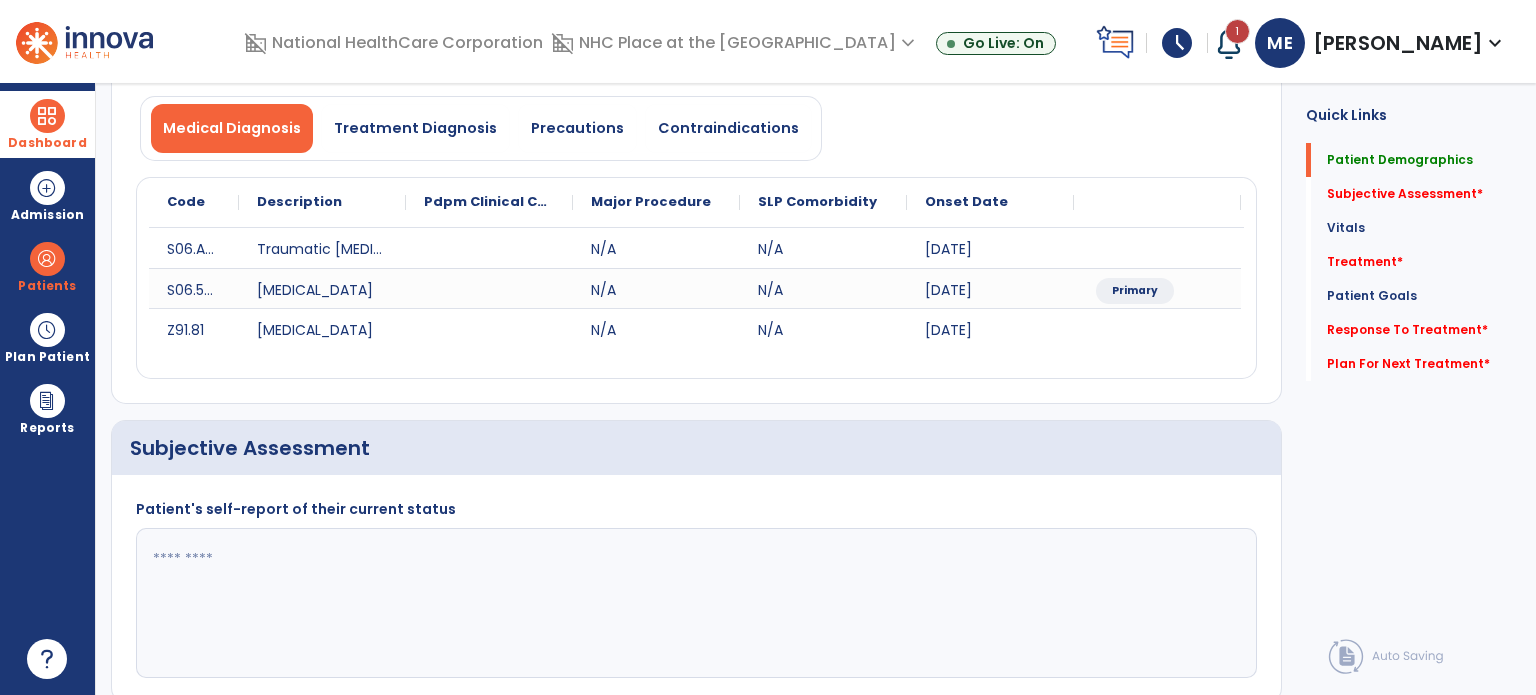click 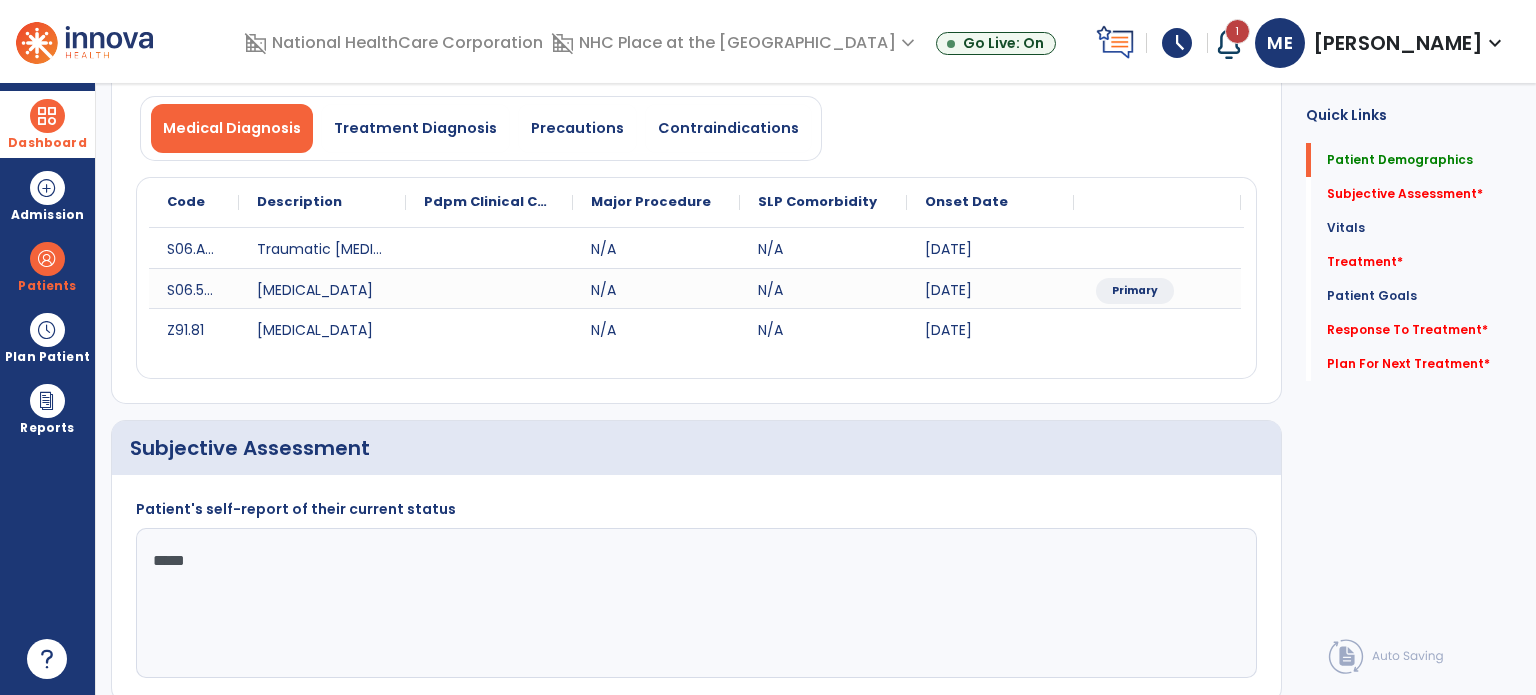 type on "******" 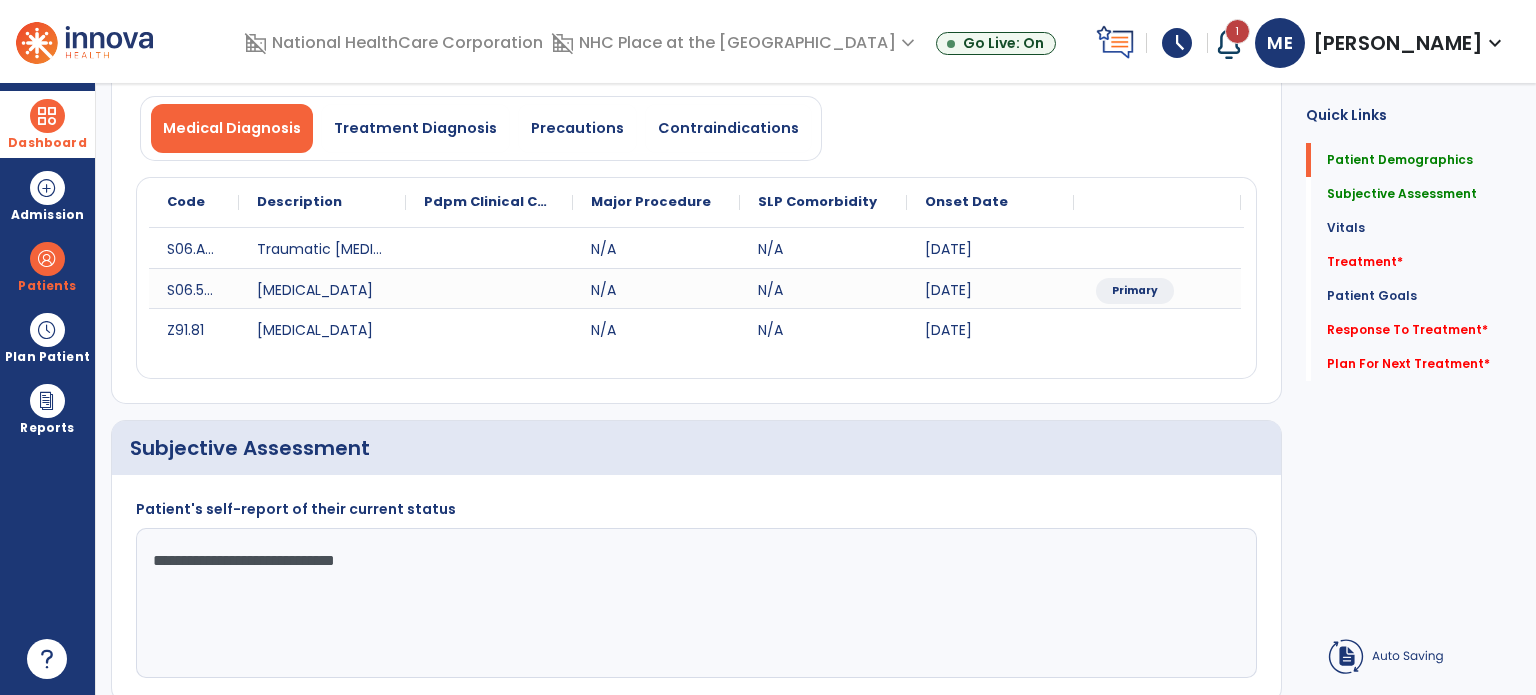 click on "**********" 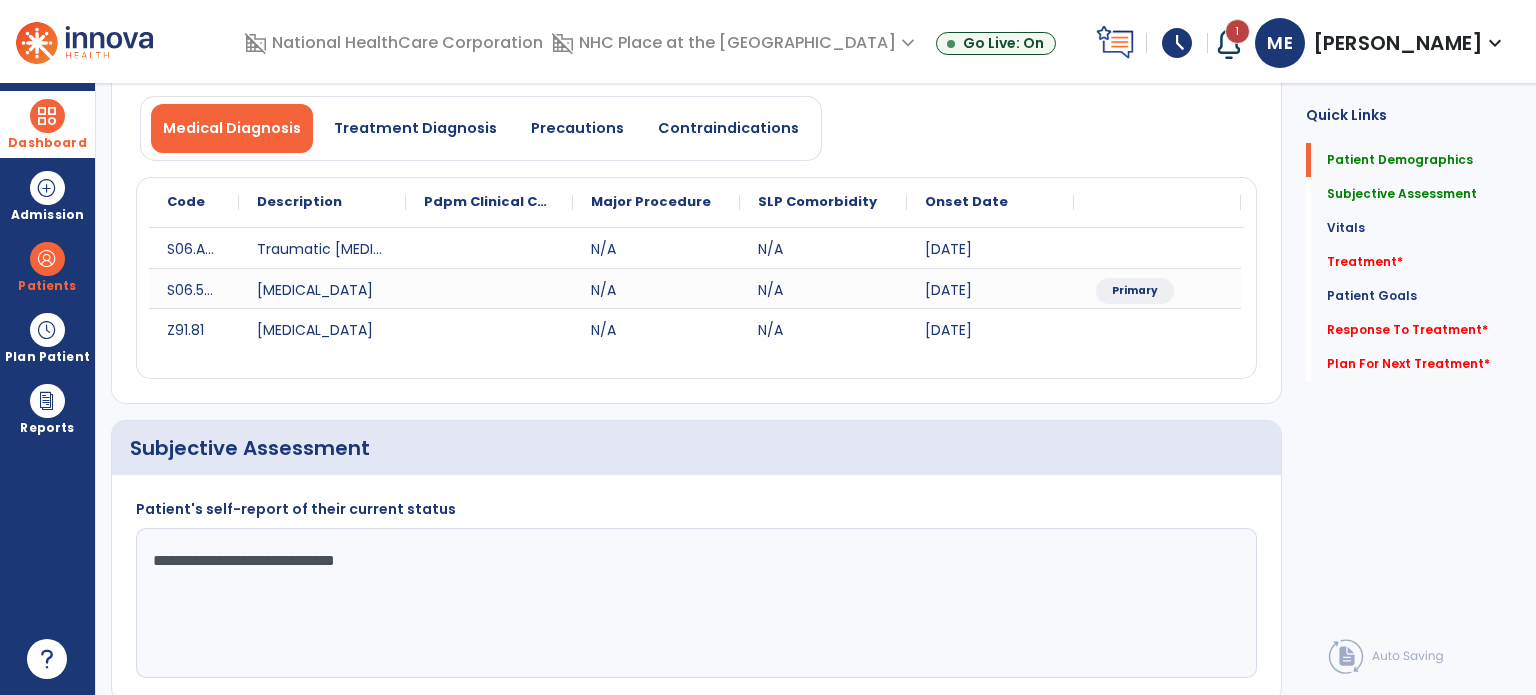 click on "**********" 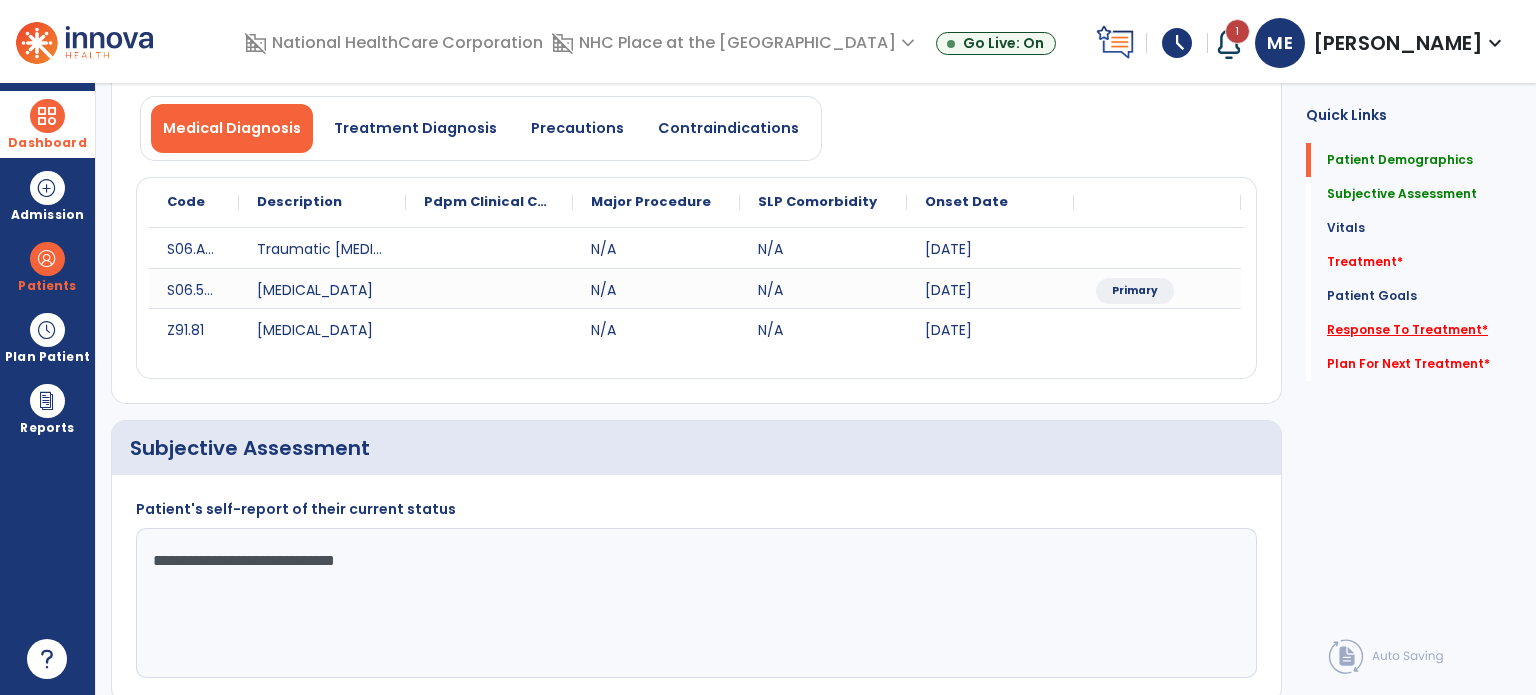 type on "**********" 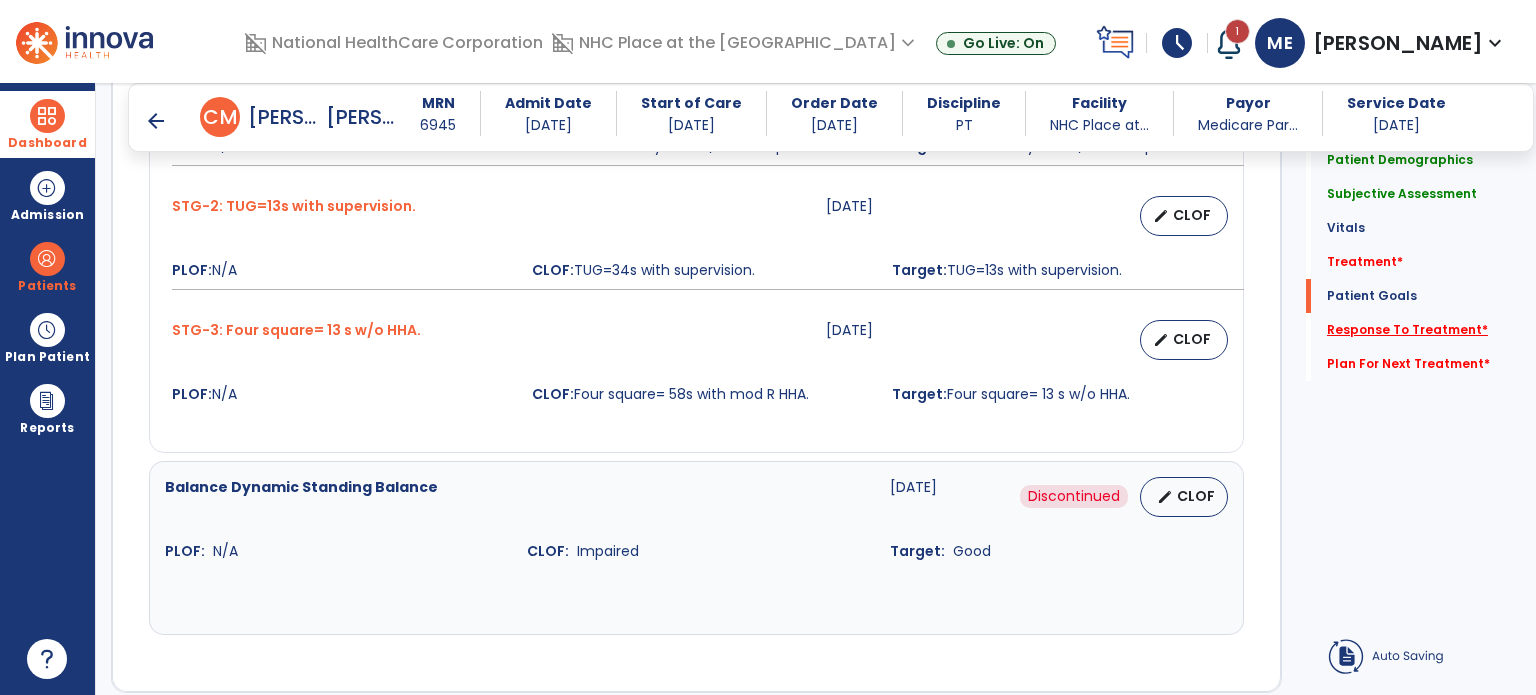 scroll, scrollTop: 2548, scrollLeft: 0, axis: vertical 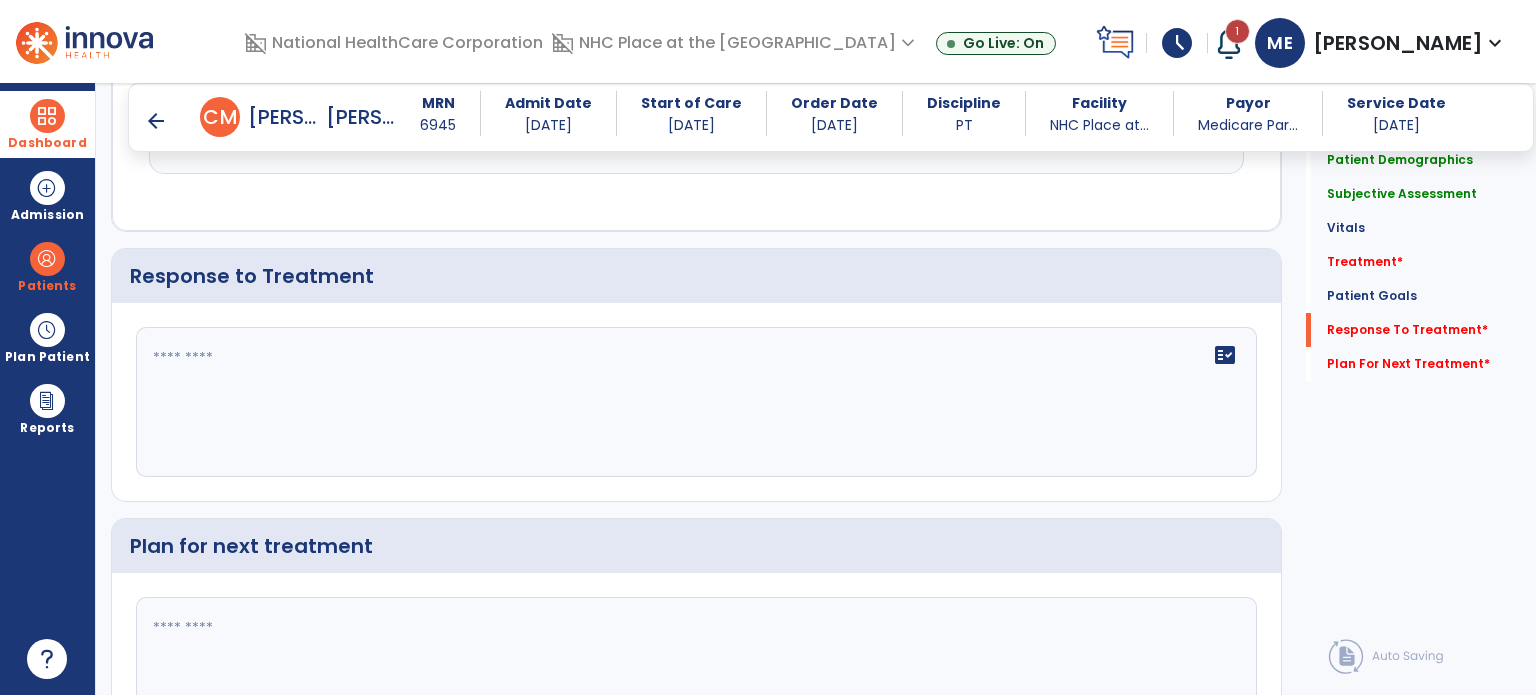 click on "fact_check" 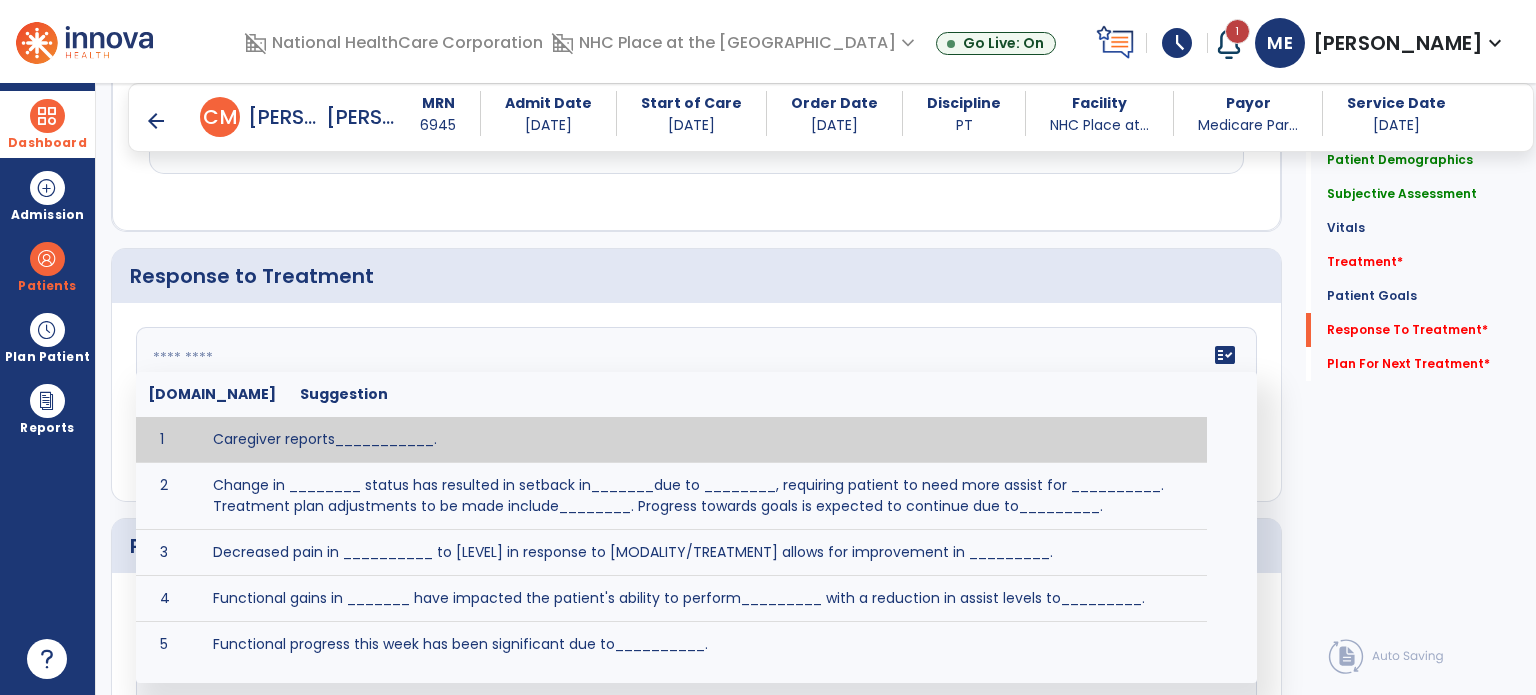 paste on "**********" 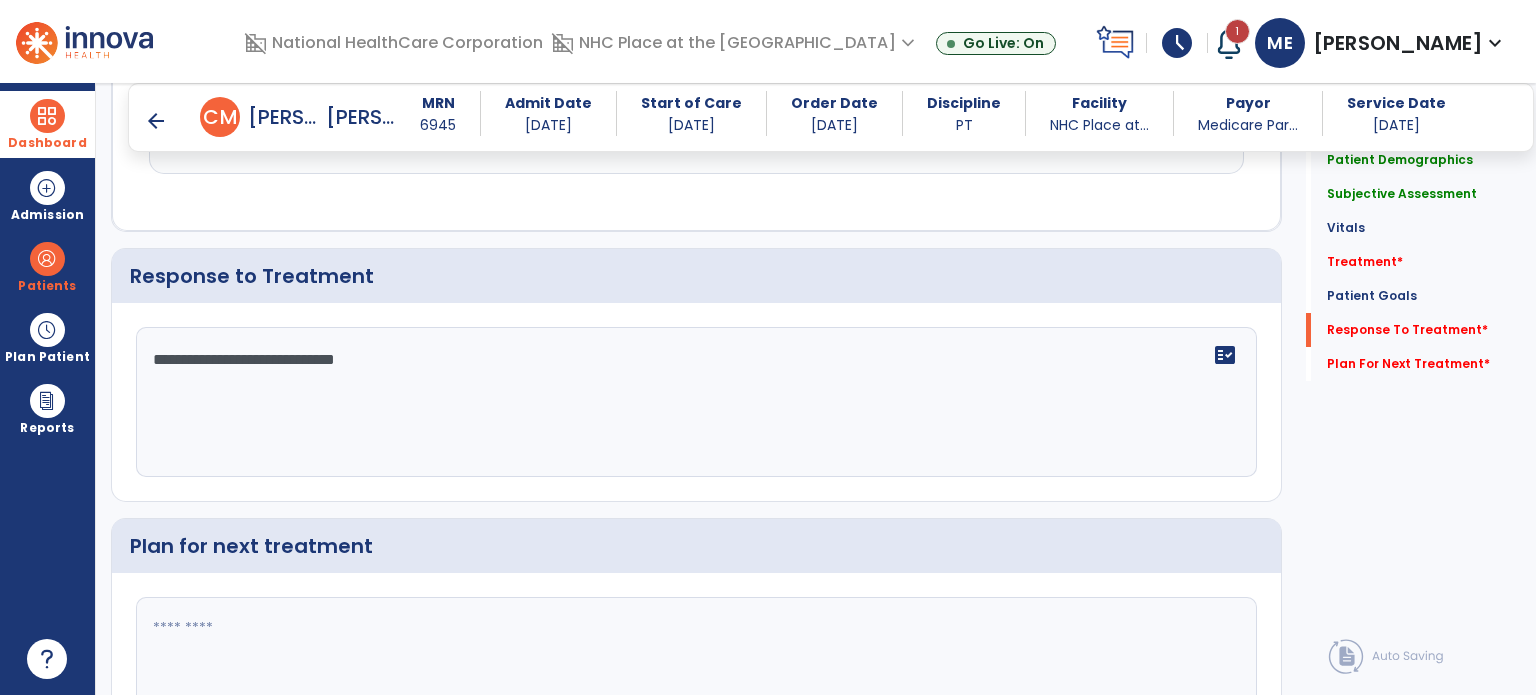 type on "**********" 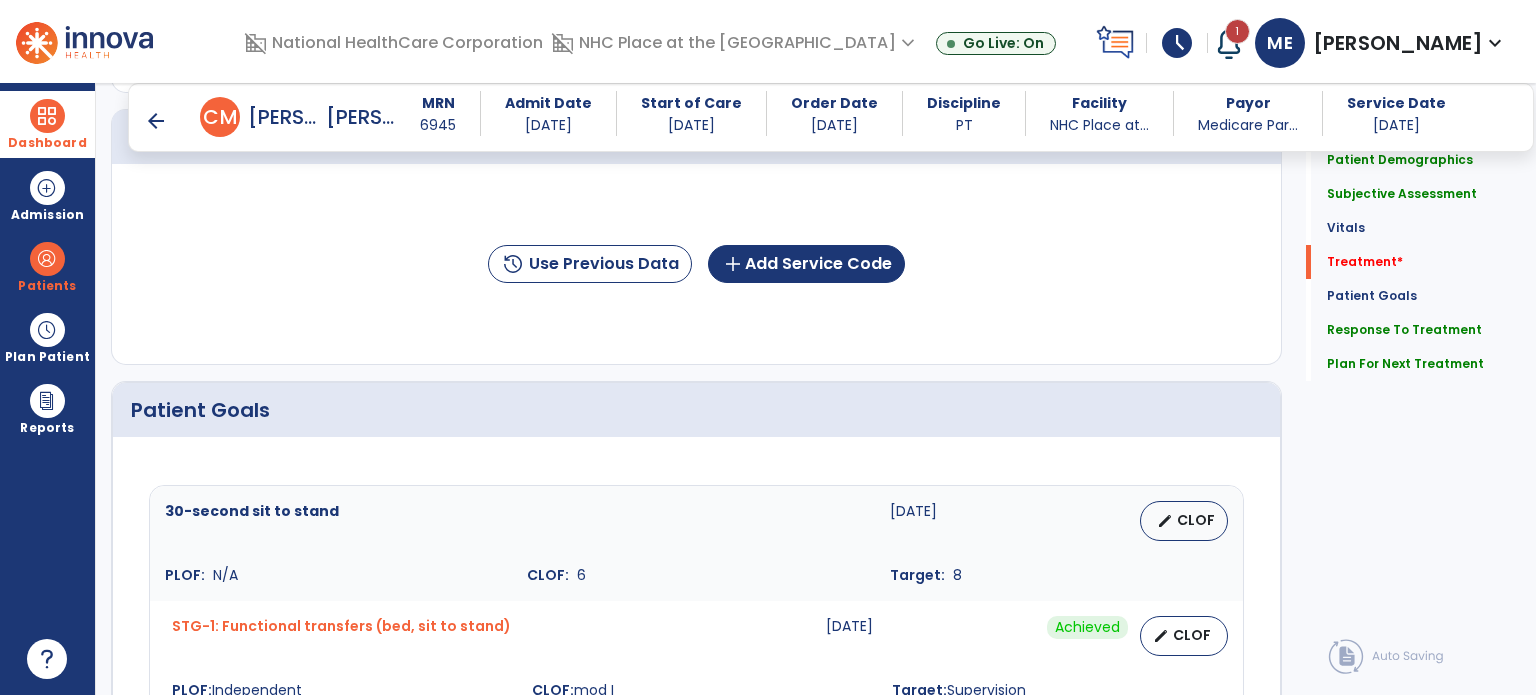 scroll, scrollTop: 1249, scrollLeft: 0, axis: vertical 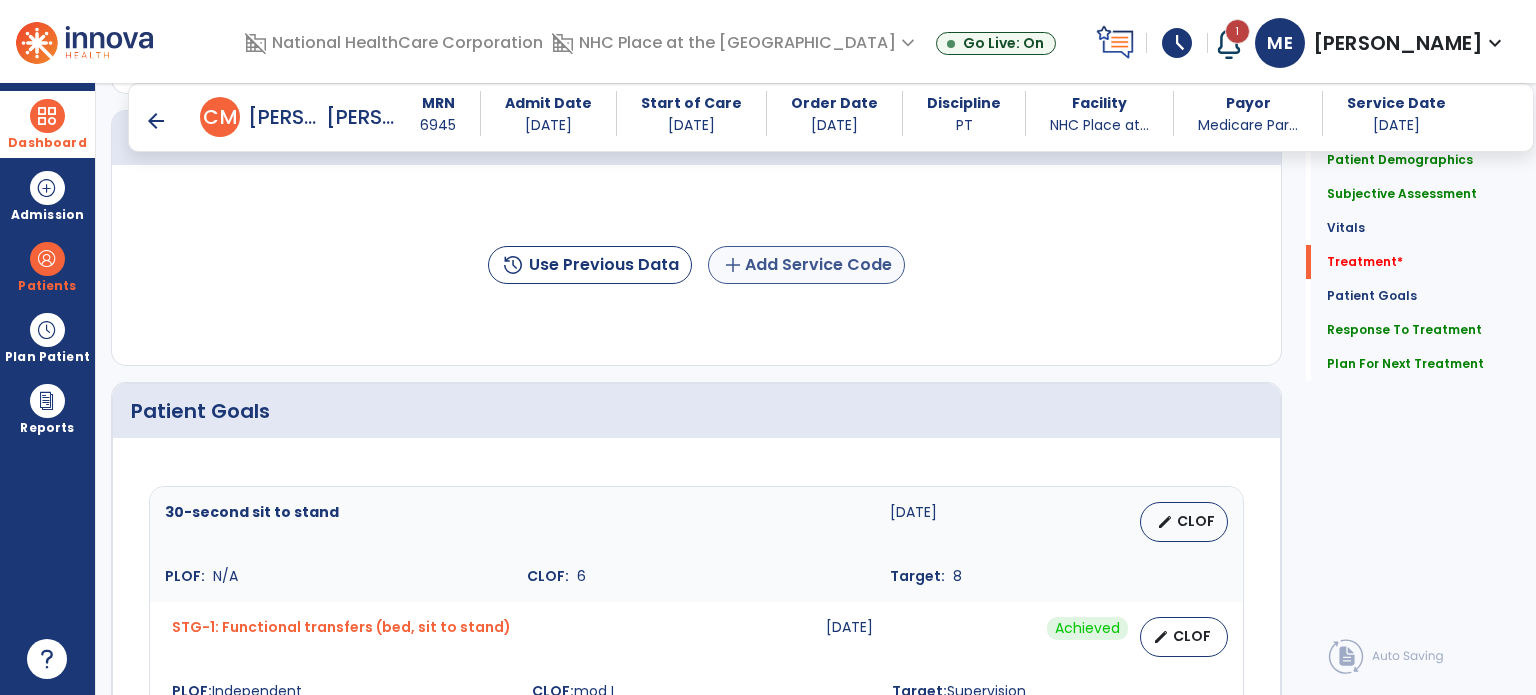 type on "**********" 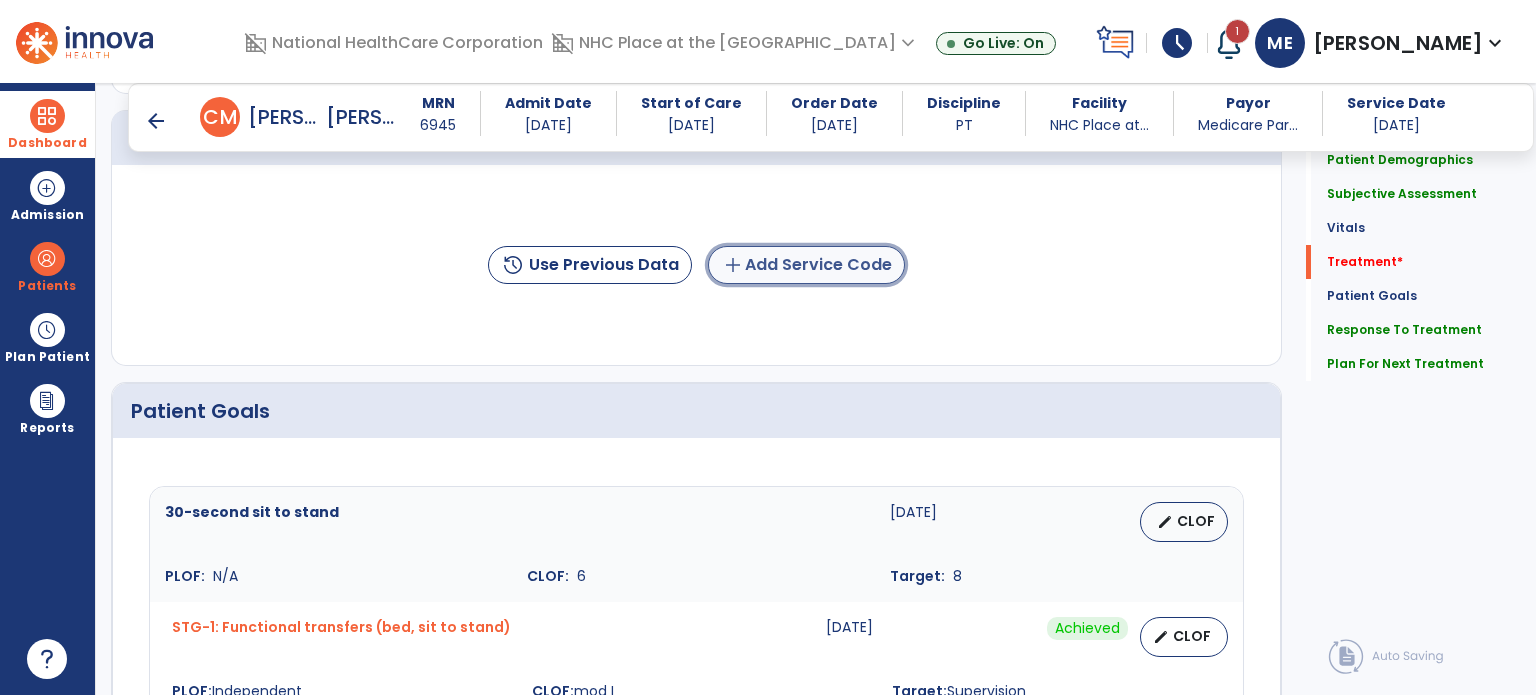 click on "add  Add Service Code" 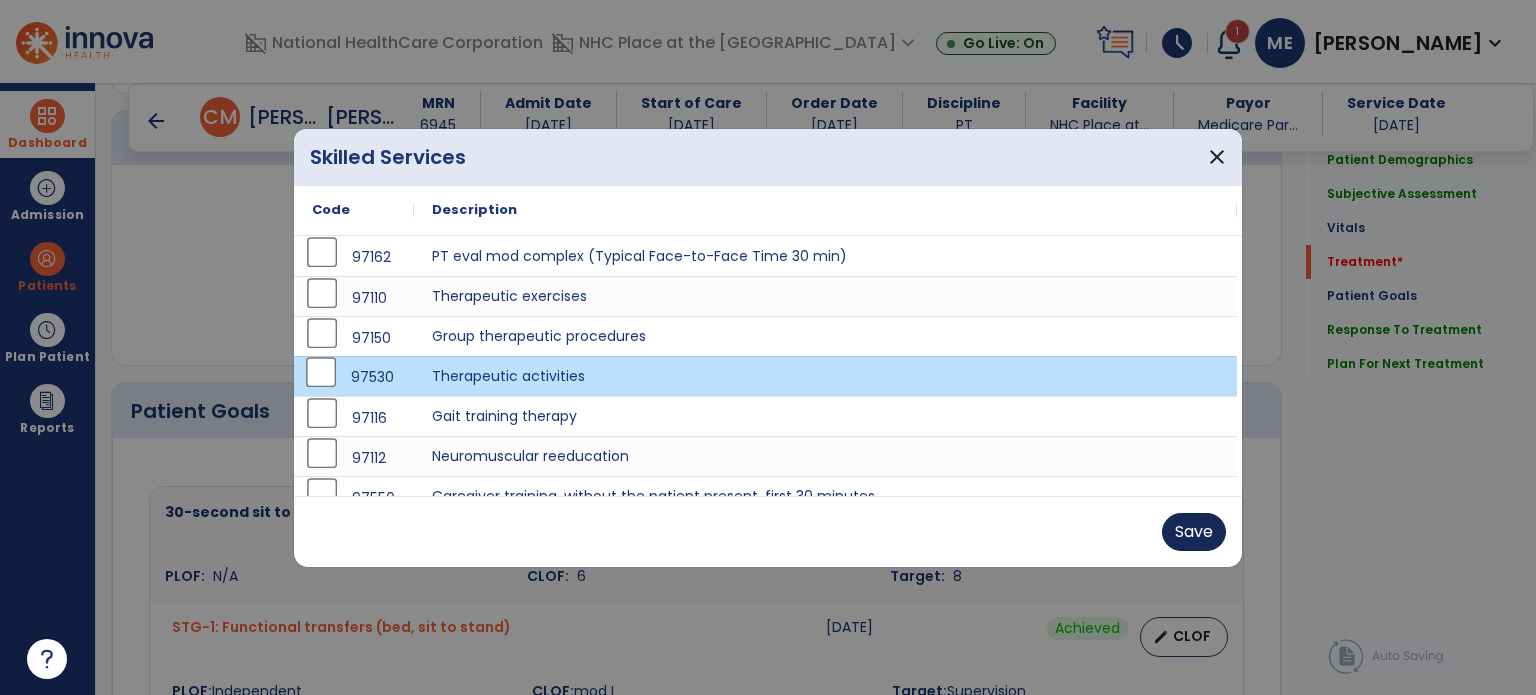 click on "Save" at bounding box center [1194, 532] 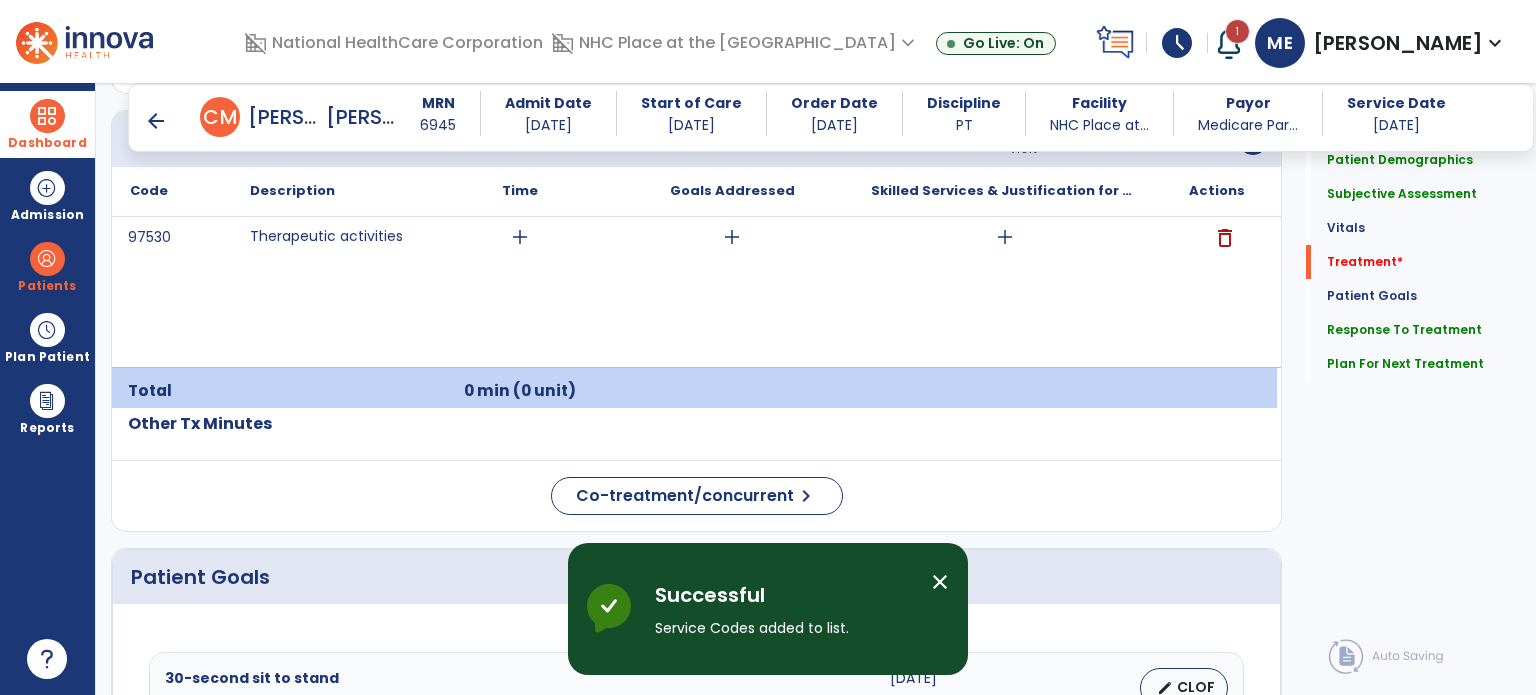 click on "add" at bounding box center [520, 237] 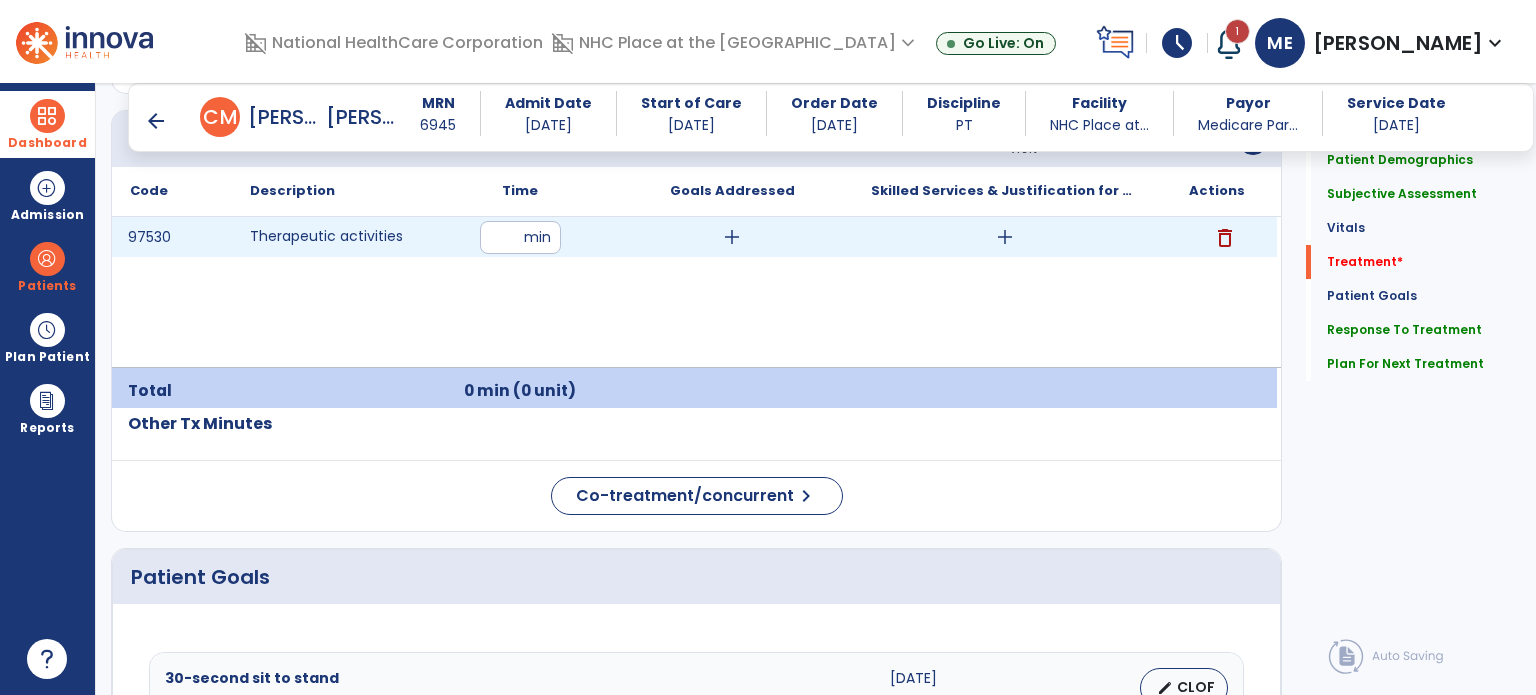 type on "**" 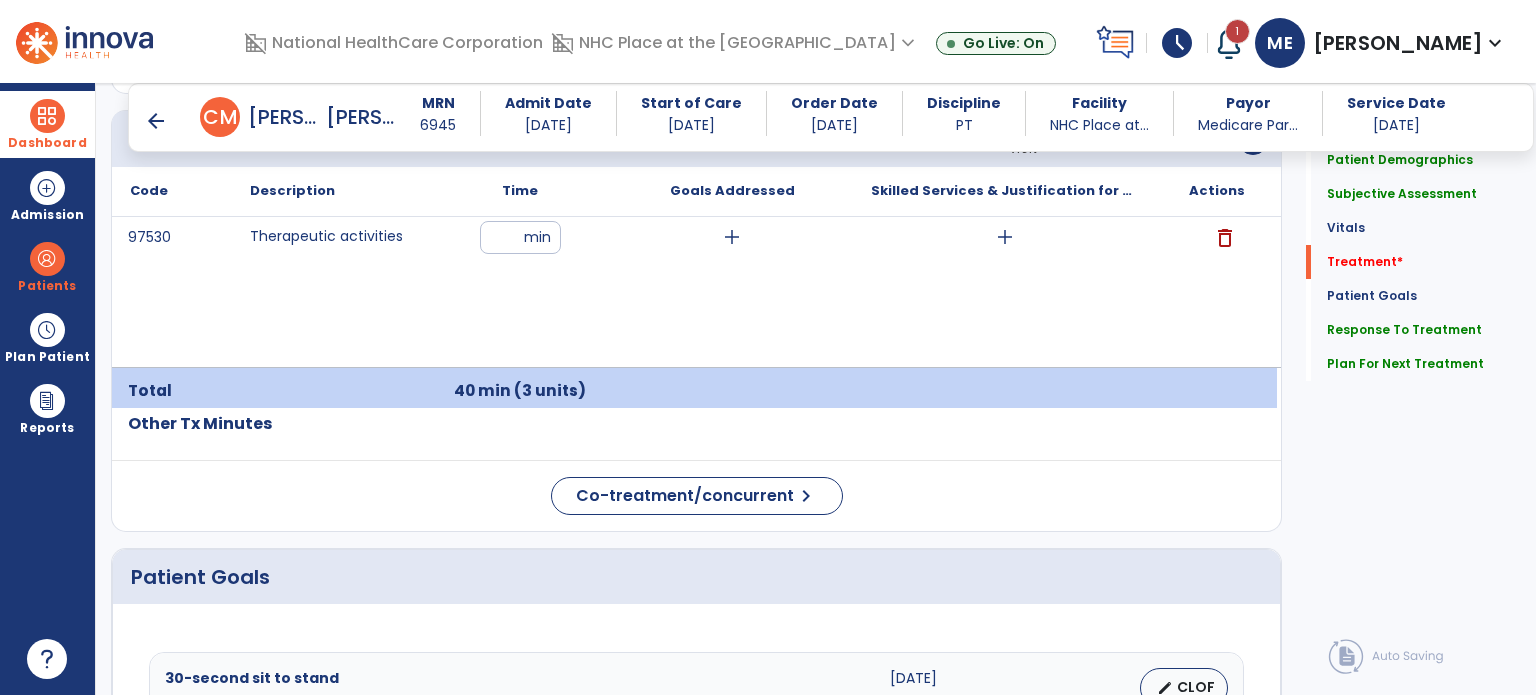 click on "add" at bounding box center (1005, 237) 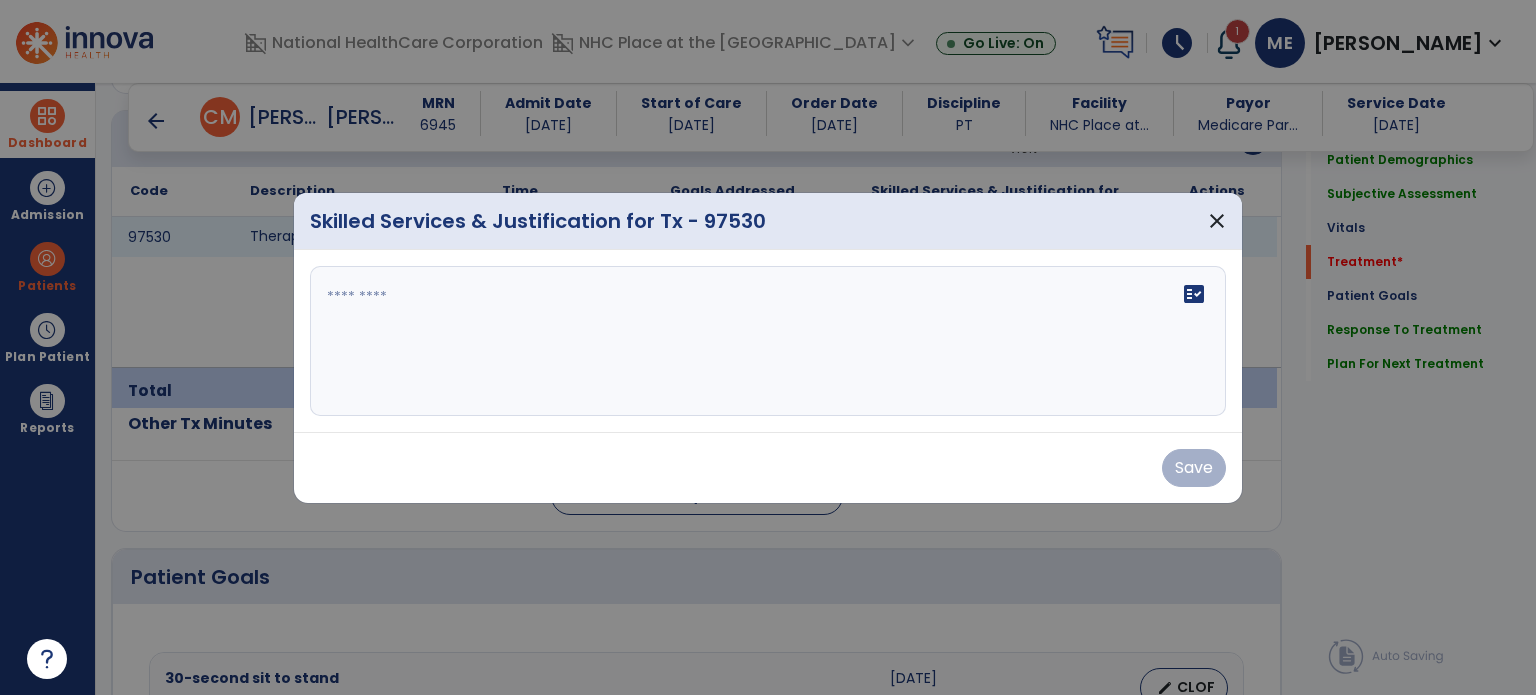 click at bounding box center [768, 341] 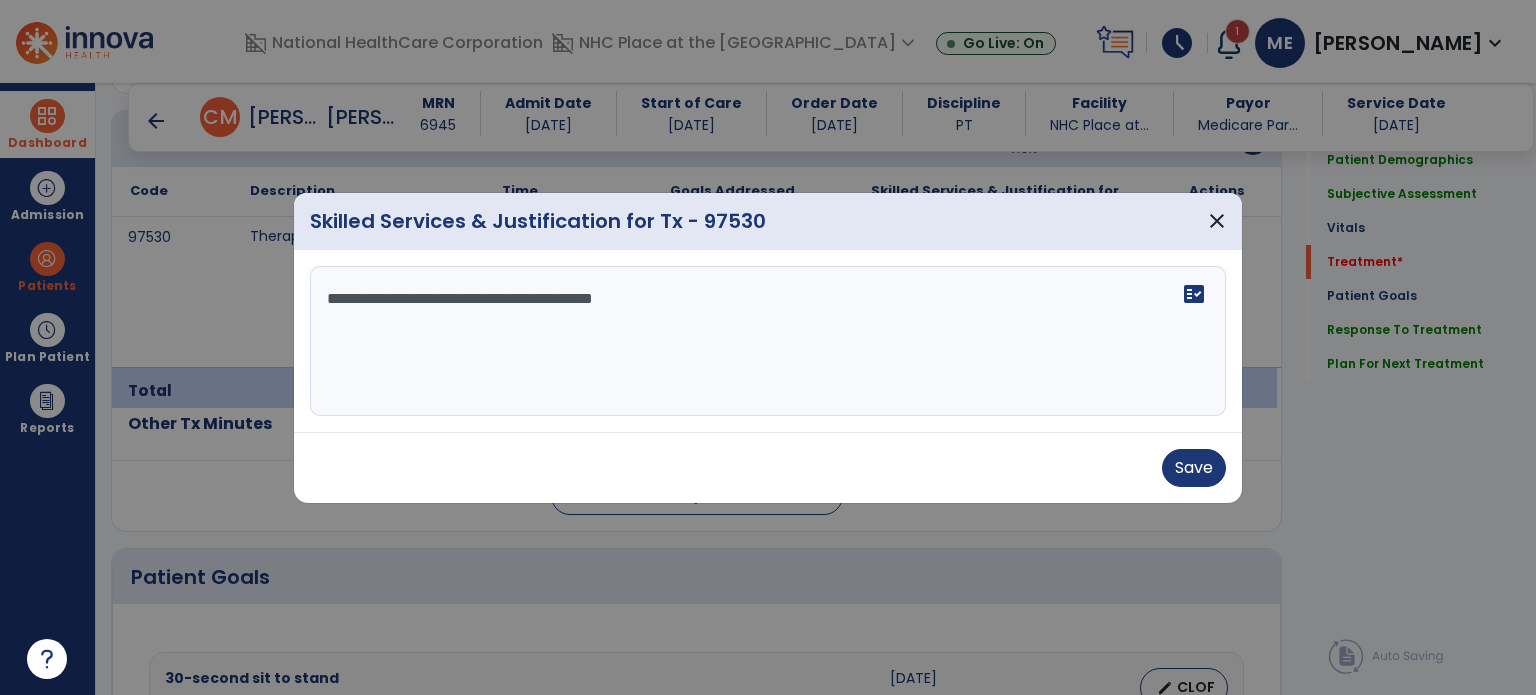 type on "**********" 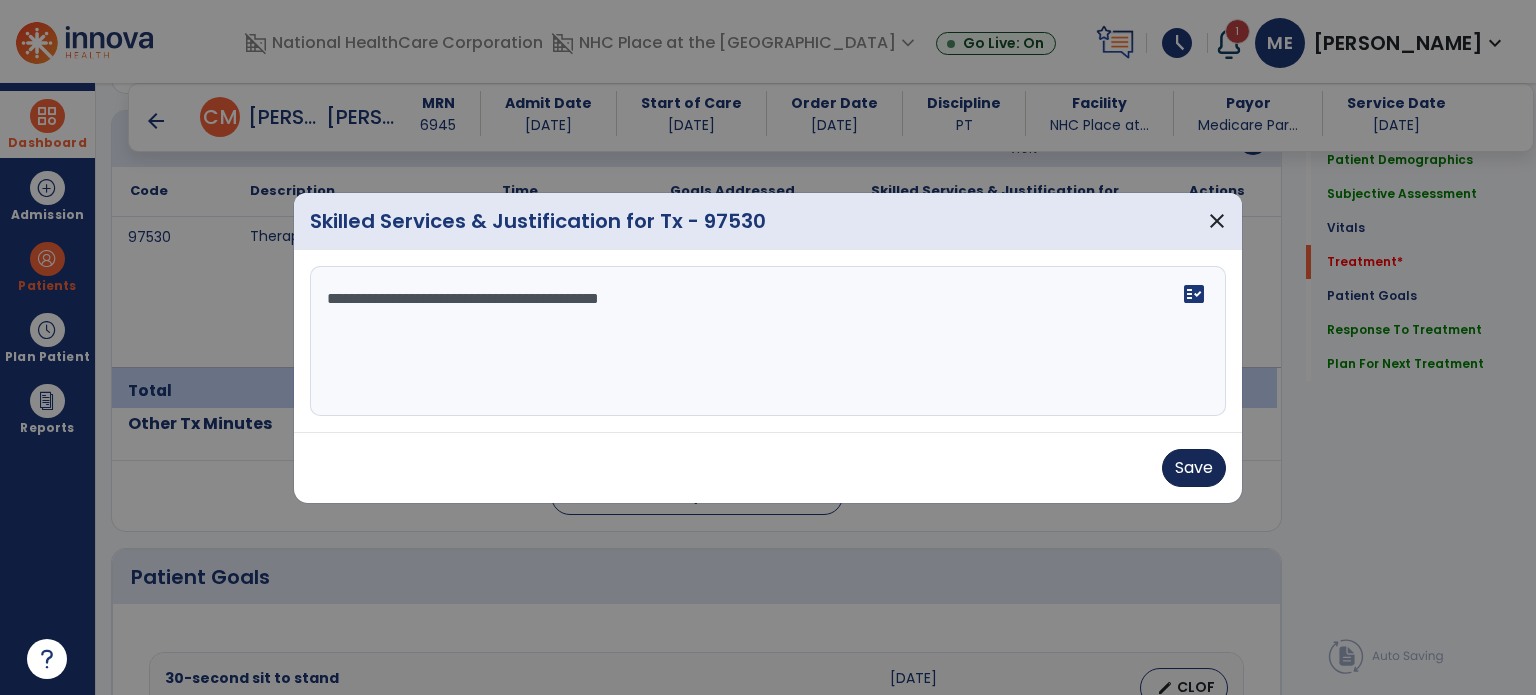 click on "Save" at bounding box center (1194, 468) 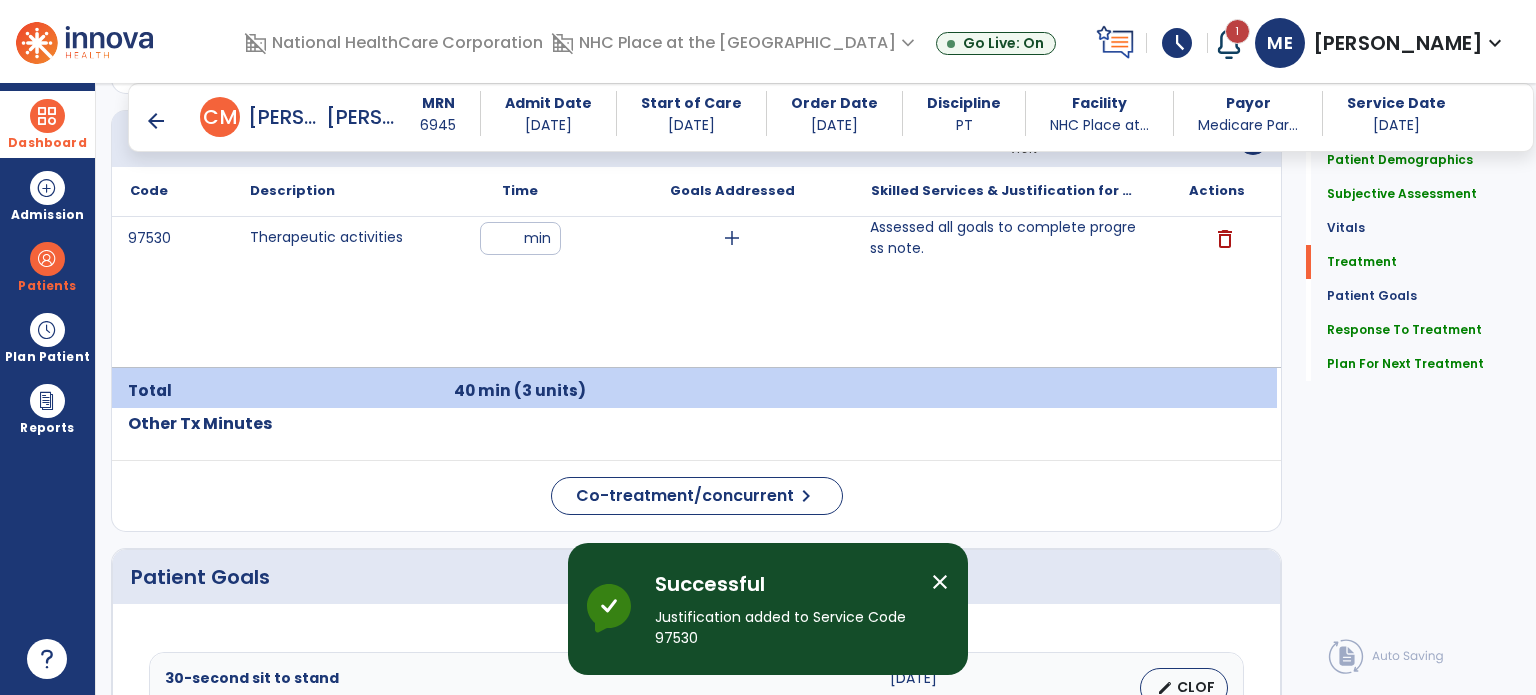 click on "arrow_back" at bounding box center (156, 121) 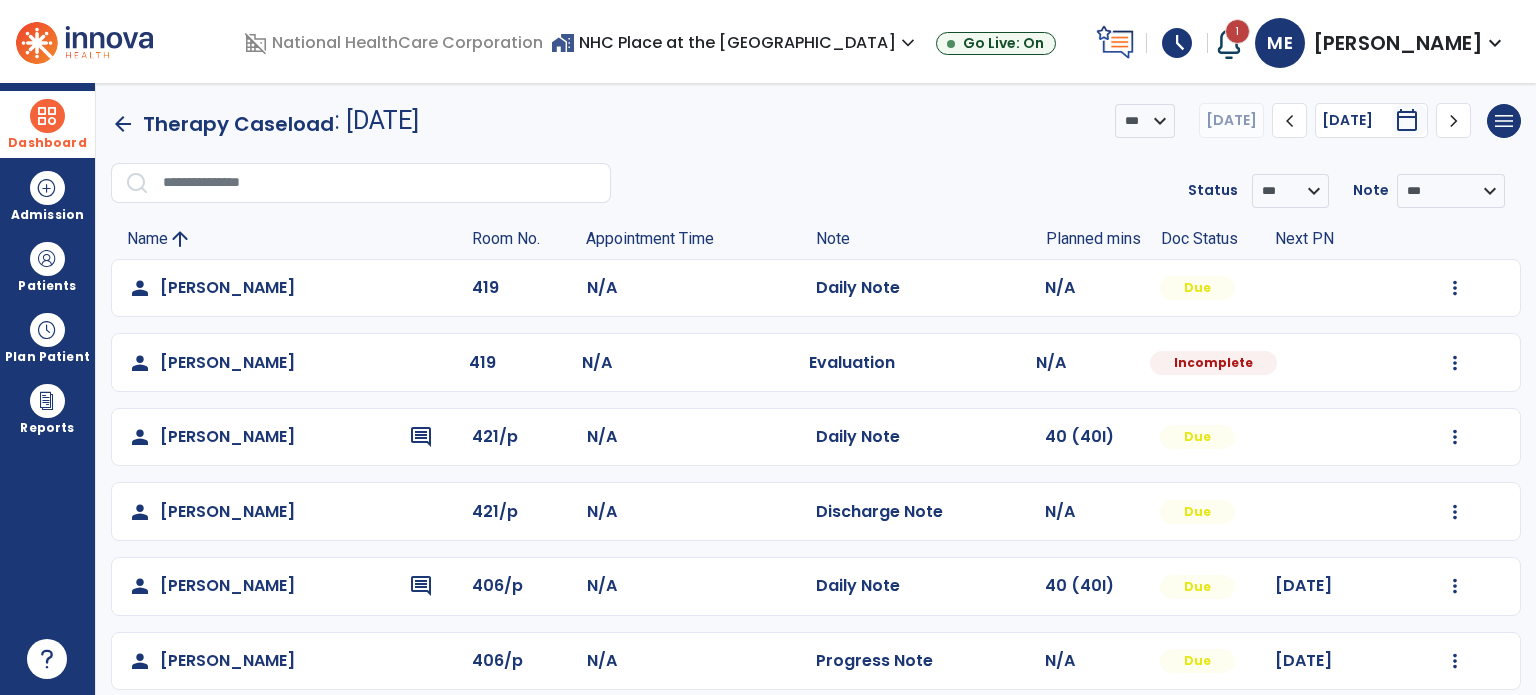 scroll, scrollTop: 0, scrollLeft: 0, axis: both 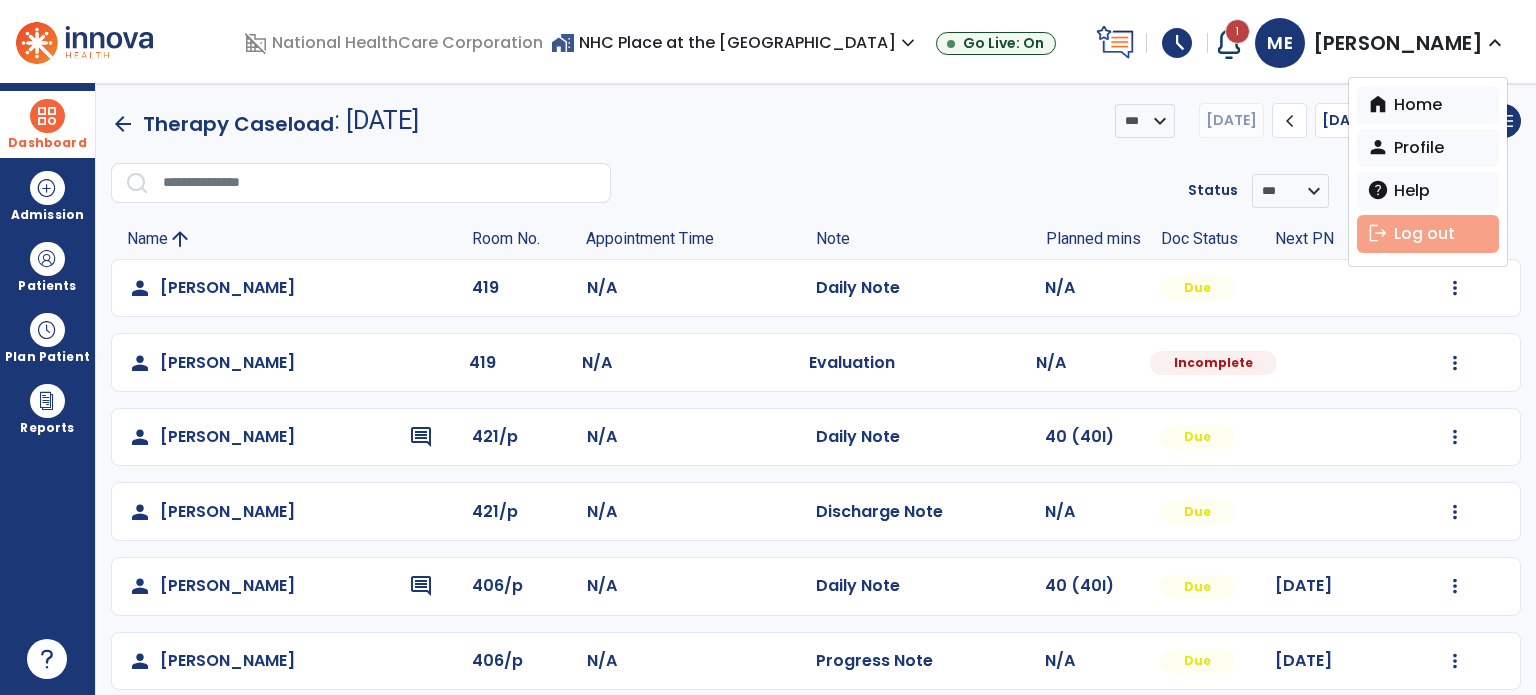 click on "logout   Log out" at bounding box center [1428, 234] 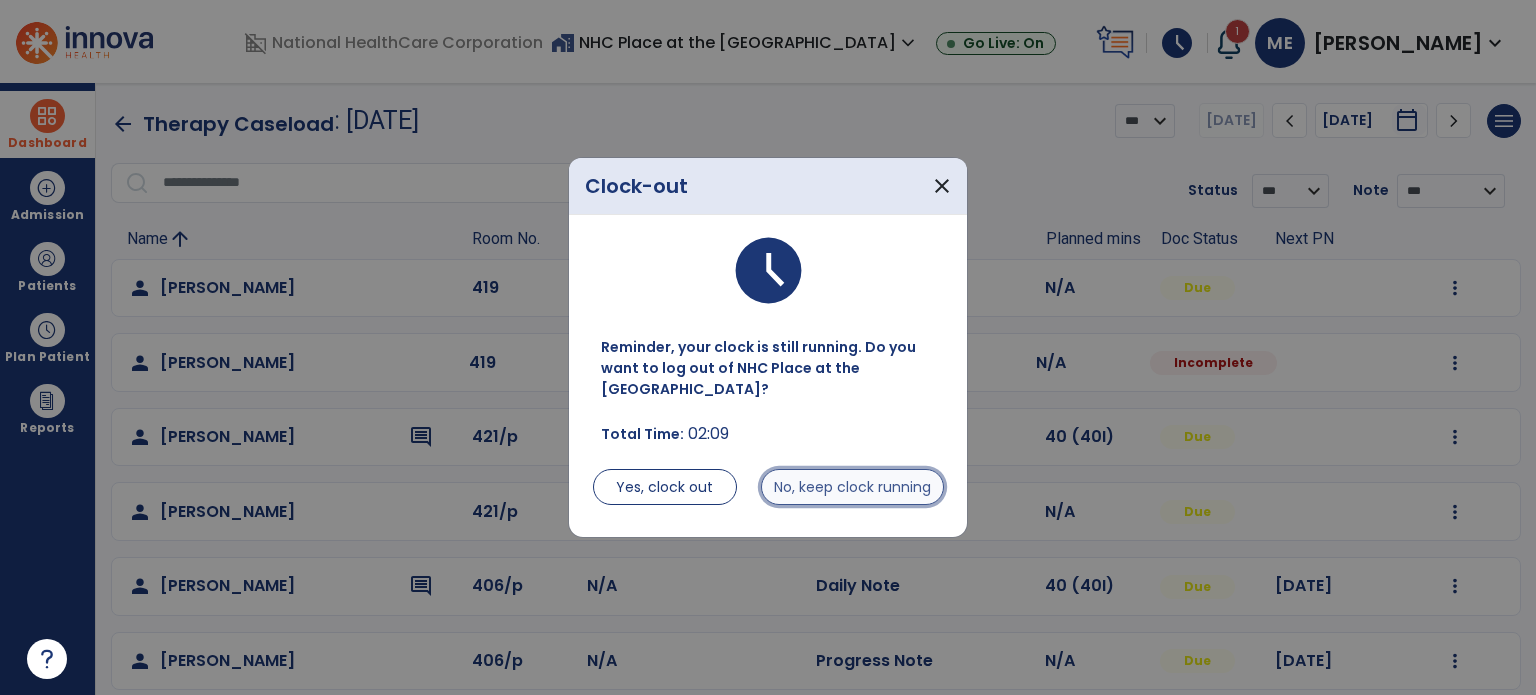 click on "No, keep clock running" at bounding box center (852, 487) 